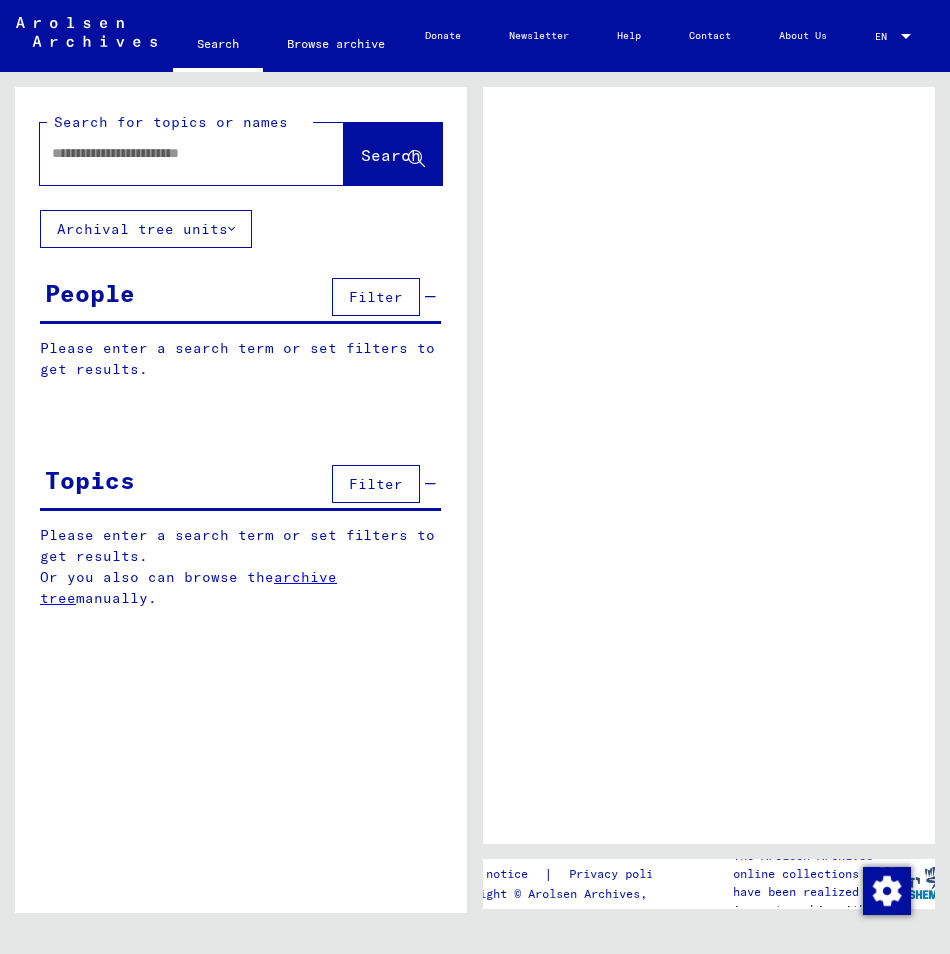 scroll, scrollTop: 0, scrollLeft: 0, axis: both 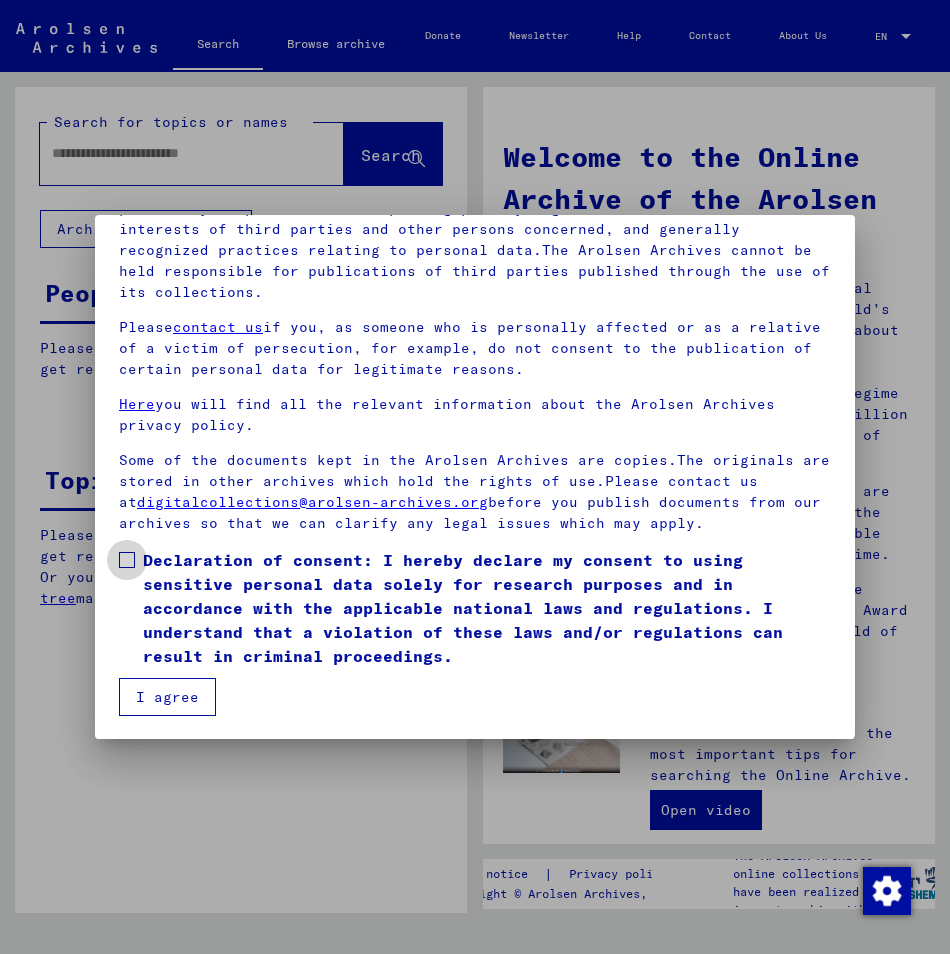 click on "Declaration of consent: I hereby declare my consent to using sensitive personal data solely for research purposes and in accordance with the applicable national laws and regulations. I understand that a violation of these laws and/or regulations can result in criminal proceedings." at bounding box center (487, 608) 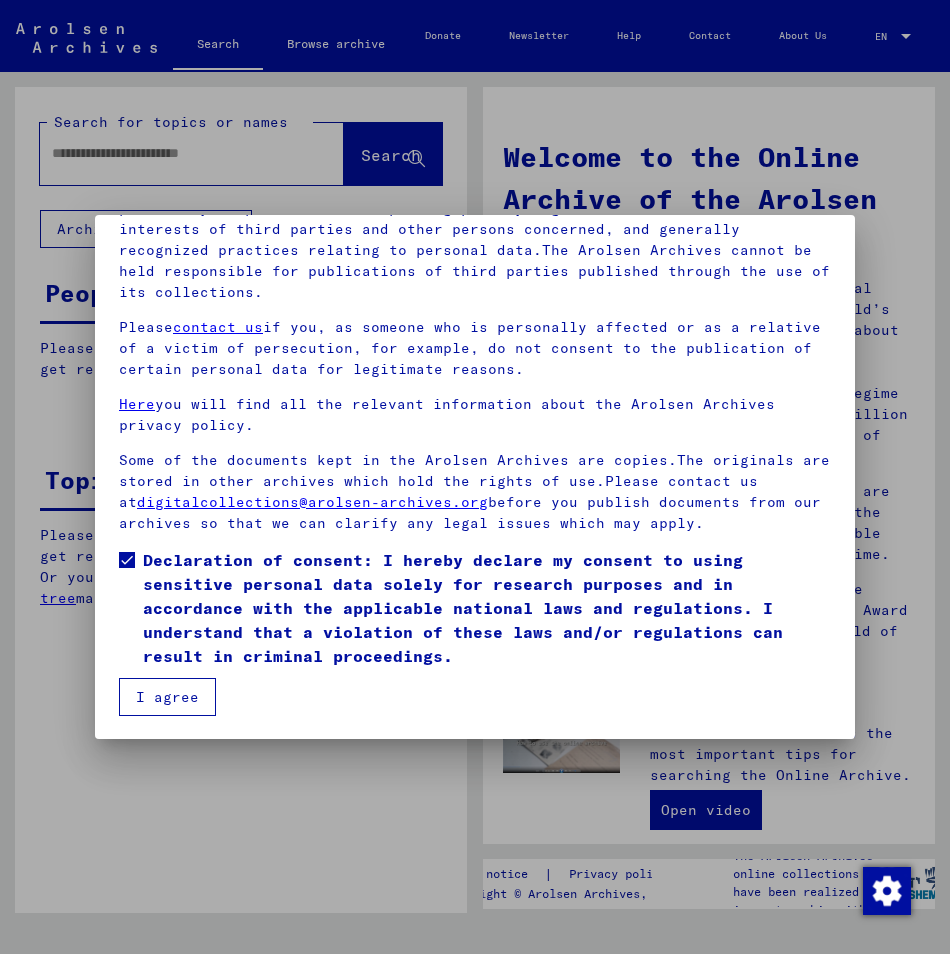 click on "I agree" at bounding box center [167, 697] 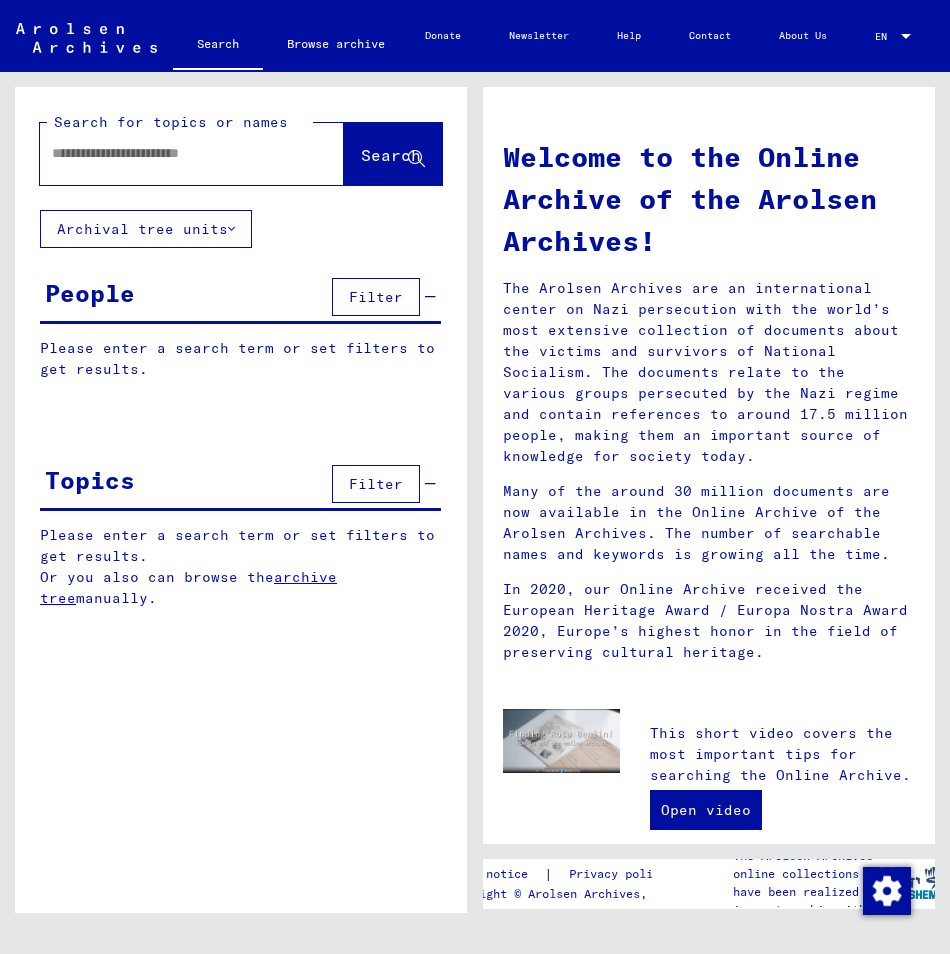 click at bounding box center (168, 153) 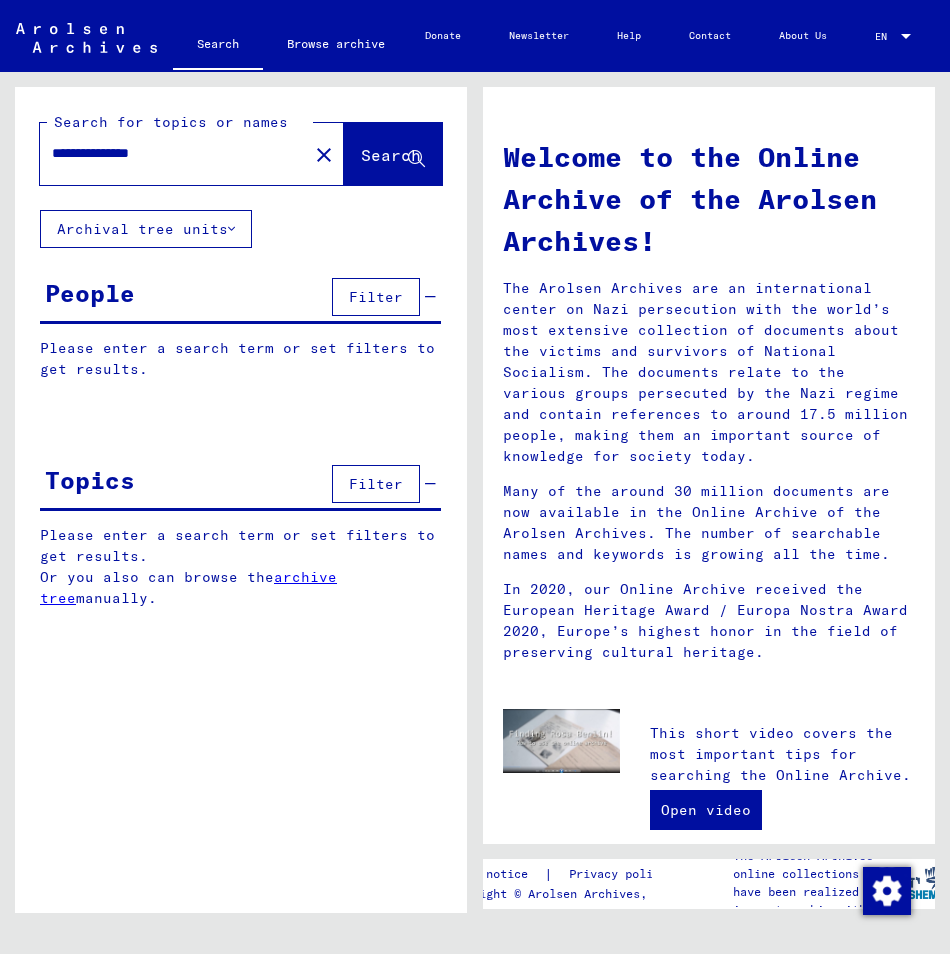 type on "**********" 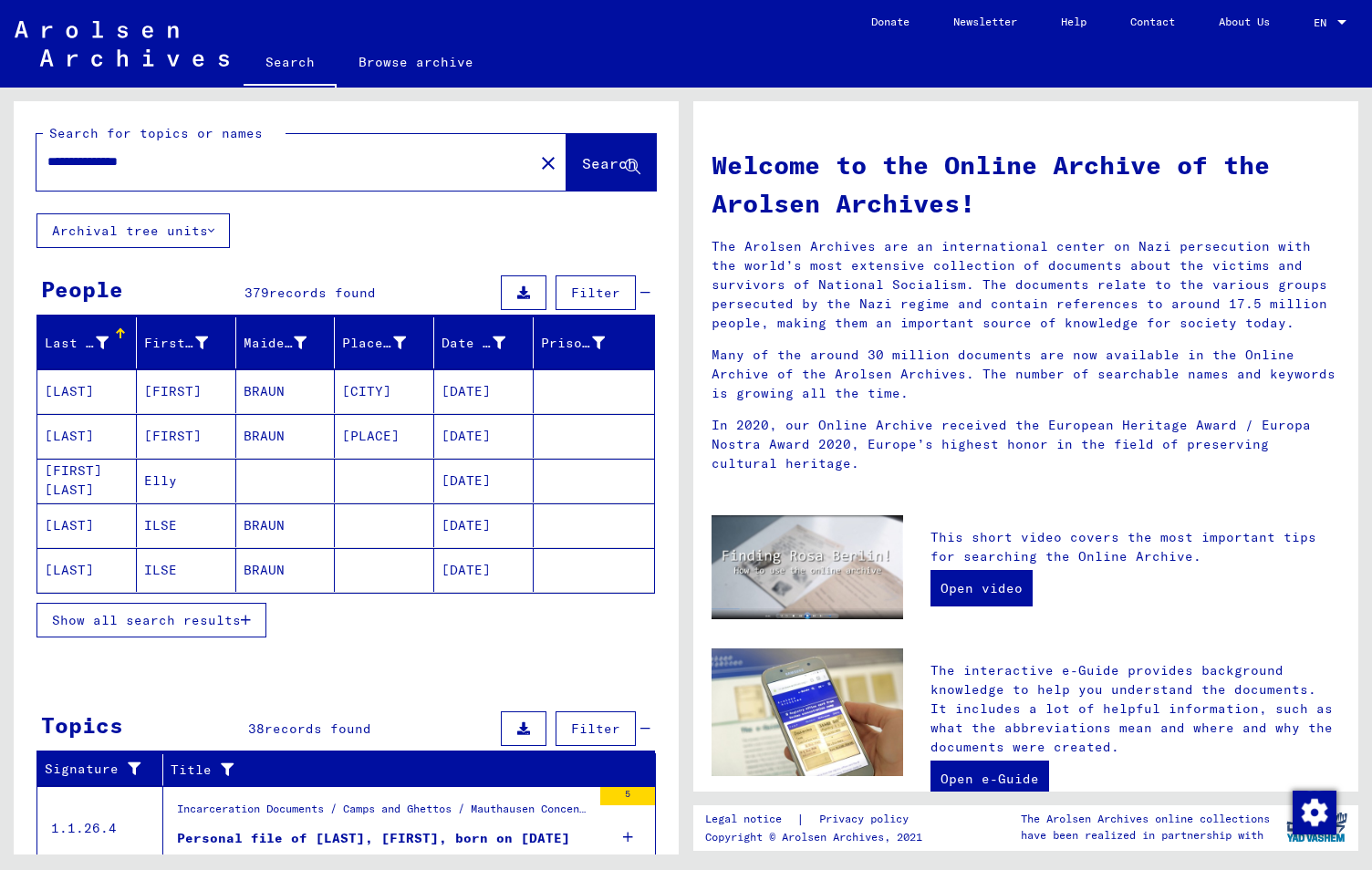 click on "Show all search results" at bounding box center [146, 620] 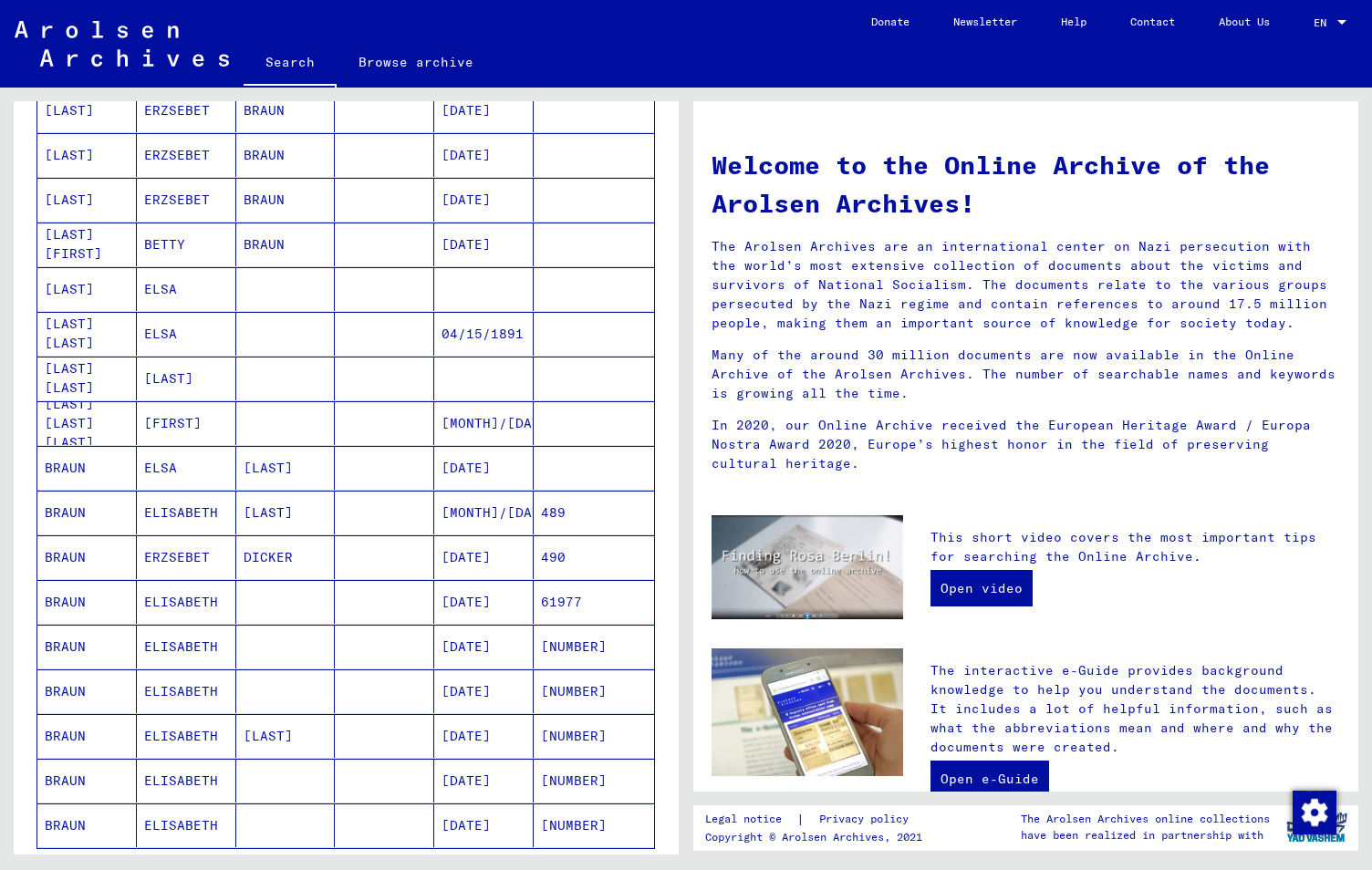 scroll, scrollTop: 730, scrollLeft: 0, axis: vertical 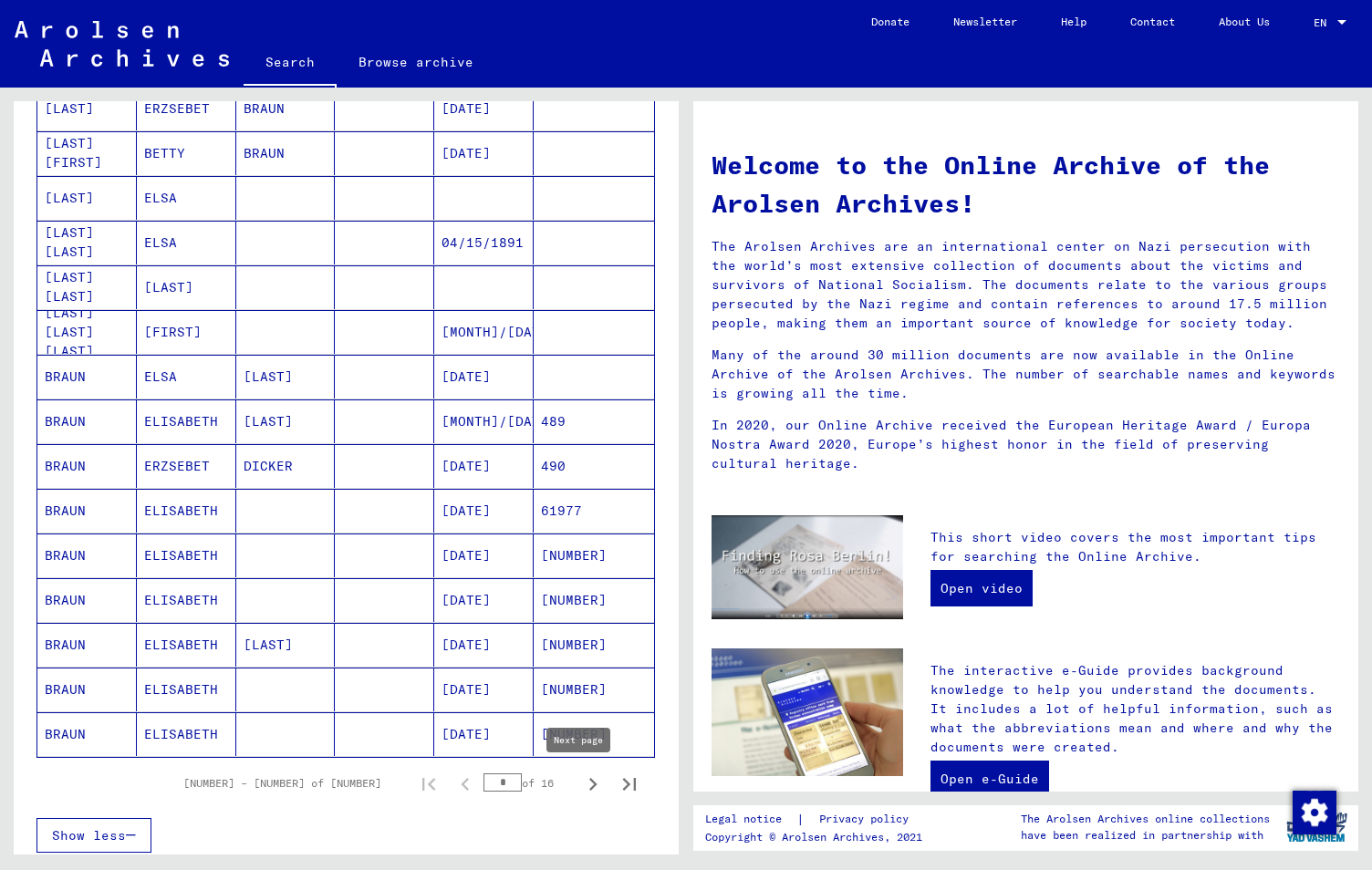 click 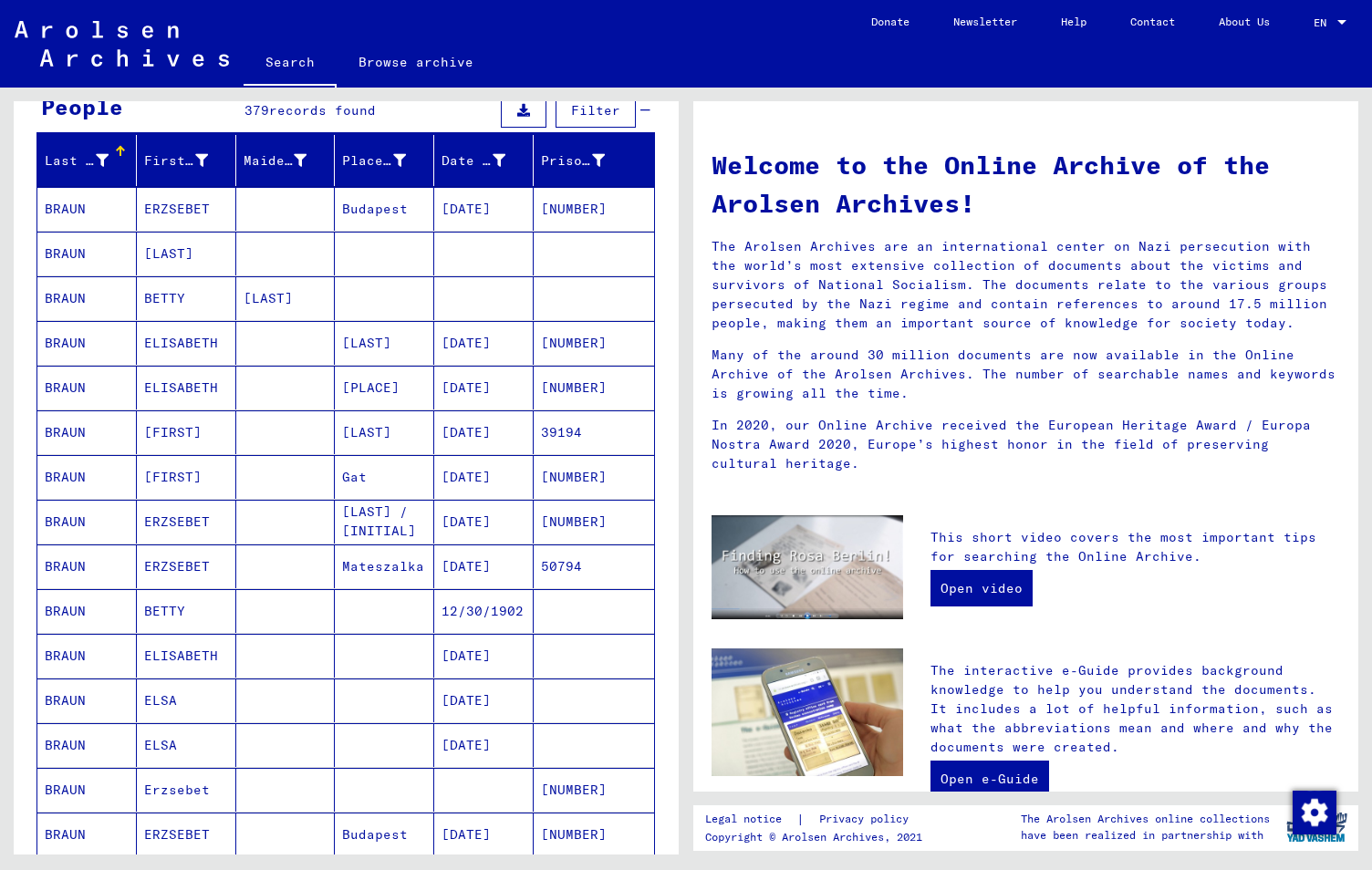 scroll, scrollTop: 274, scrollLeft: 0, axis: vertical 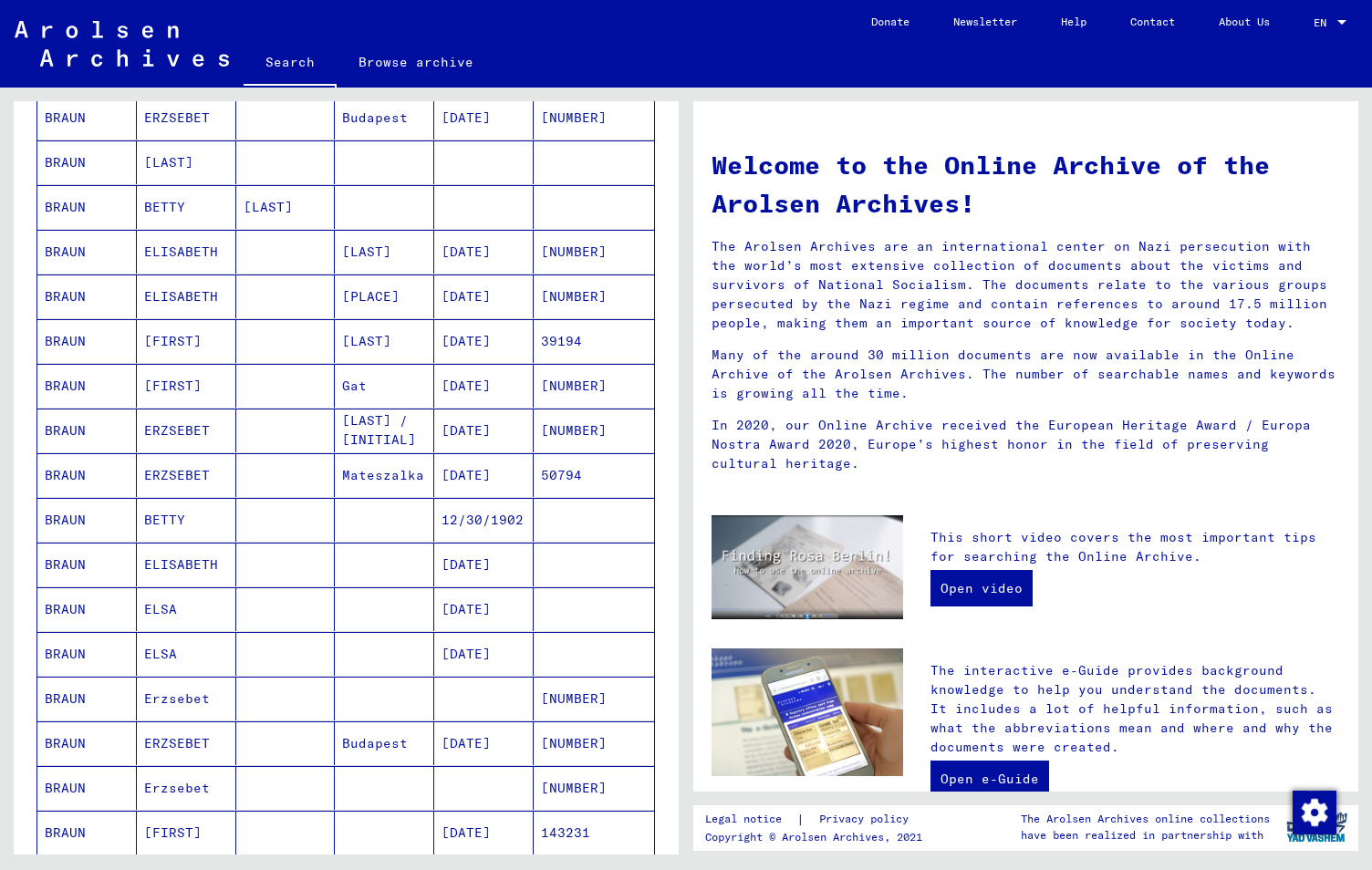 click on "BRAUN" at bounding box center (87, 699) 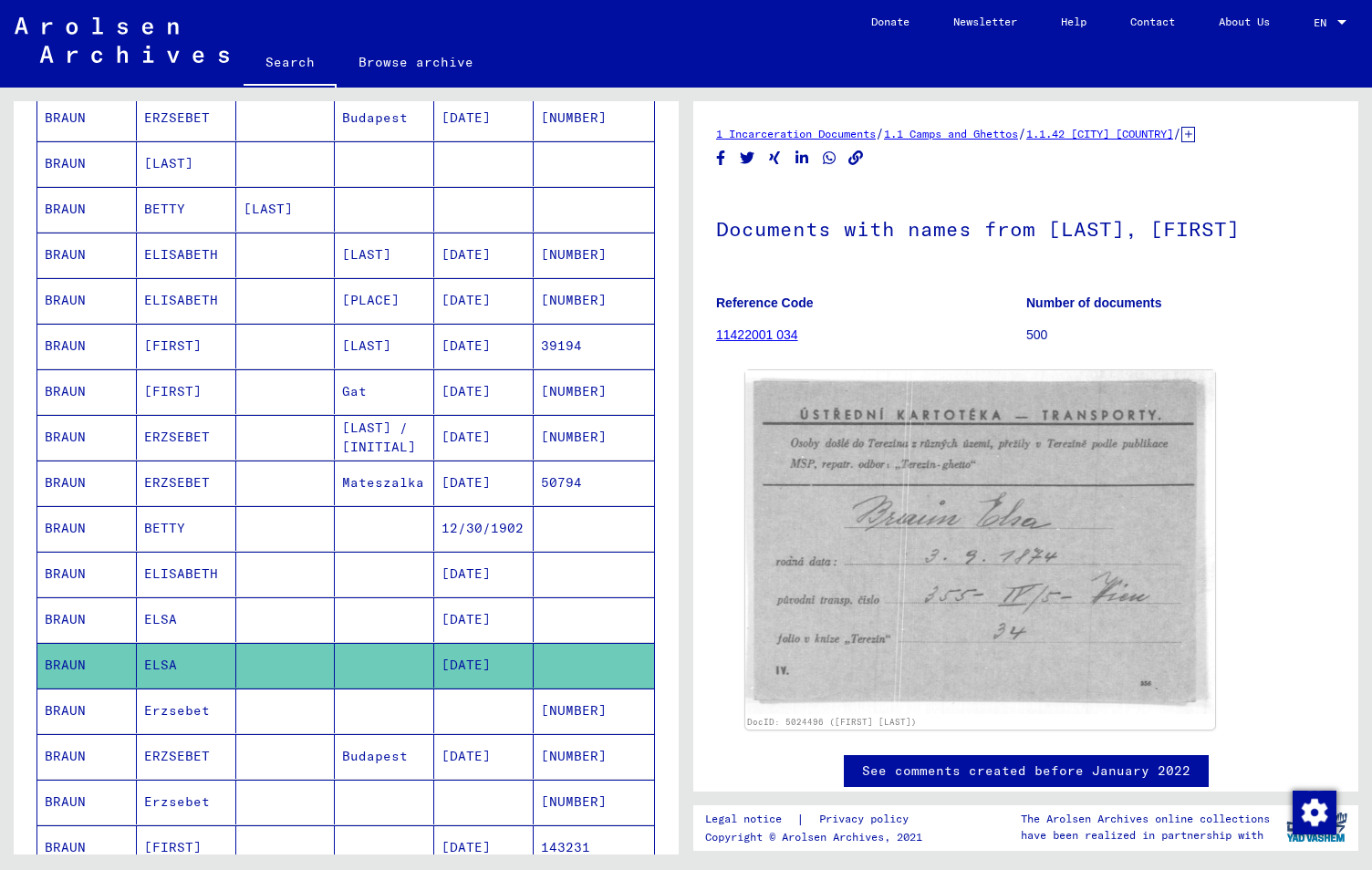 scroll, scrollTop: 0, scrollLeft: 0, axis: both 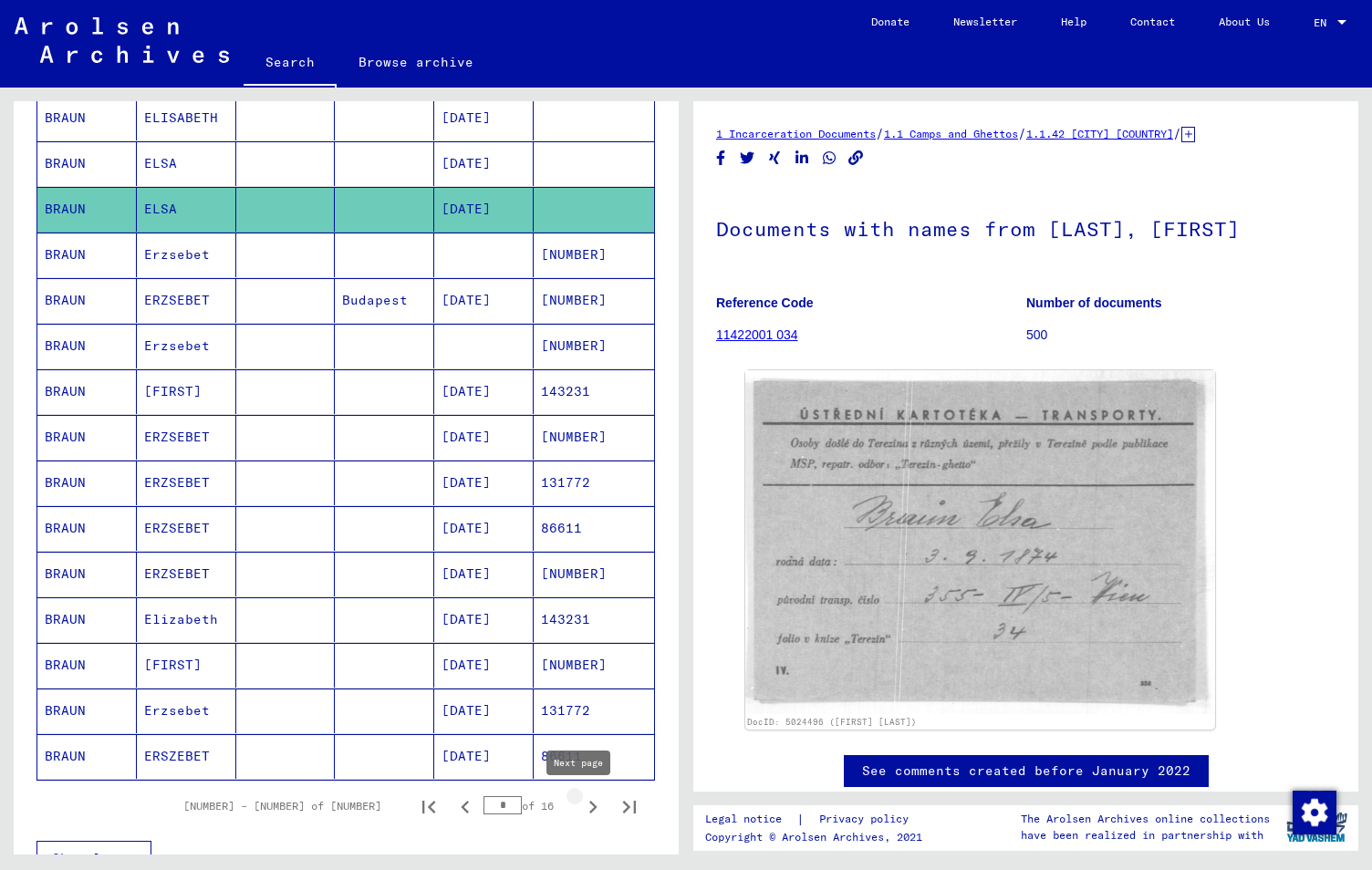 click 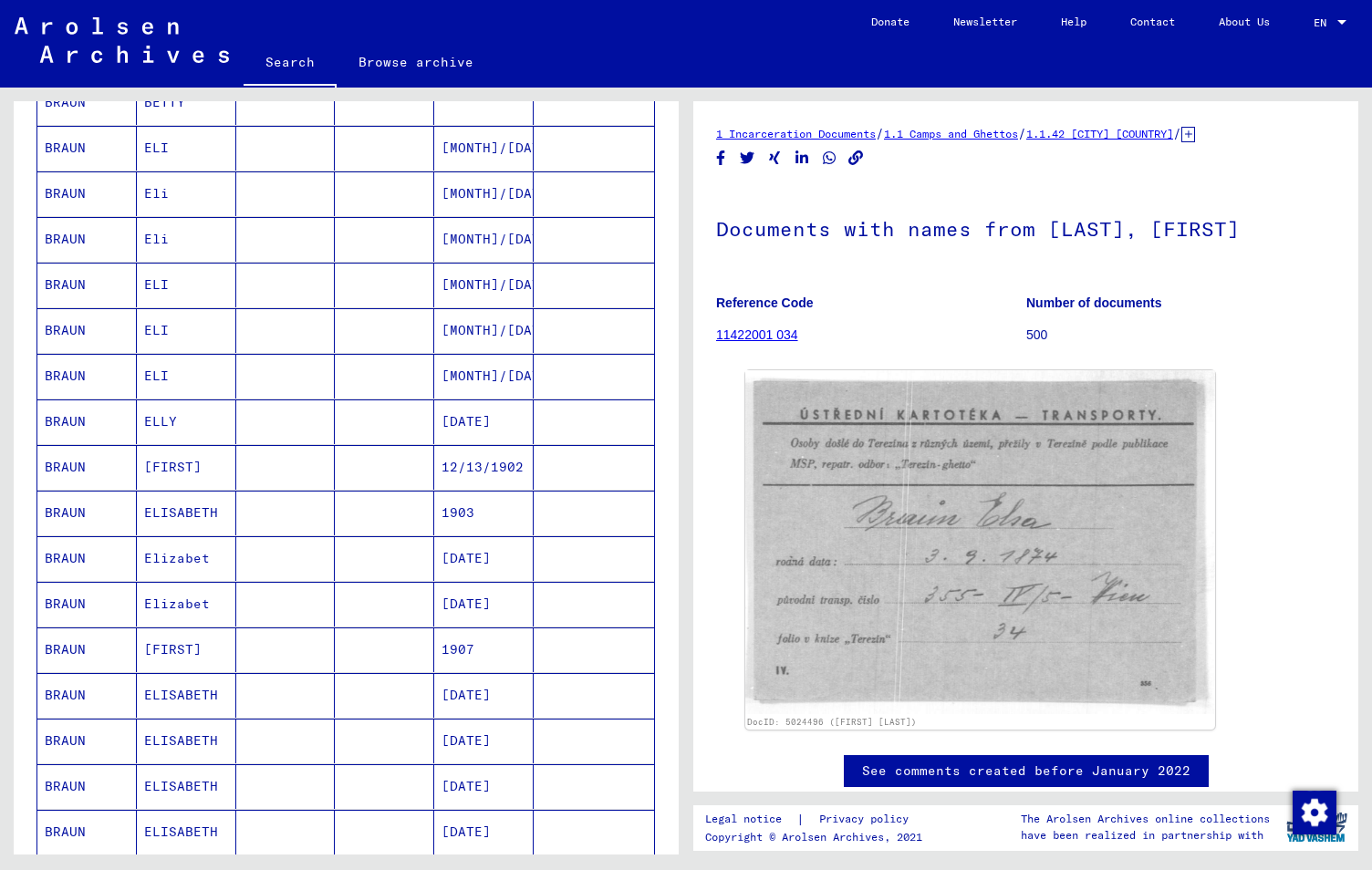 scroll, scrollTop: 730, scrollLeft: 0, axis: vertical 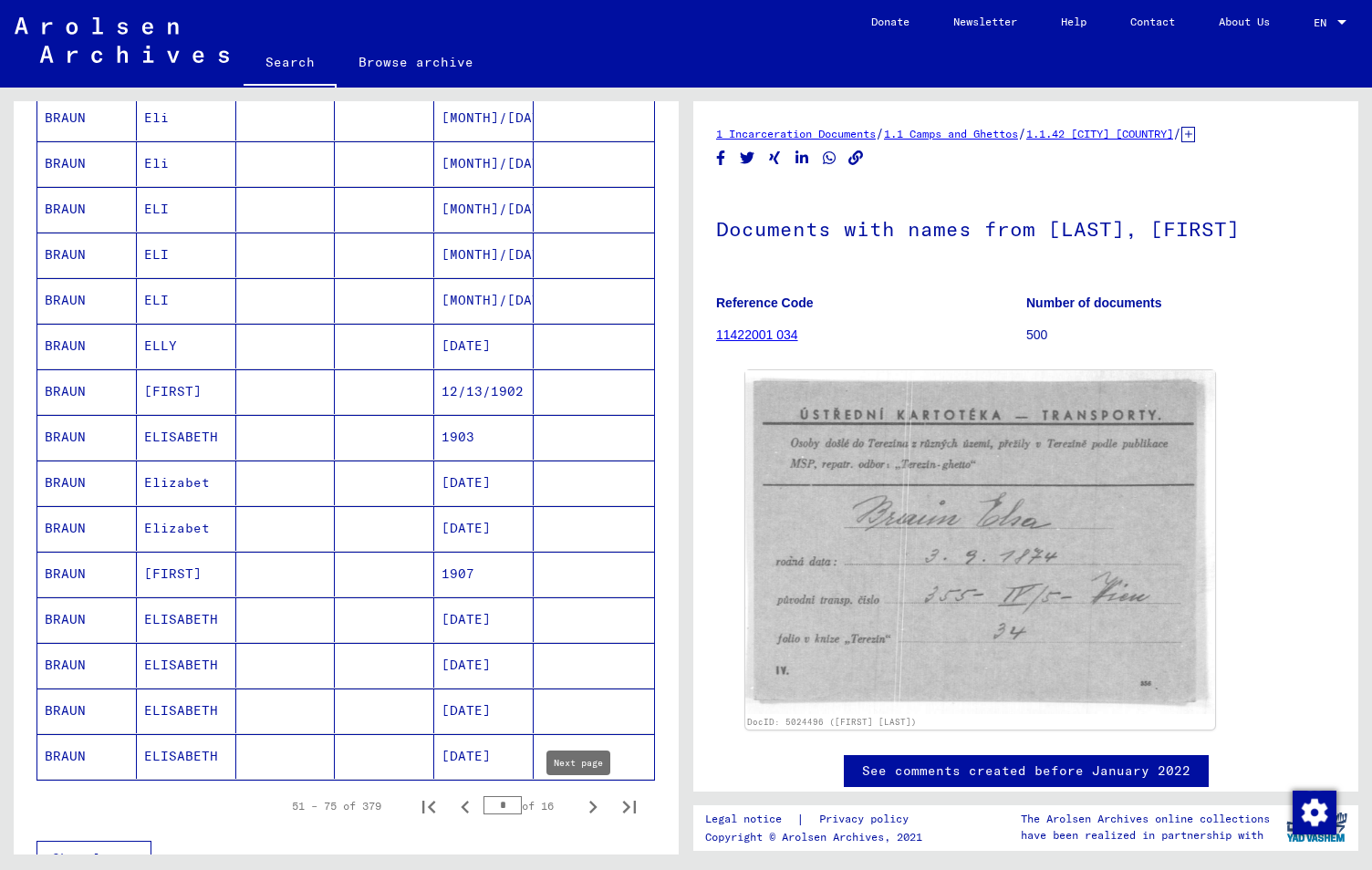 click 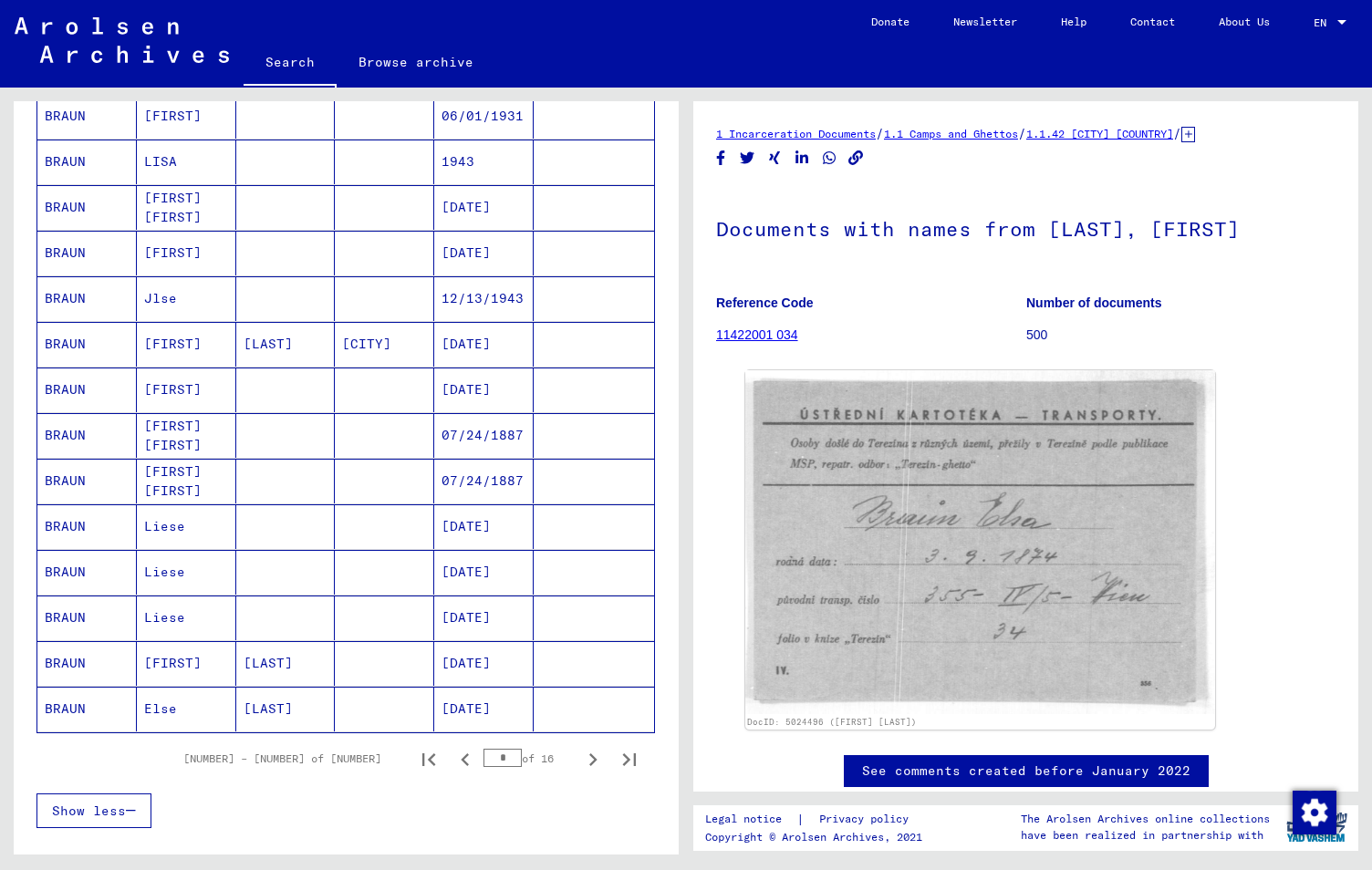 scroll, scrollTop: 821, scrollLeft: 0, axis: vertical 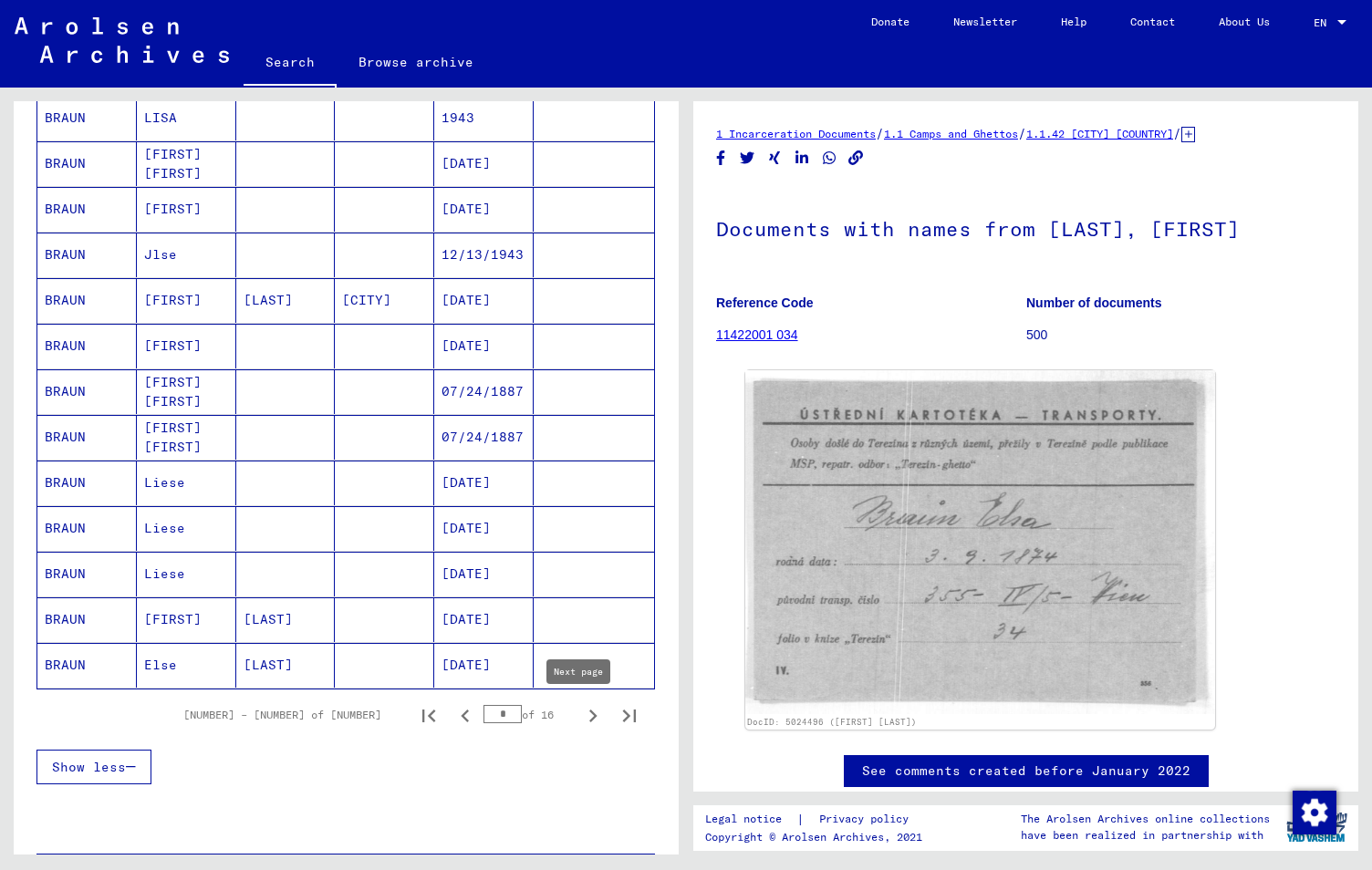click 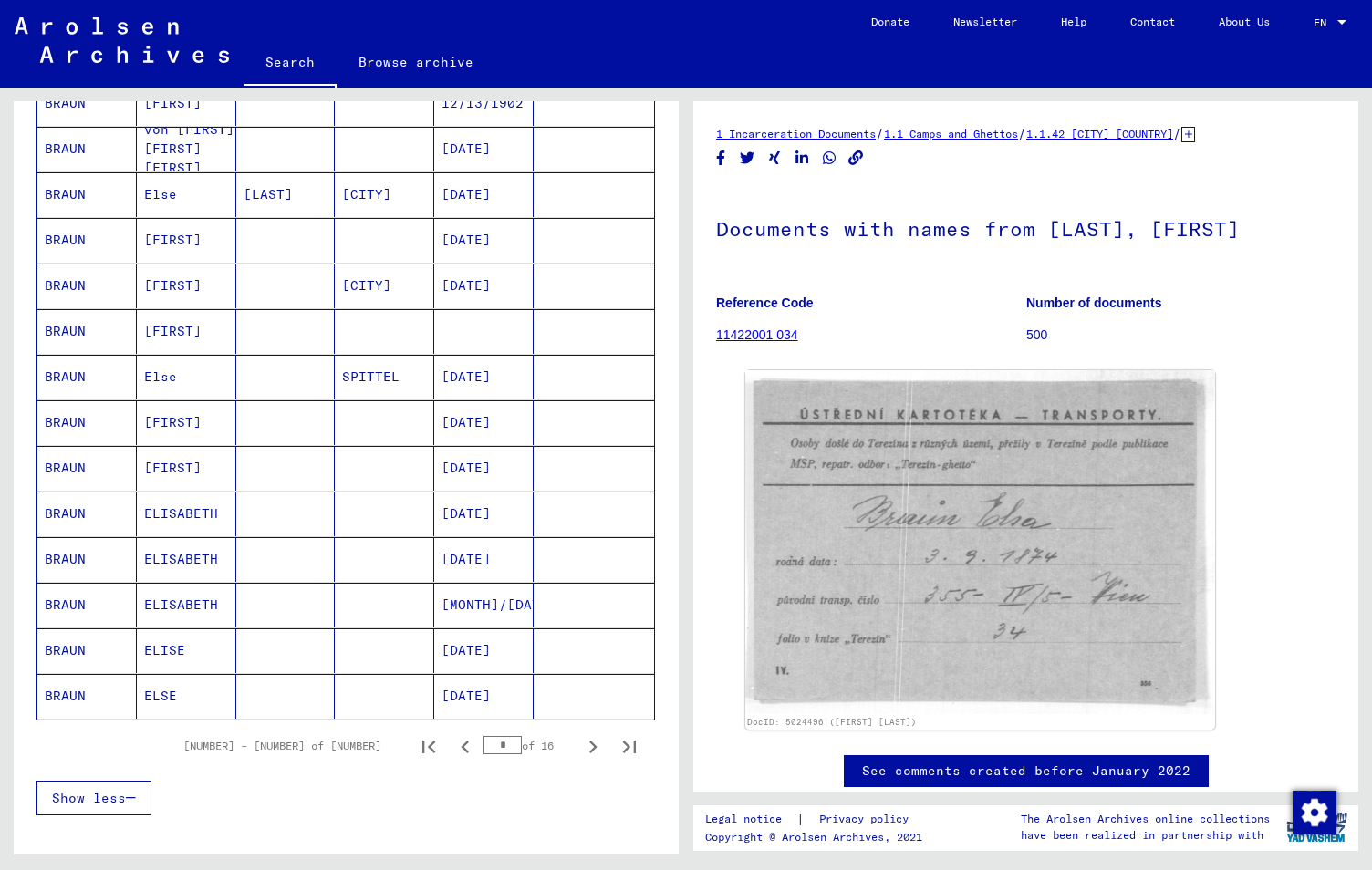 scroll, scrollTop: 821, scrollLeft: 0, axis: vertical 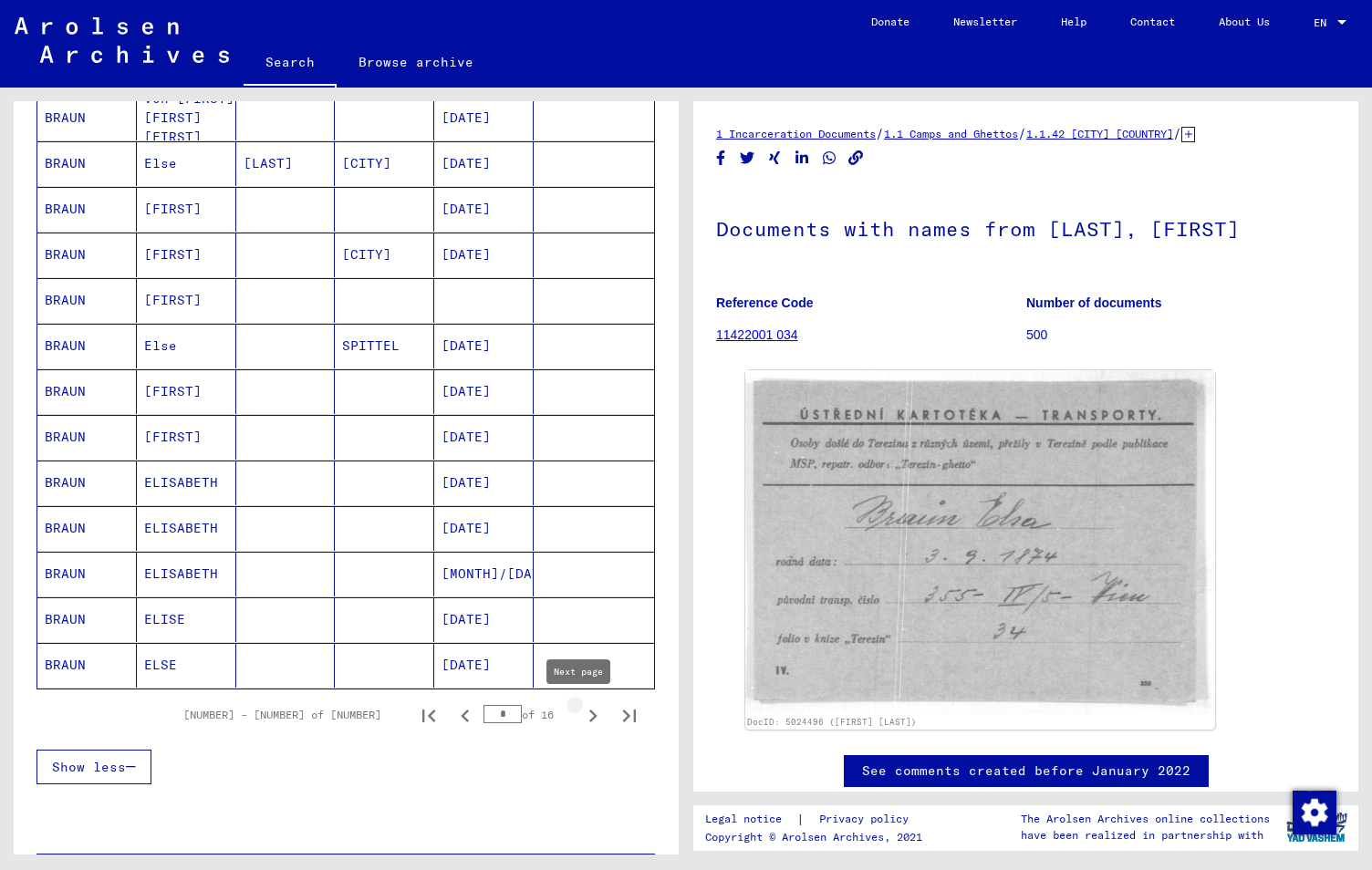 click 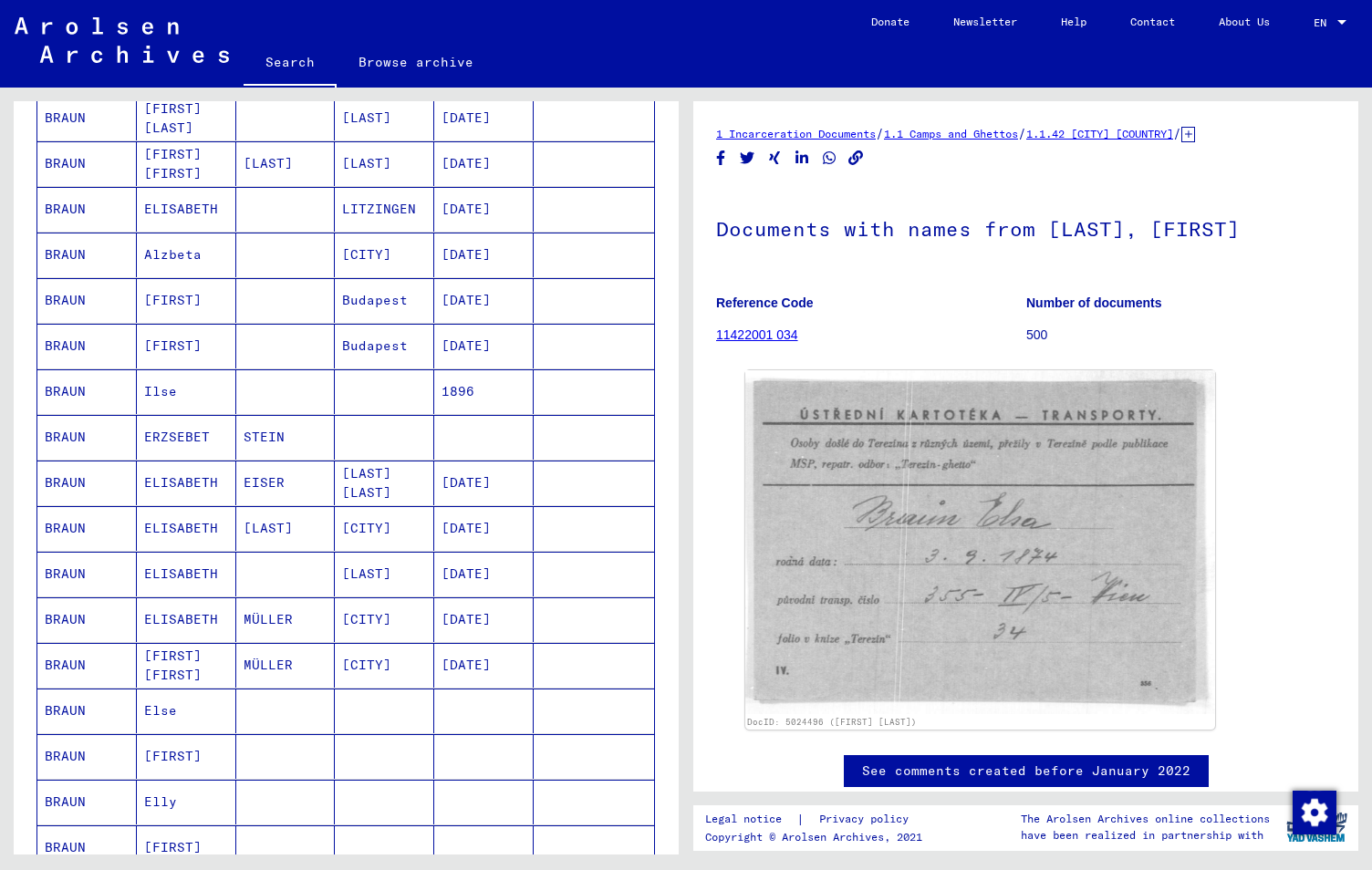 scroll, scrollTop: 730, scrollLeft: 0, axis: vertical 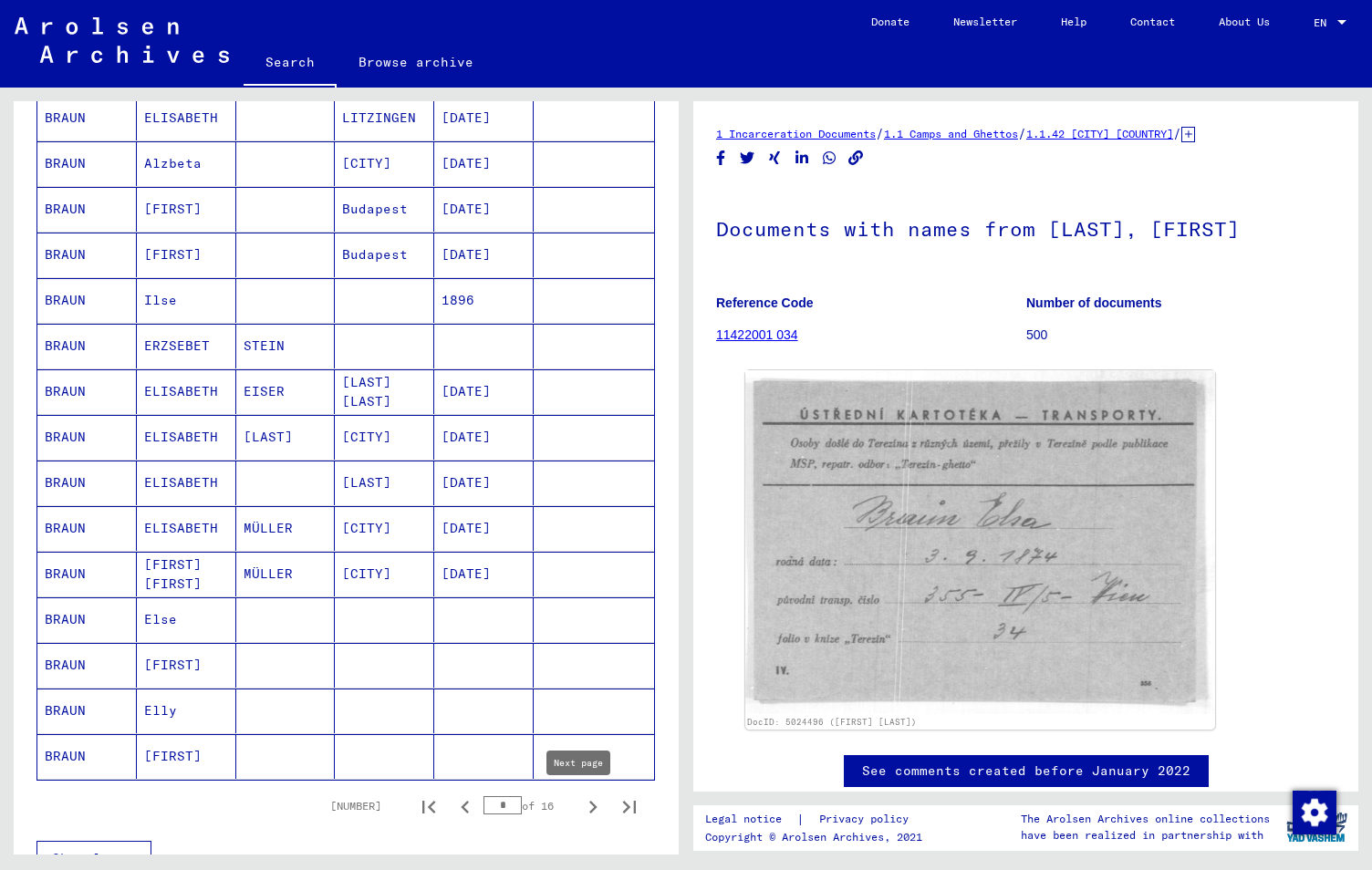 click 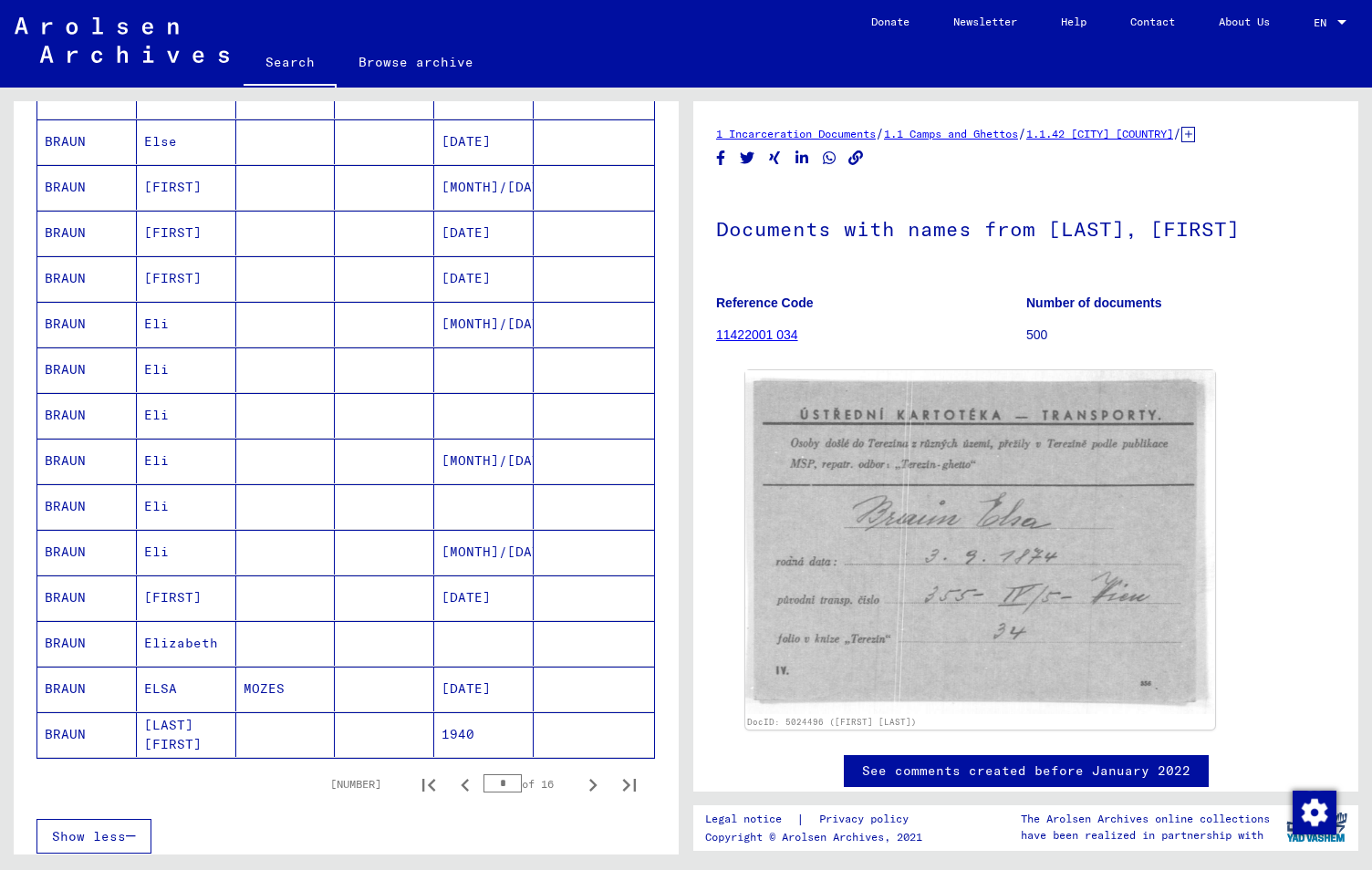 scroll, scrollTop: 821, scrollLeft: 0, axis: vertical 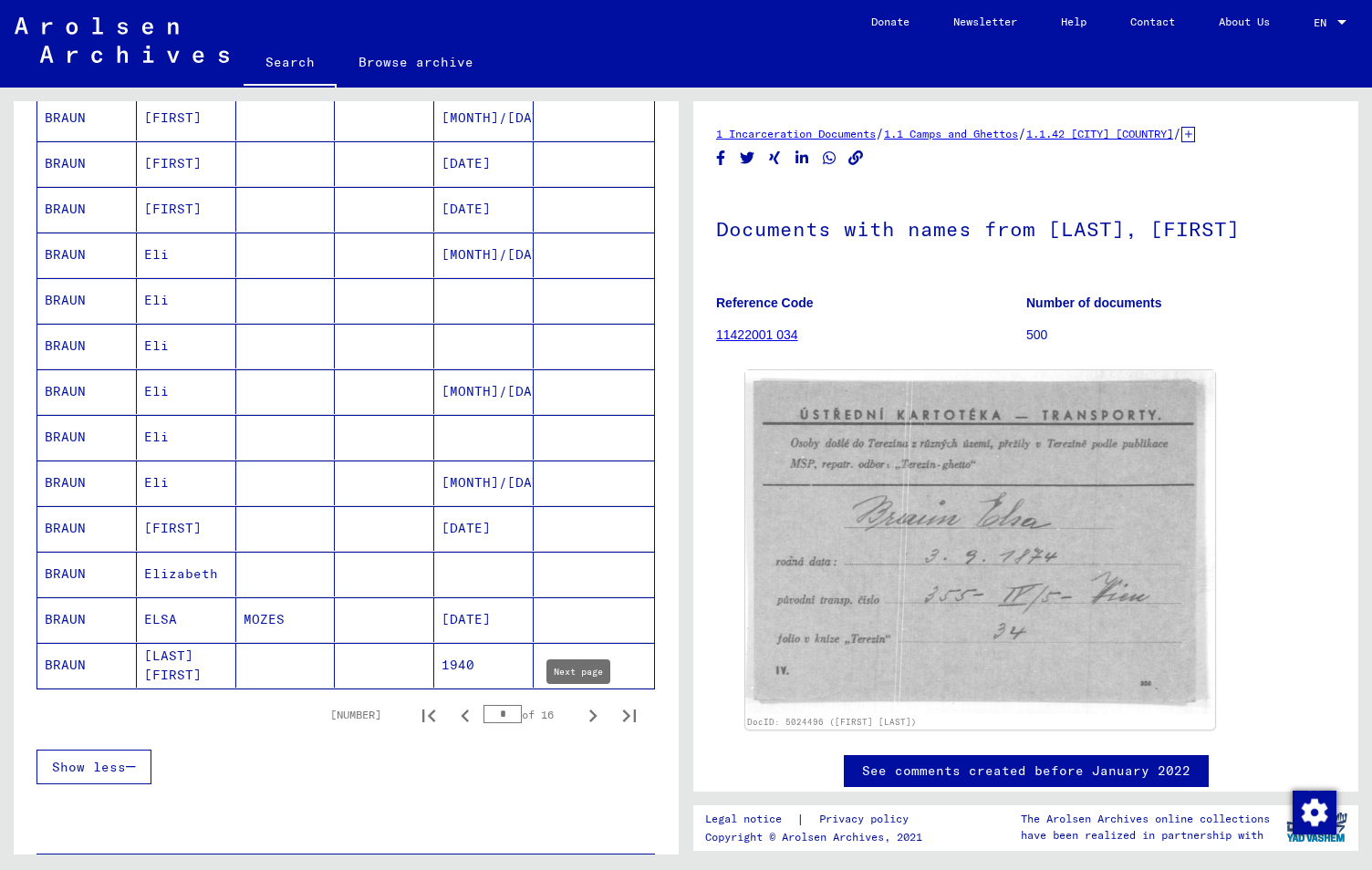 click 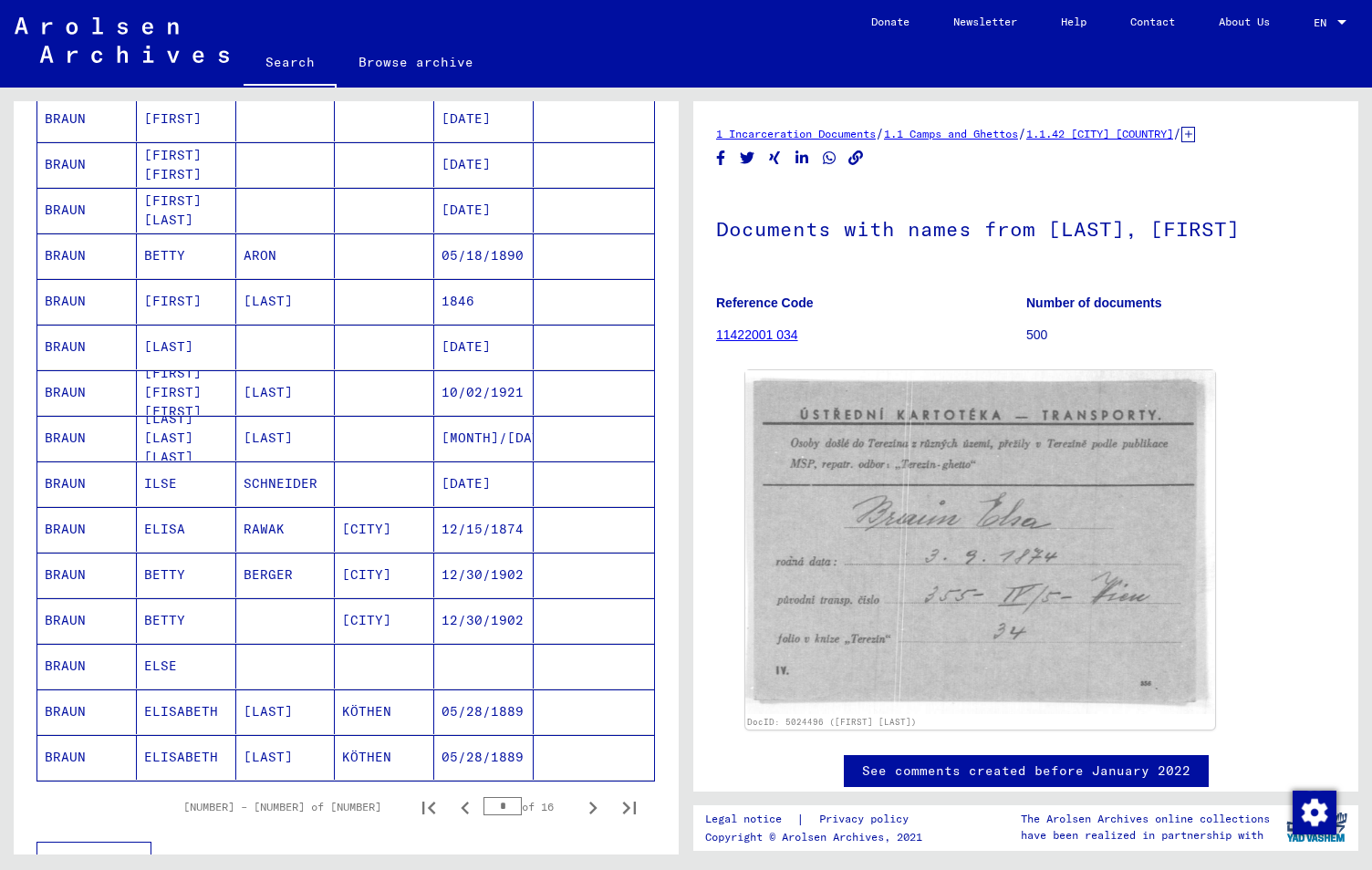 scroll, scrollTop: 730, scrollLeft: 0, axis: vertical 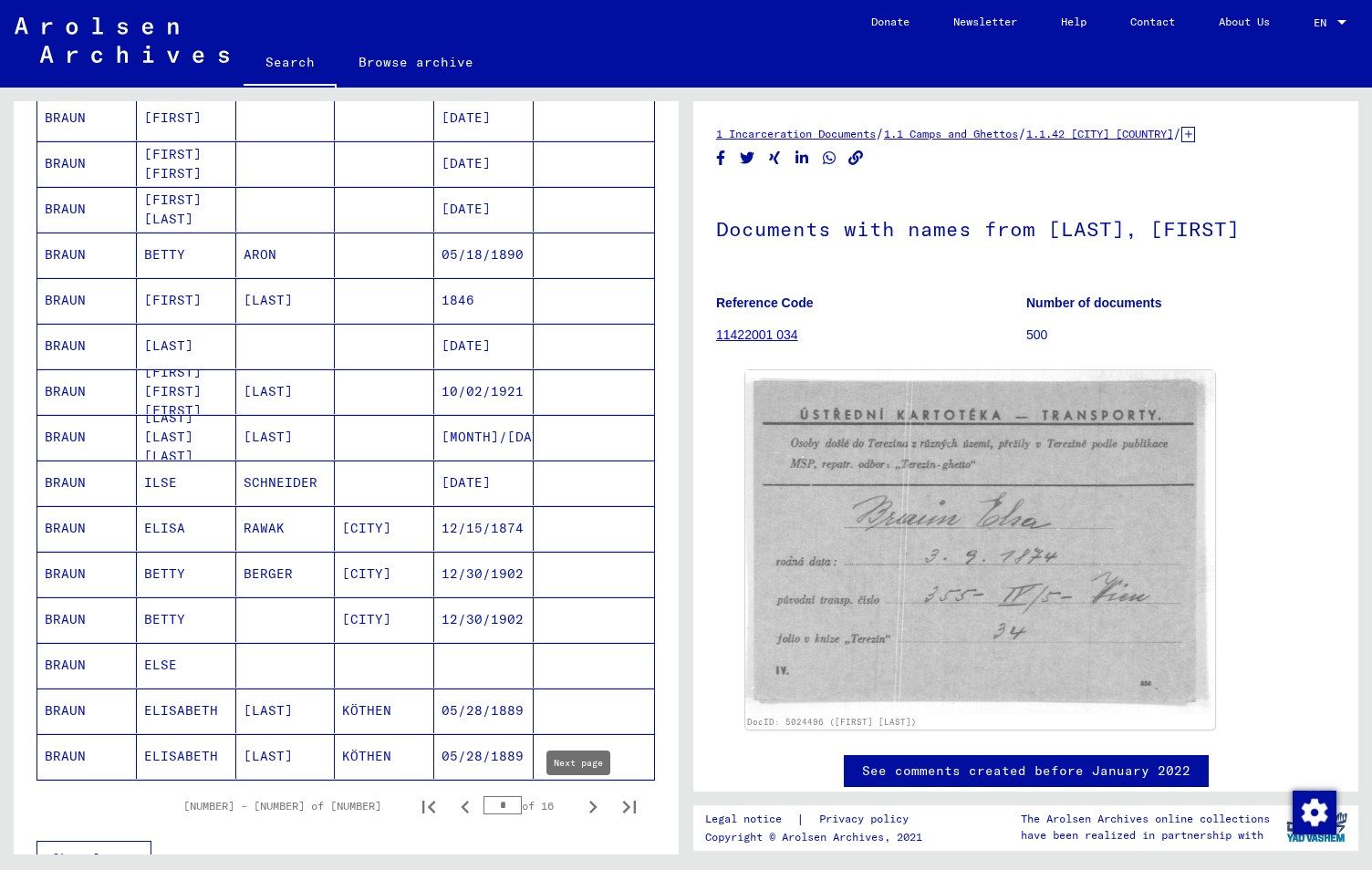 click 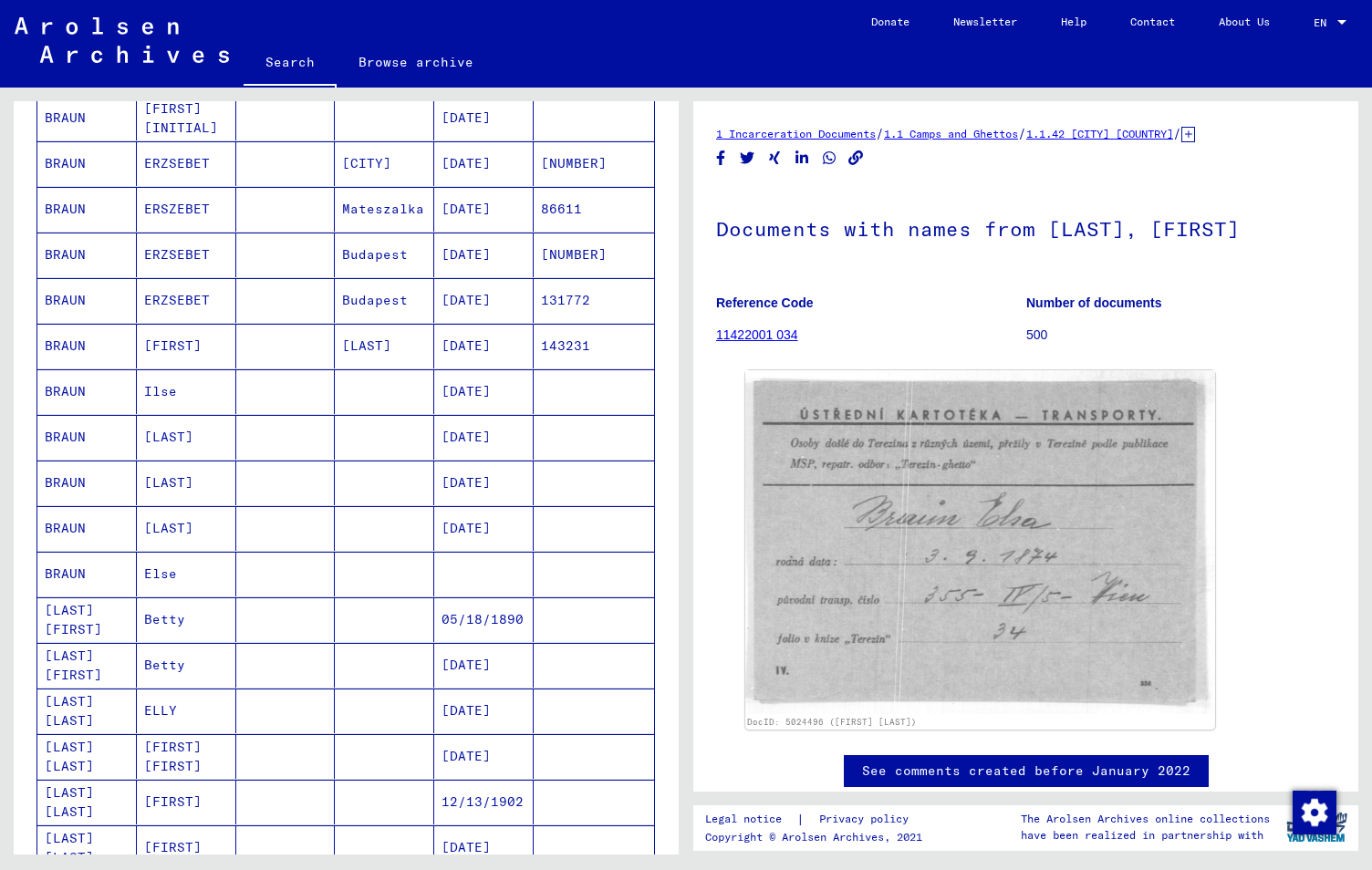 scroll, scrollTop: 730, scrollLeft: 0, axis: vertical 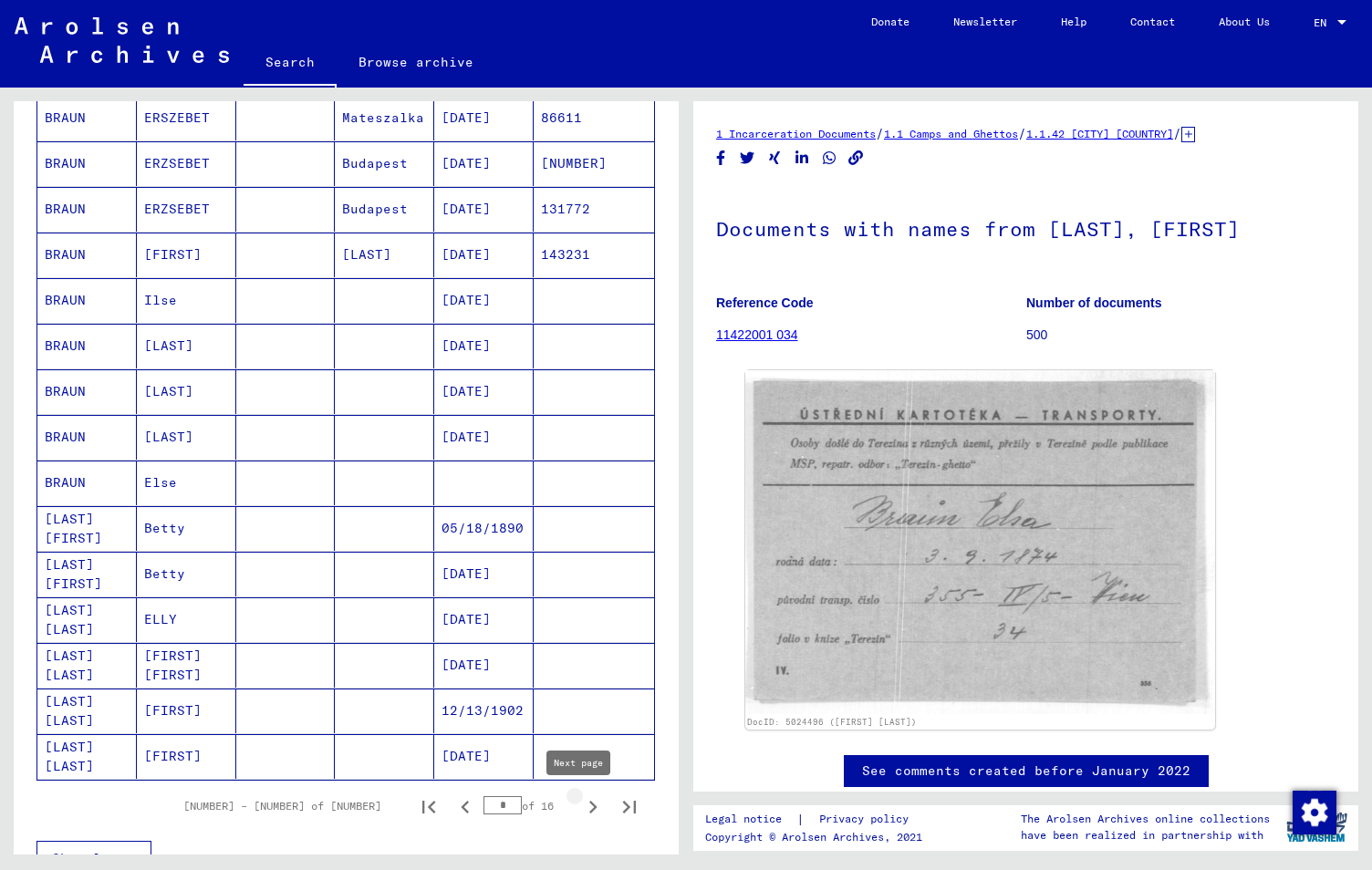 click at bounding box center [593, 806] 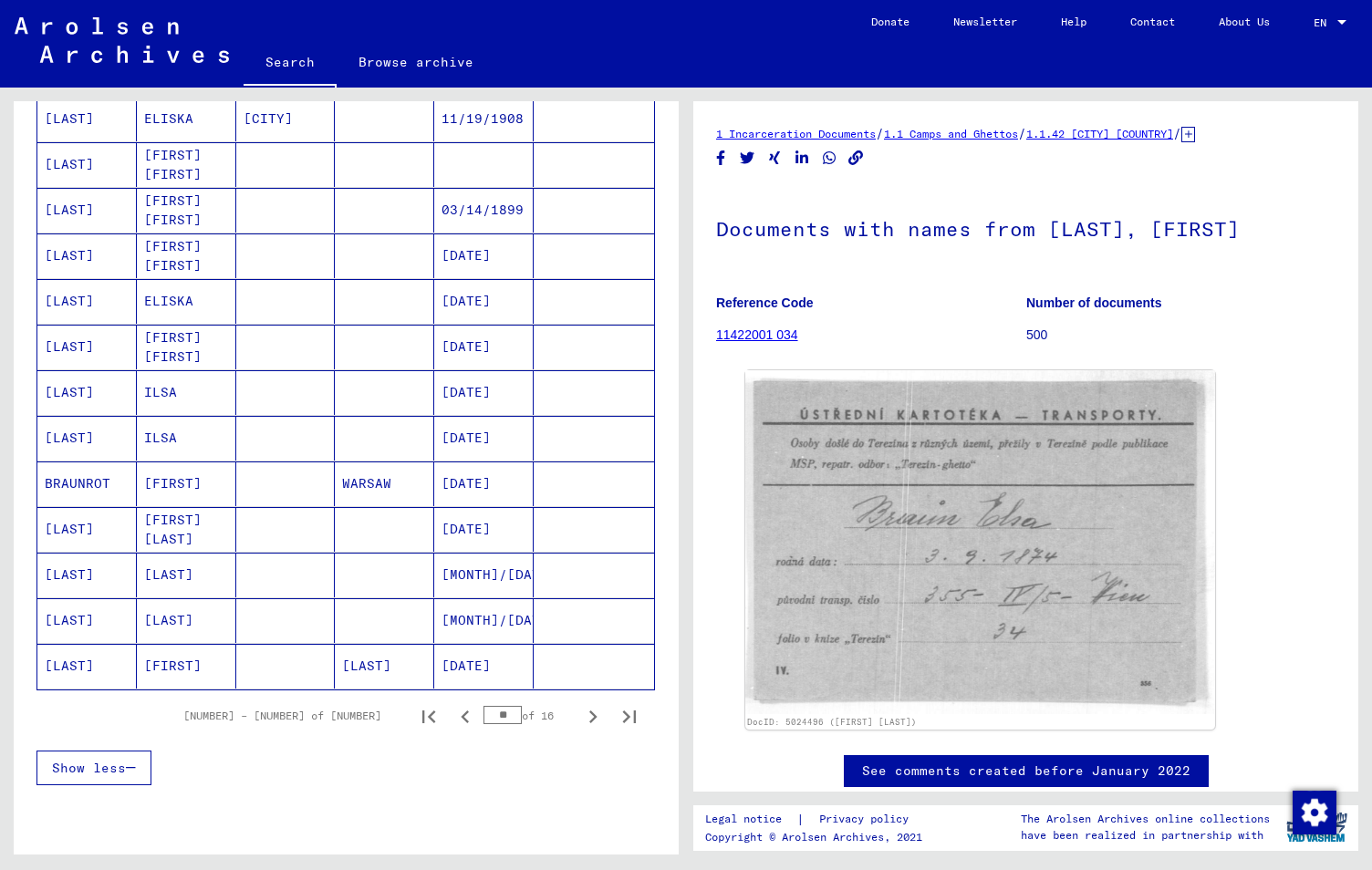 scroll, scrollTop: 821, scrollLeft: 0, axis: vertical 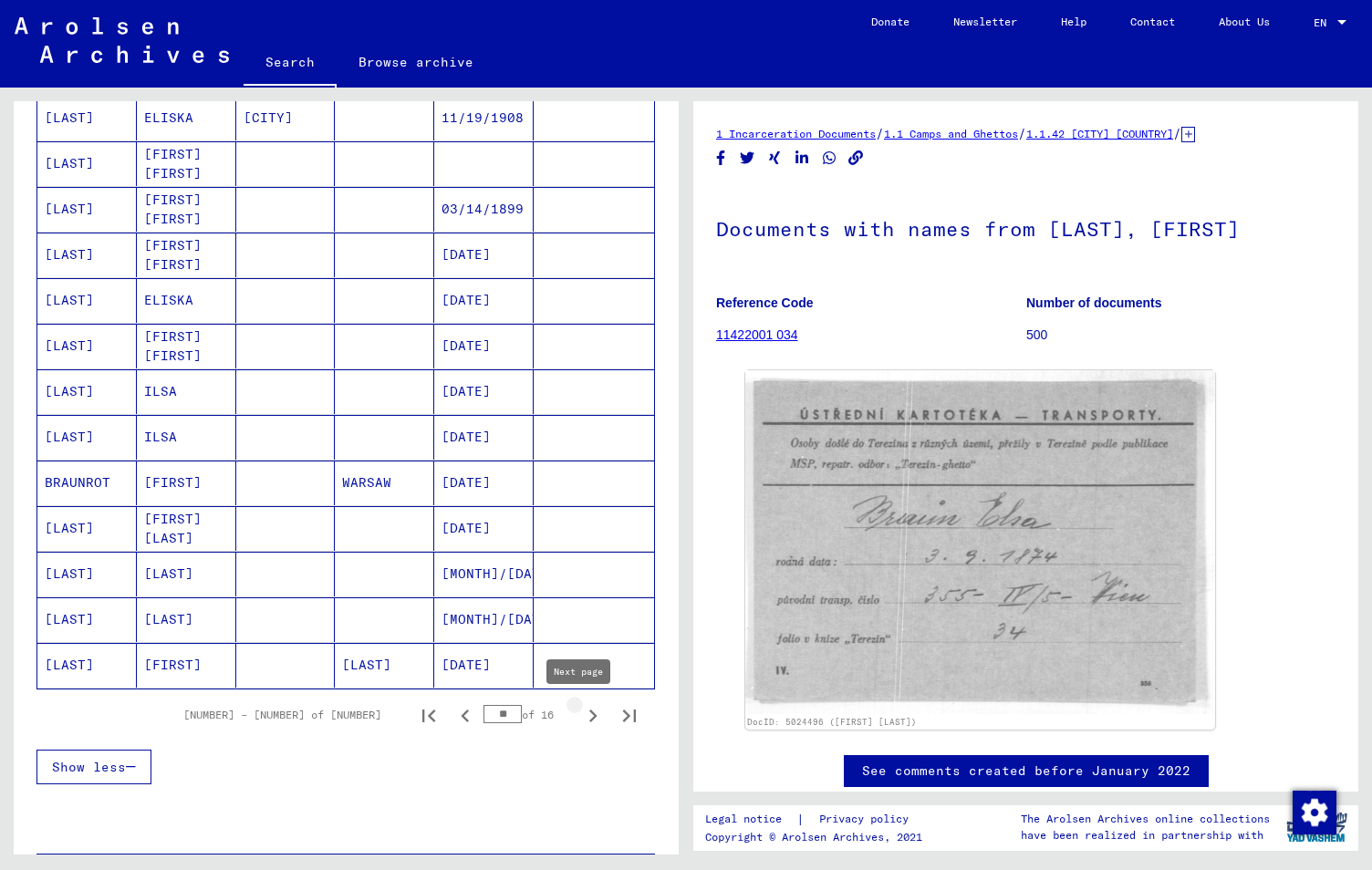 click 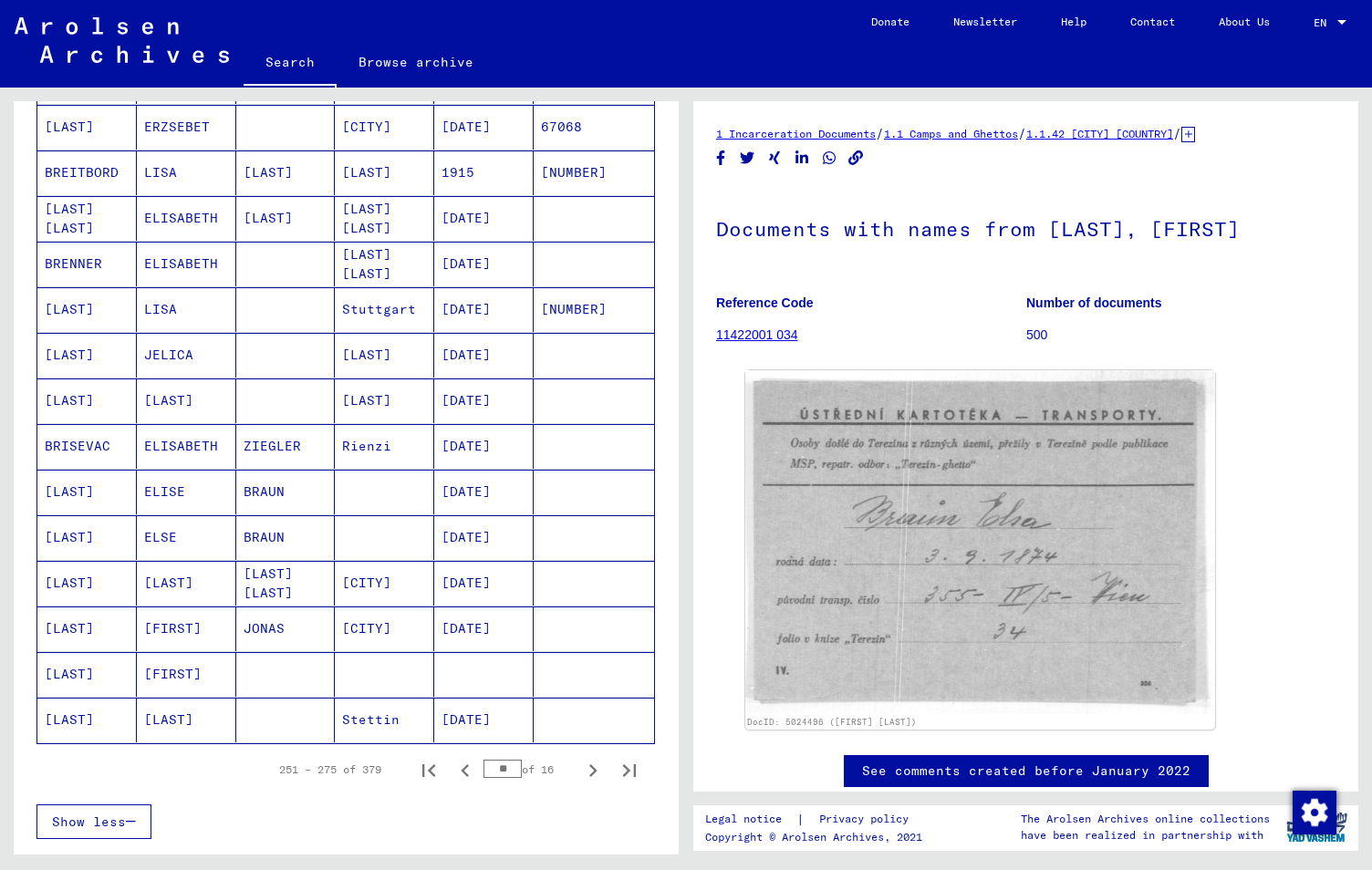 scroll, scrollTop: 821, scrollLeft: 0, axis: vertical 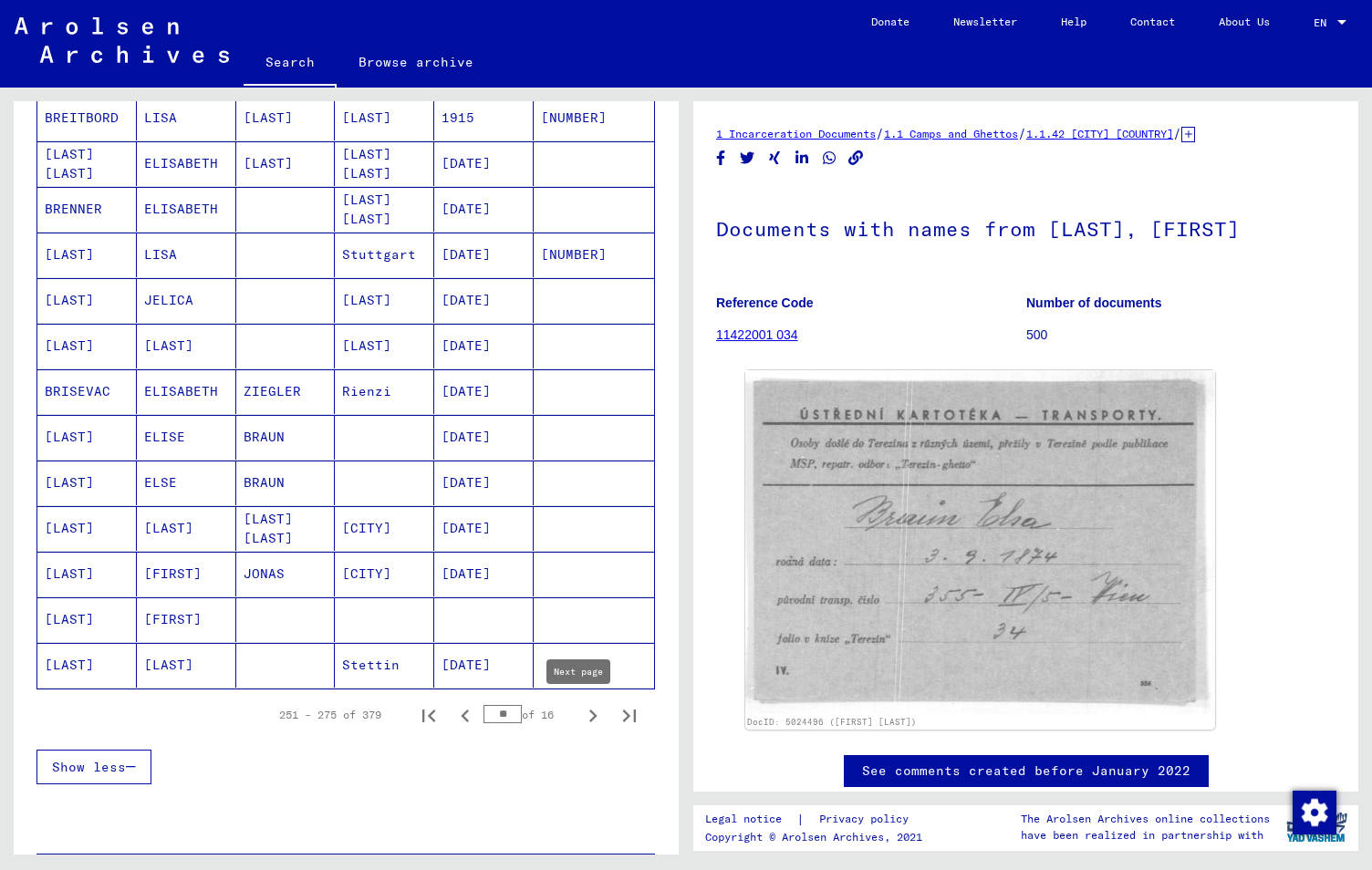 click 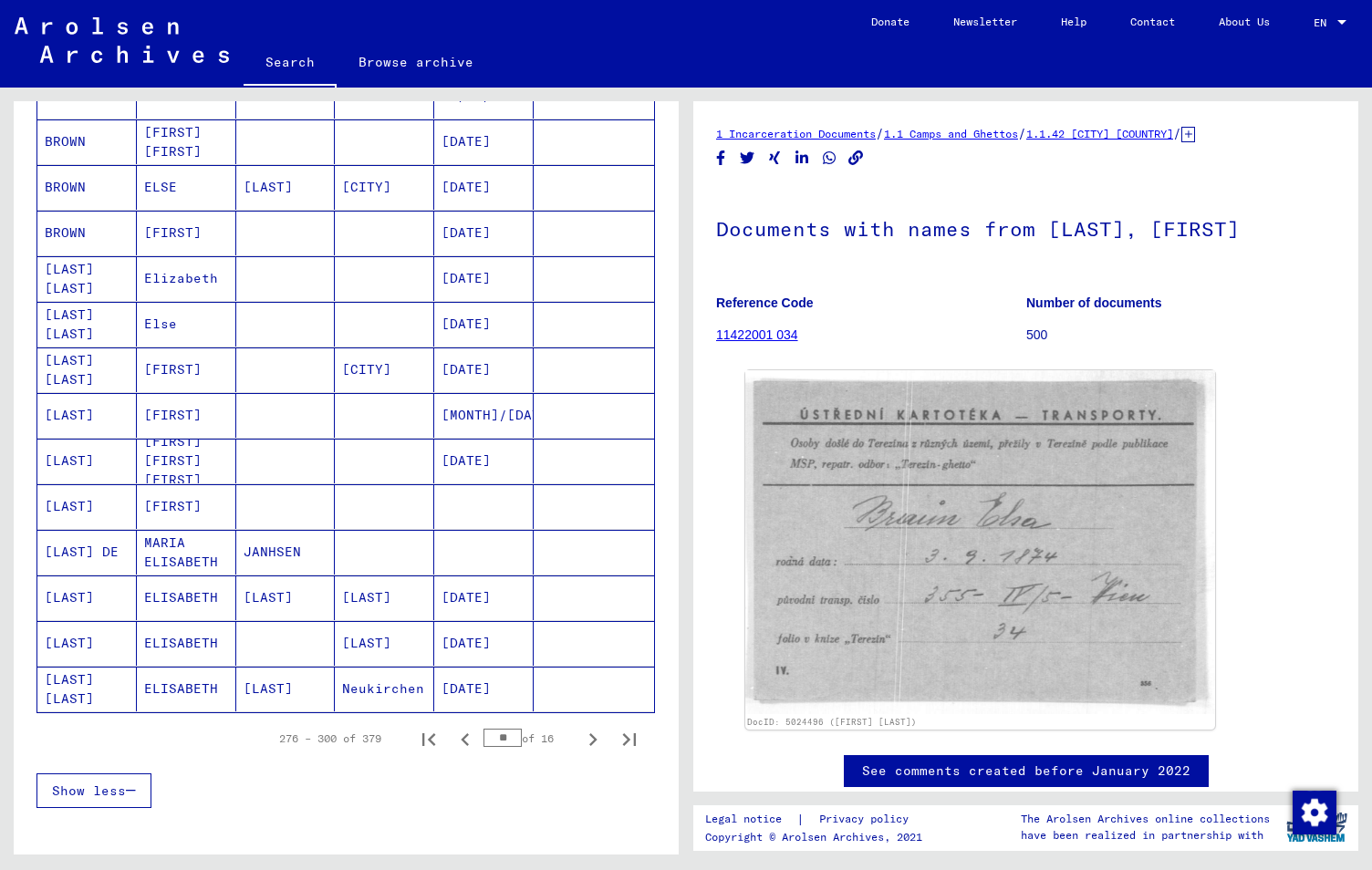 scroll, scrollTop: 821, scrollLeft: 0, axis: vertical 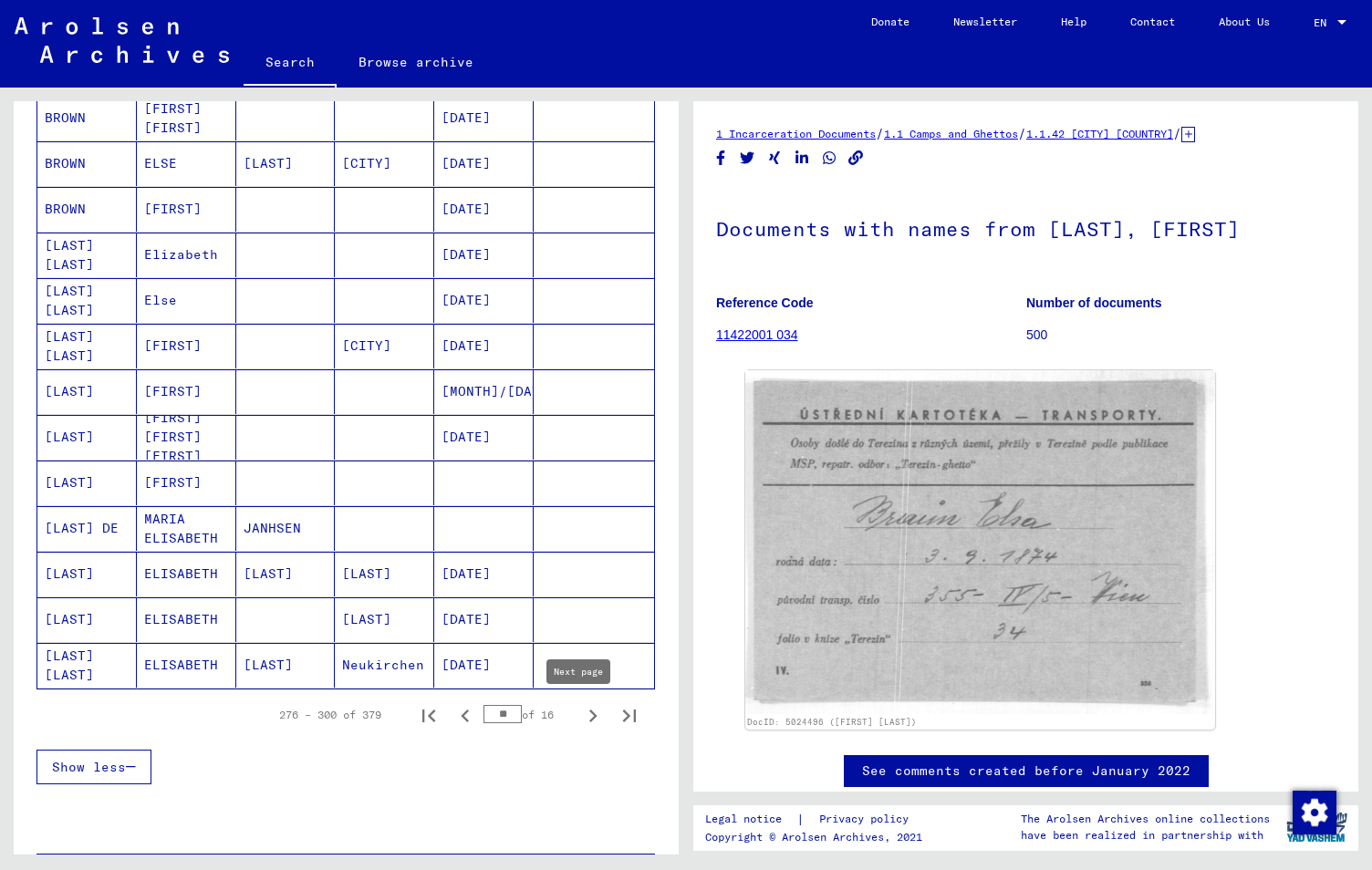 click 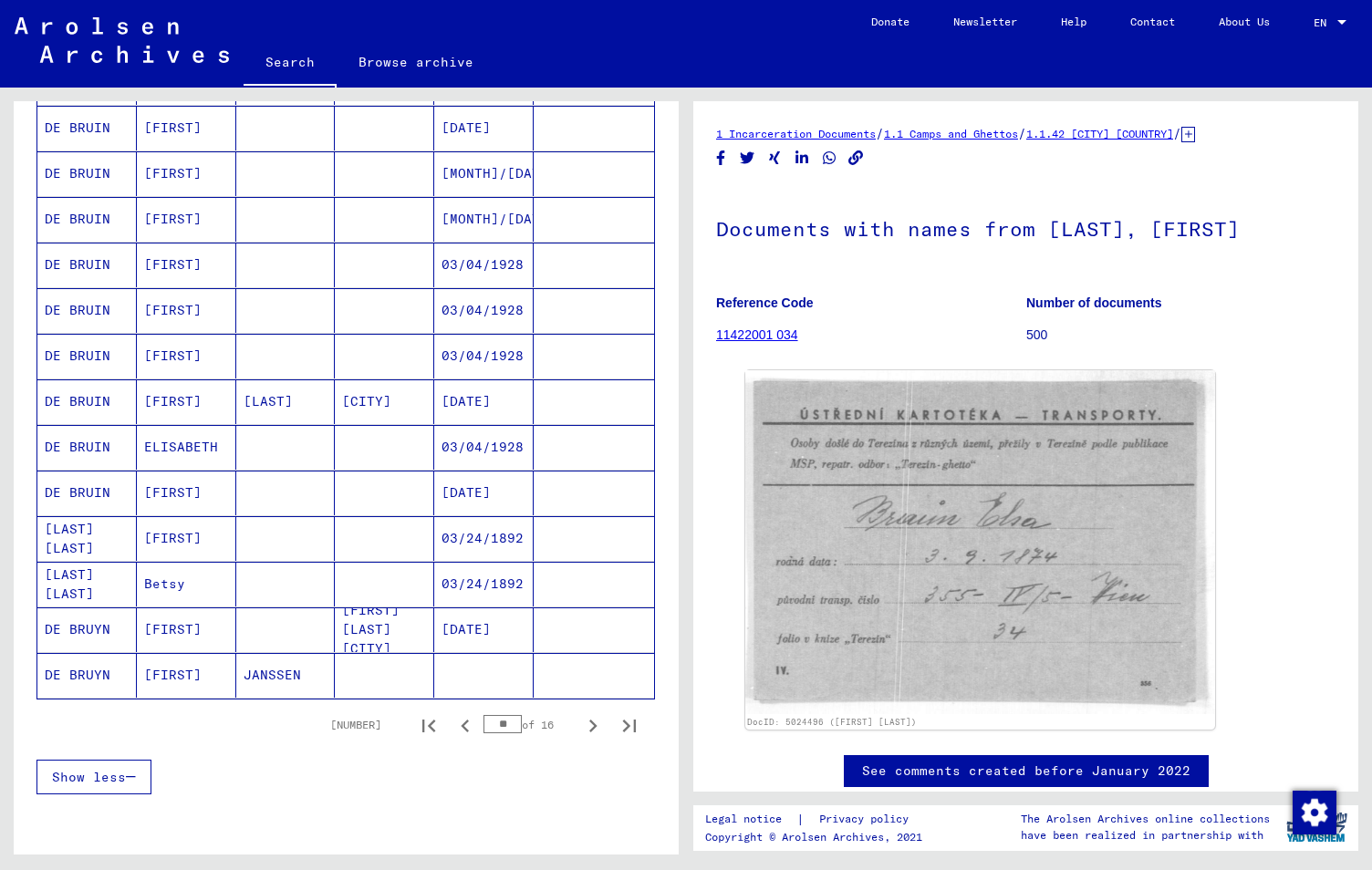 scroll, scrollTop: 821, scrollLeft: 0, axis: vertical 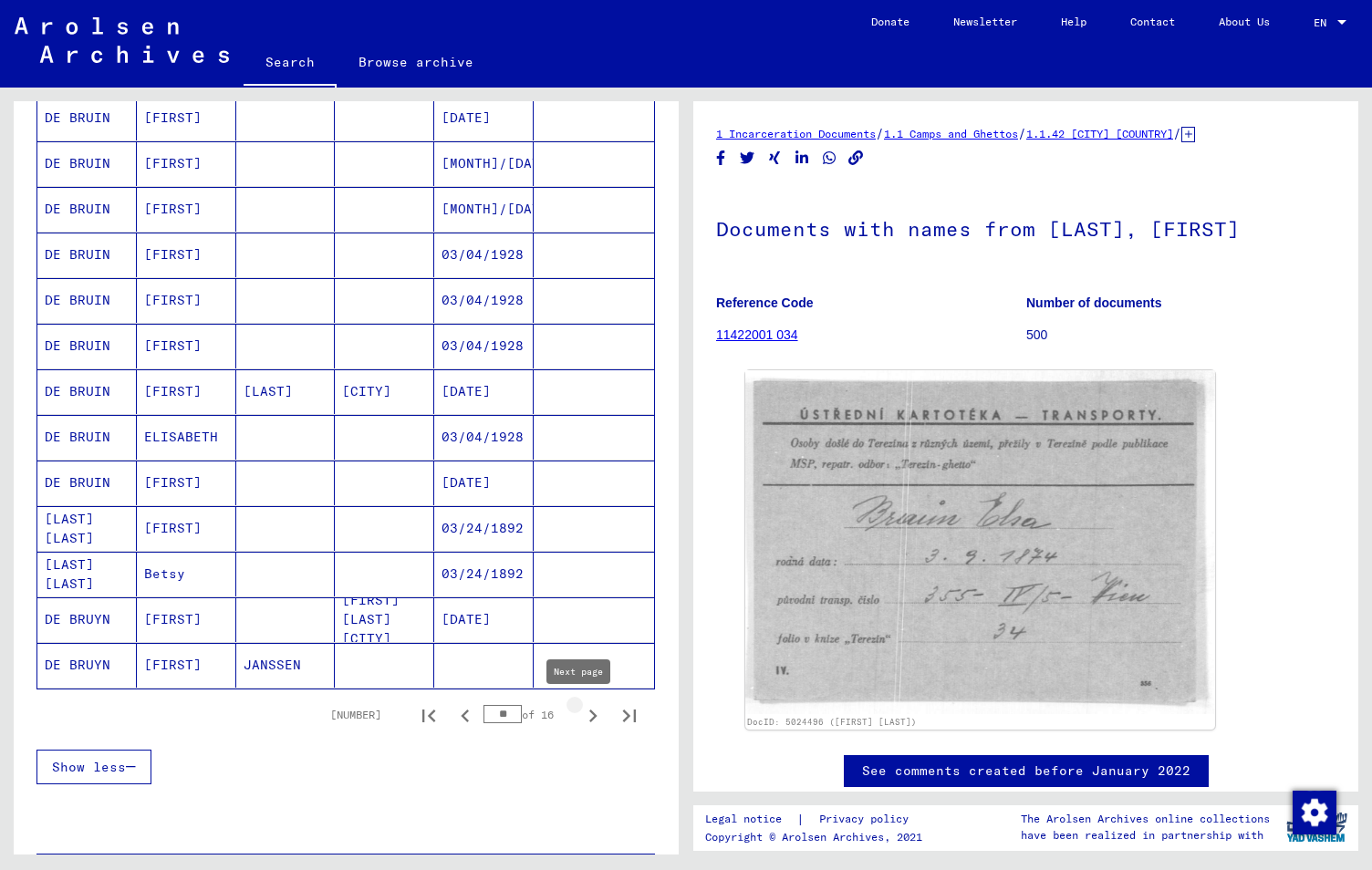 click 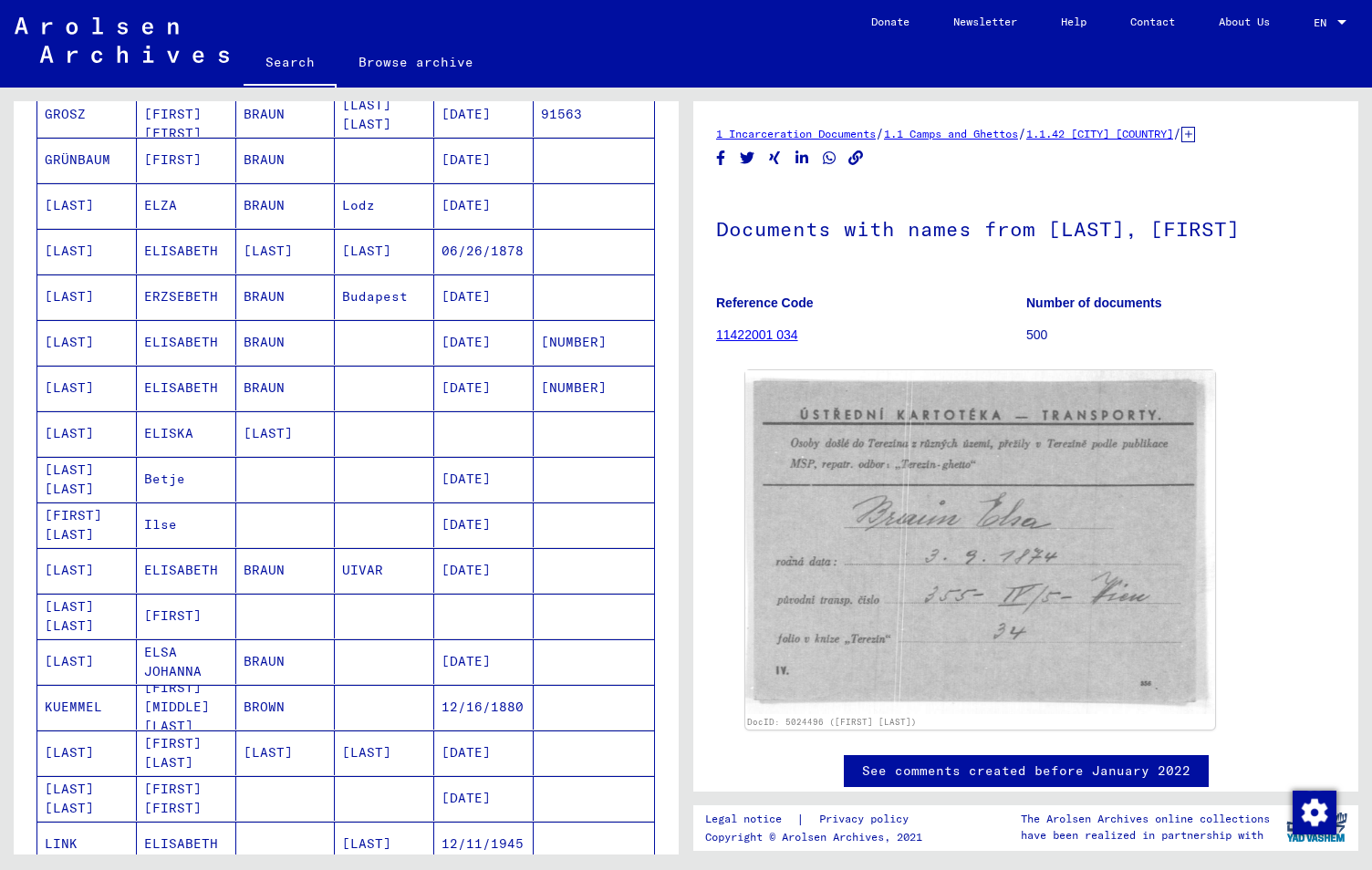 scroll, scrollTop: 730, scrollLeft: 0, axis: vertical 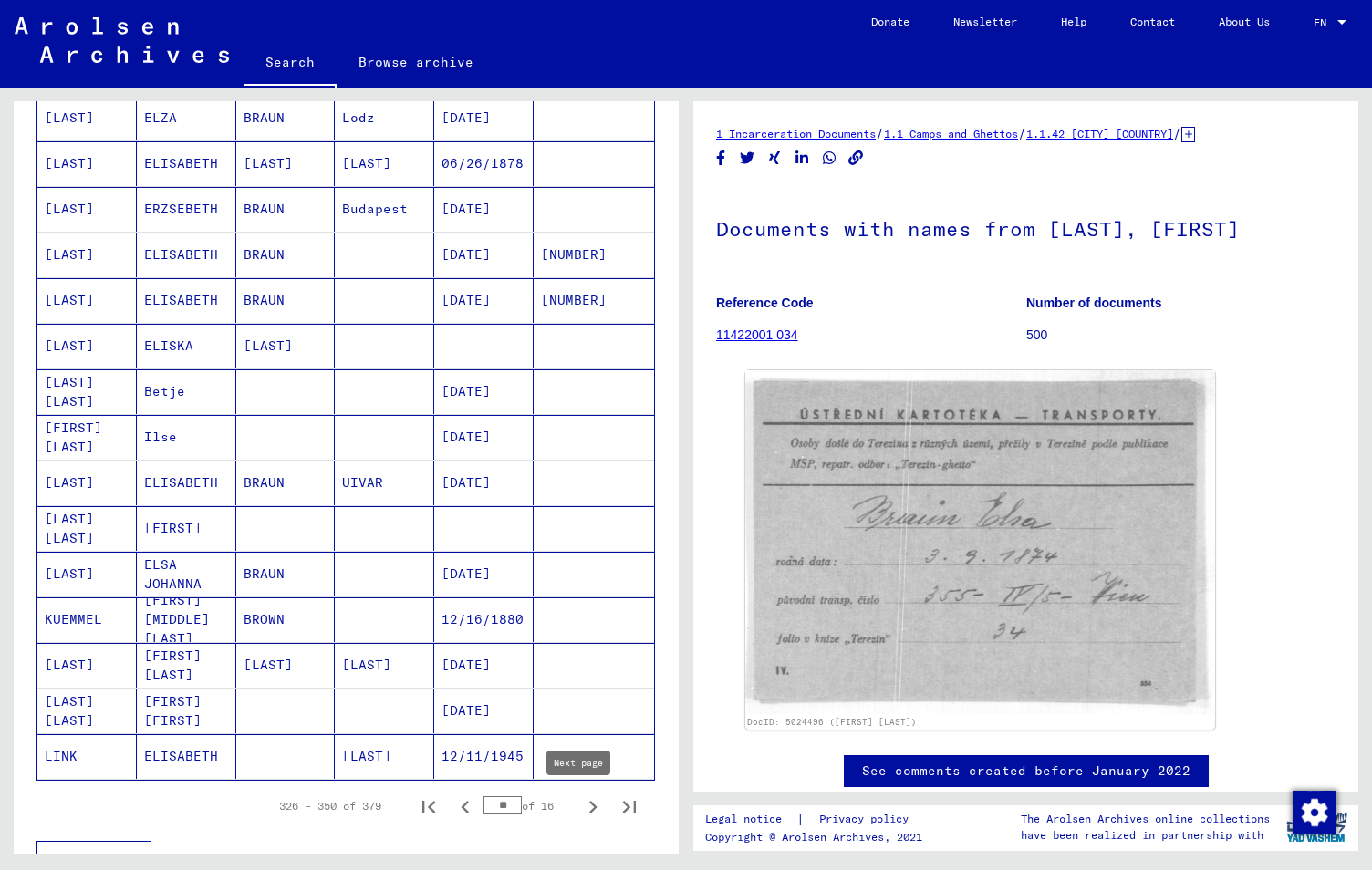 click at bounding box center (593, 806) 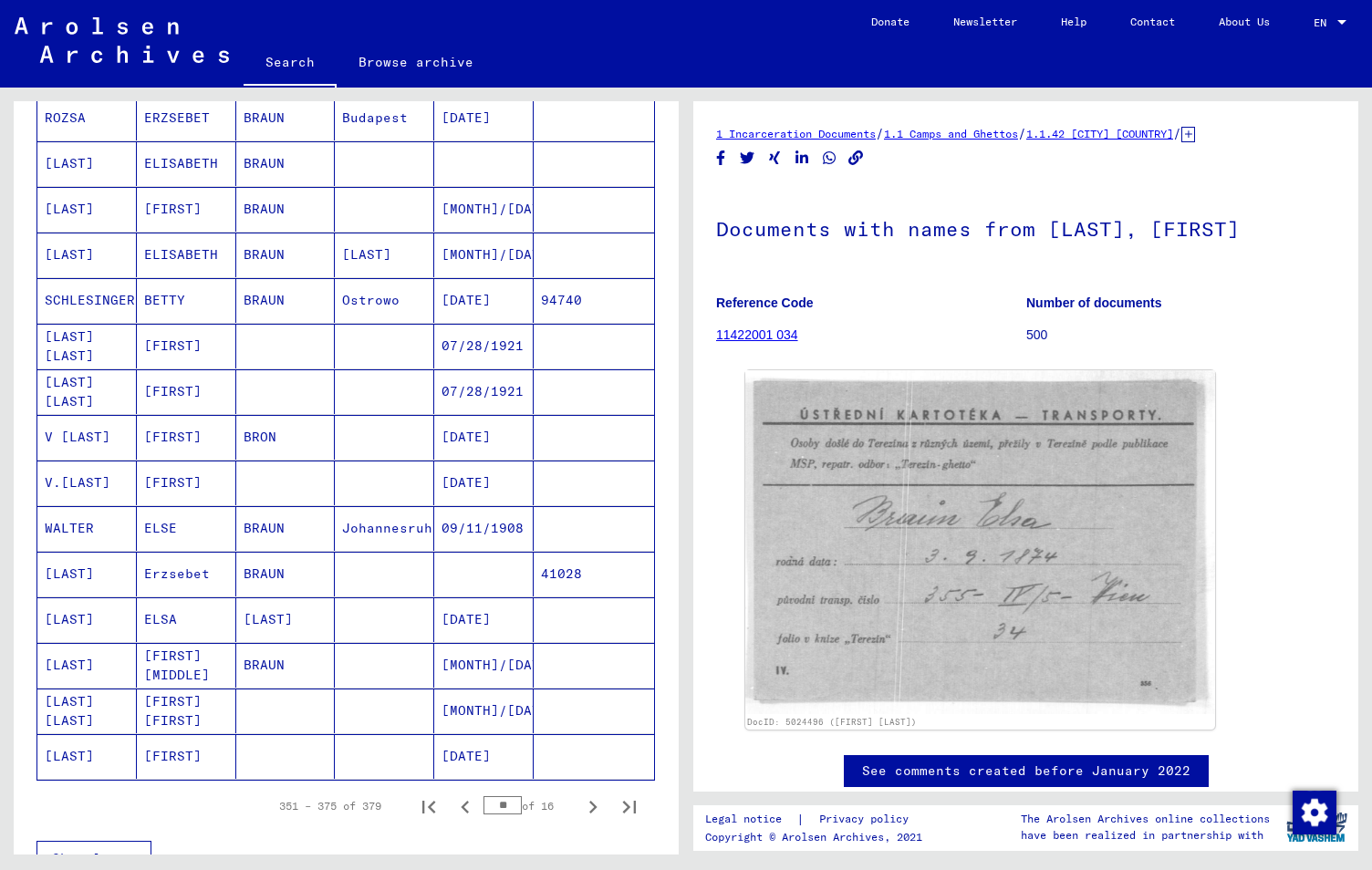 click at bounding box center (593, 806) 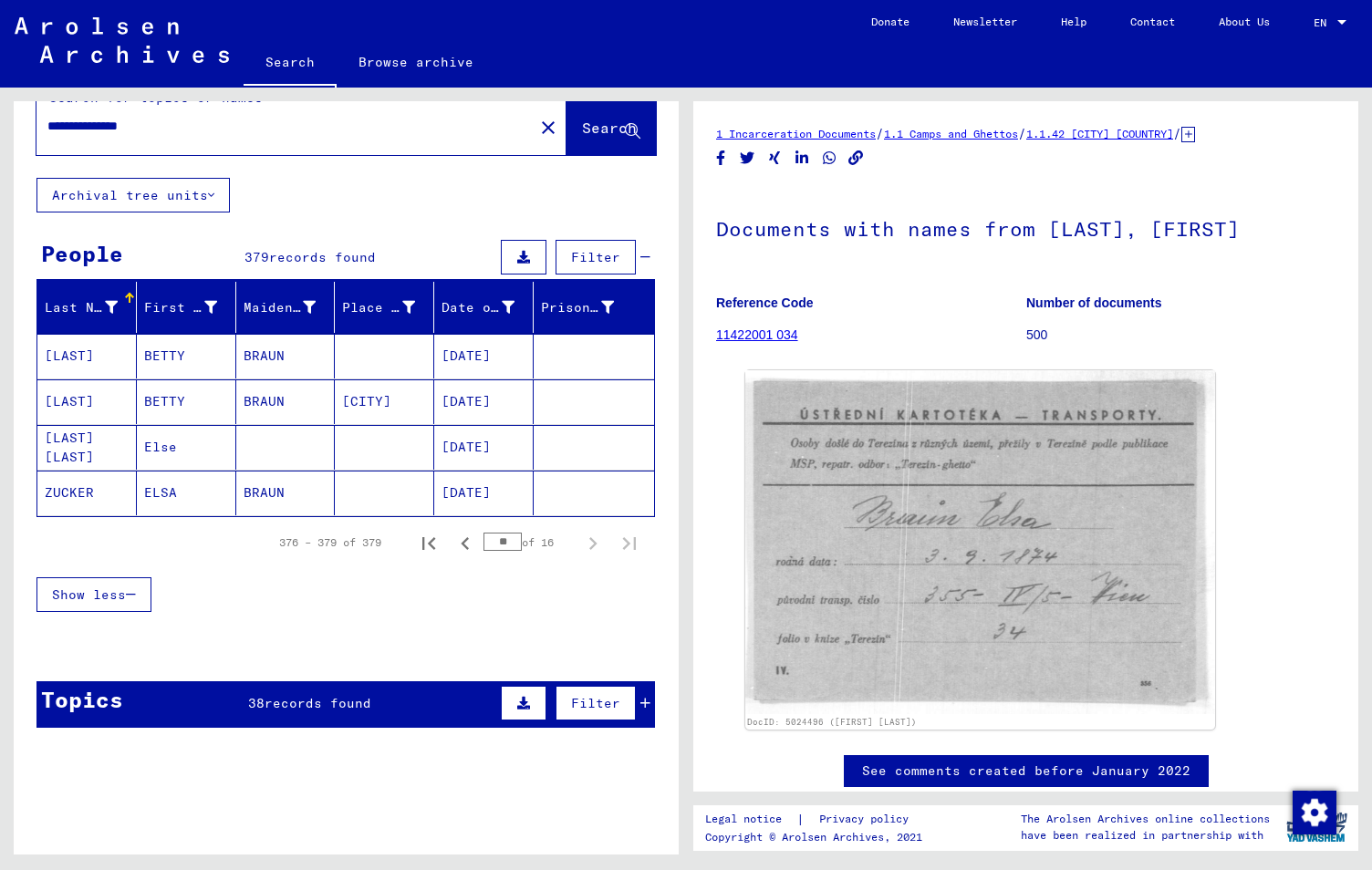 scroll, scrollTop: 0, scrollLeft: 0, axis: both 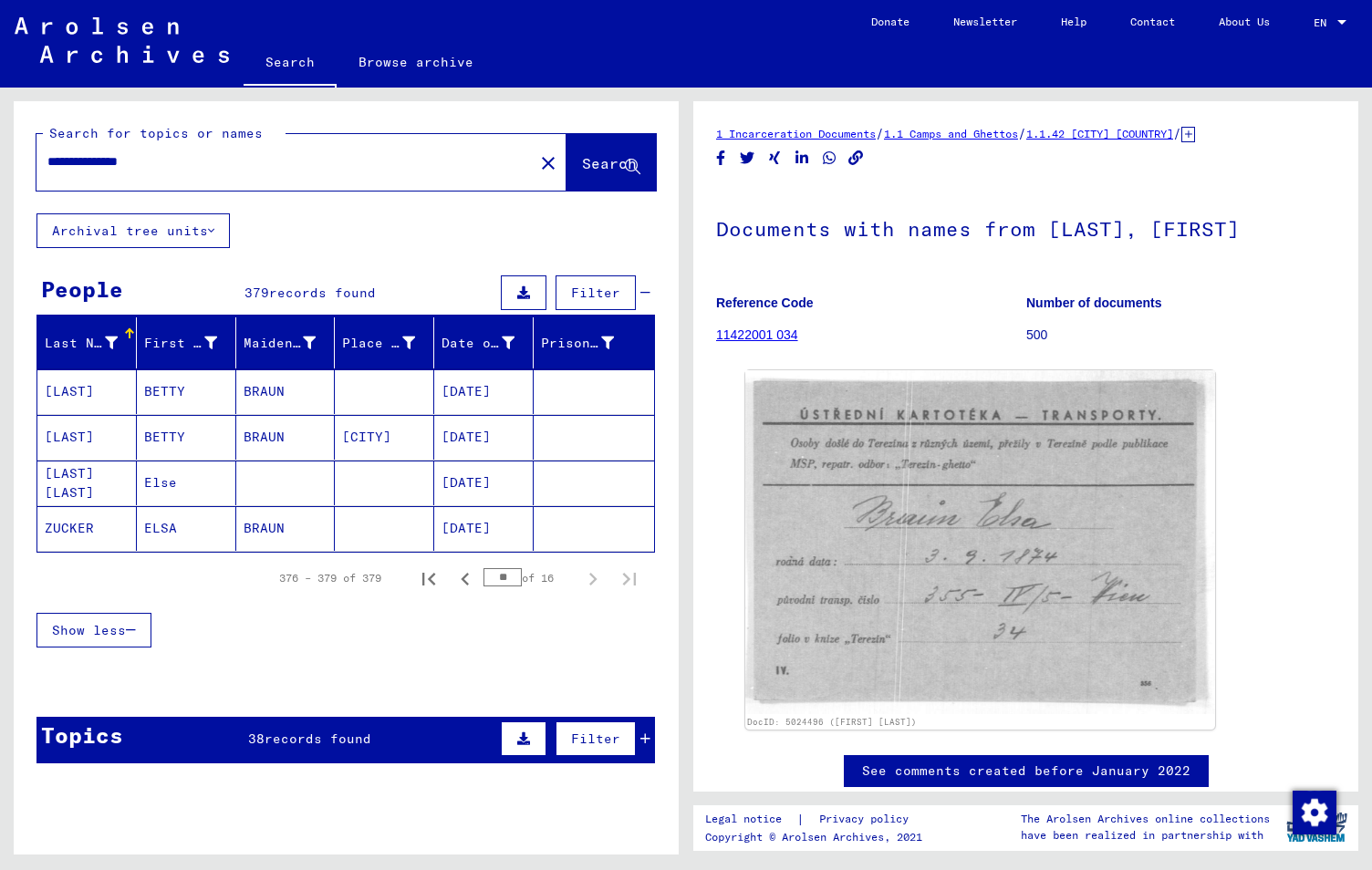 click on "**********" at bounding box center [285, 161] 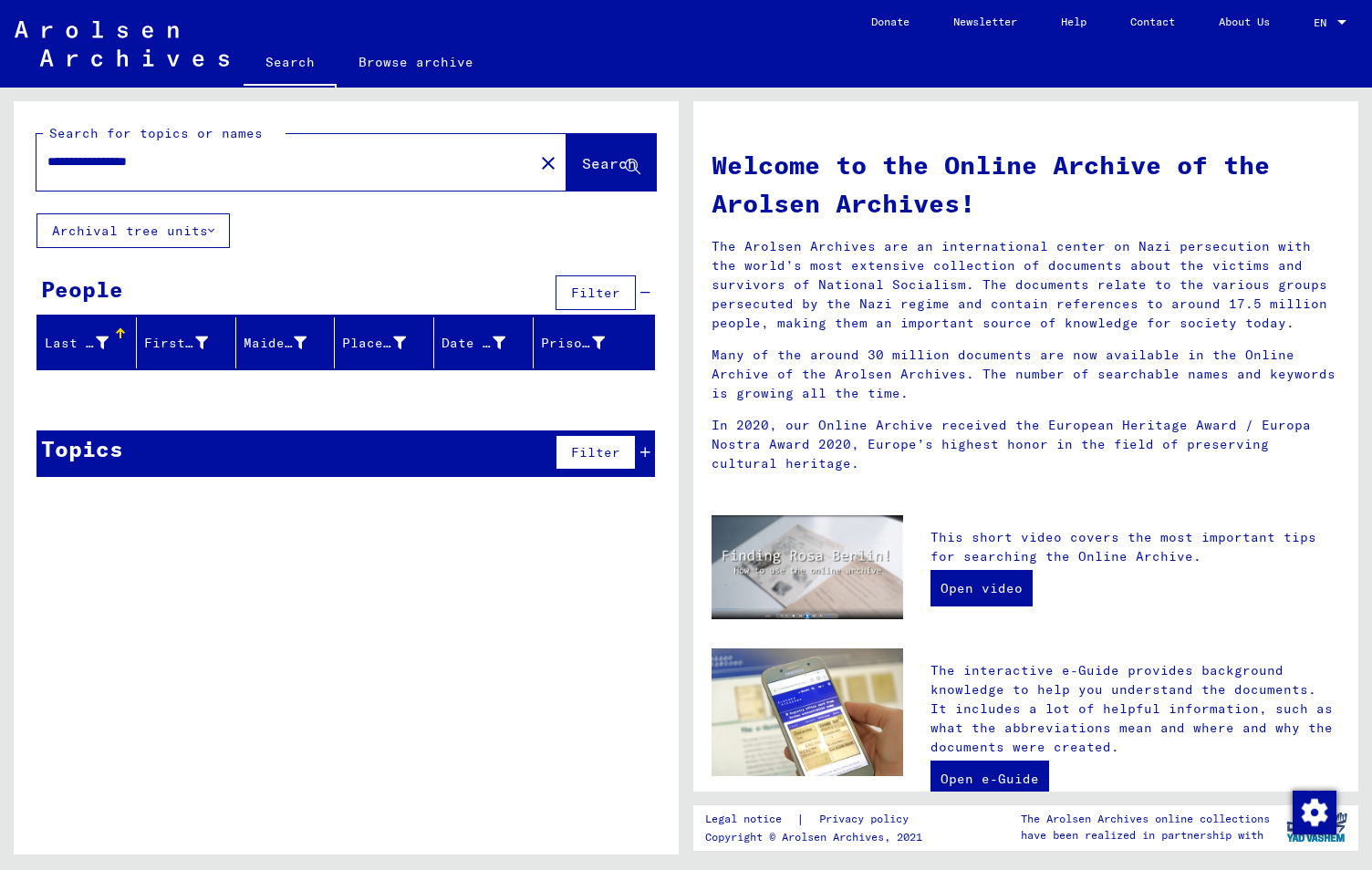 click on "**********" at bounding box center (279, 161) 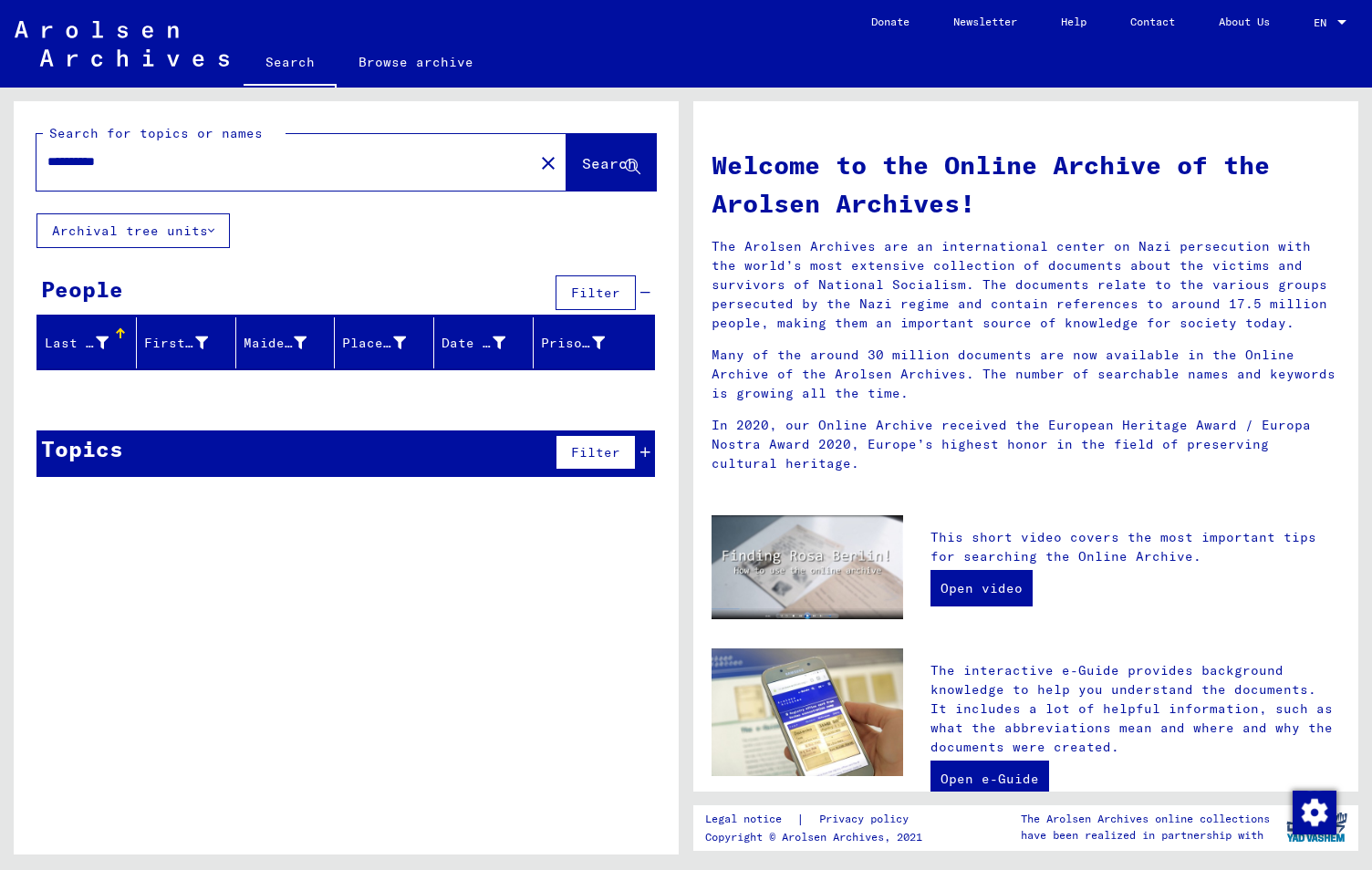 type on "**********" 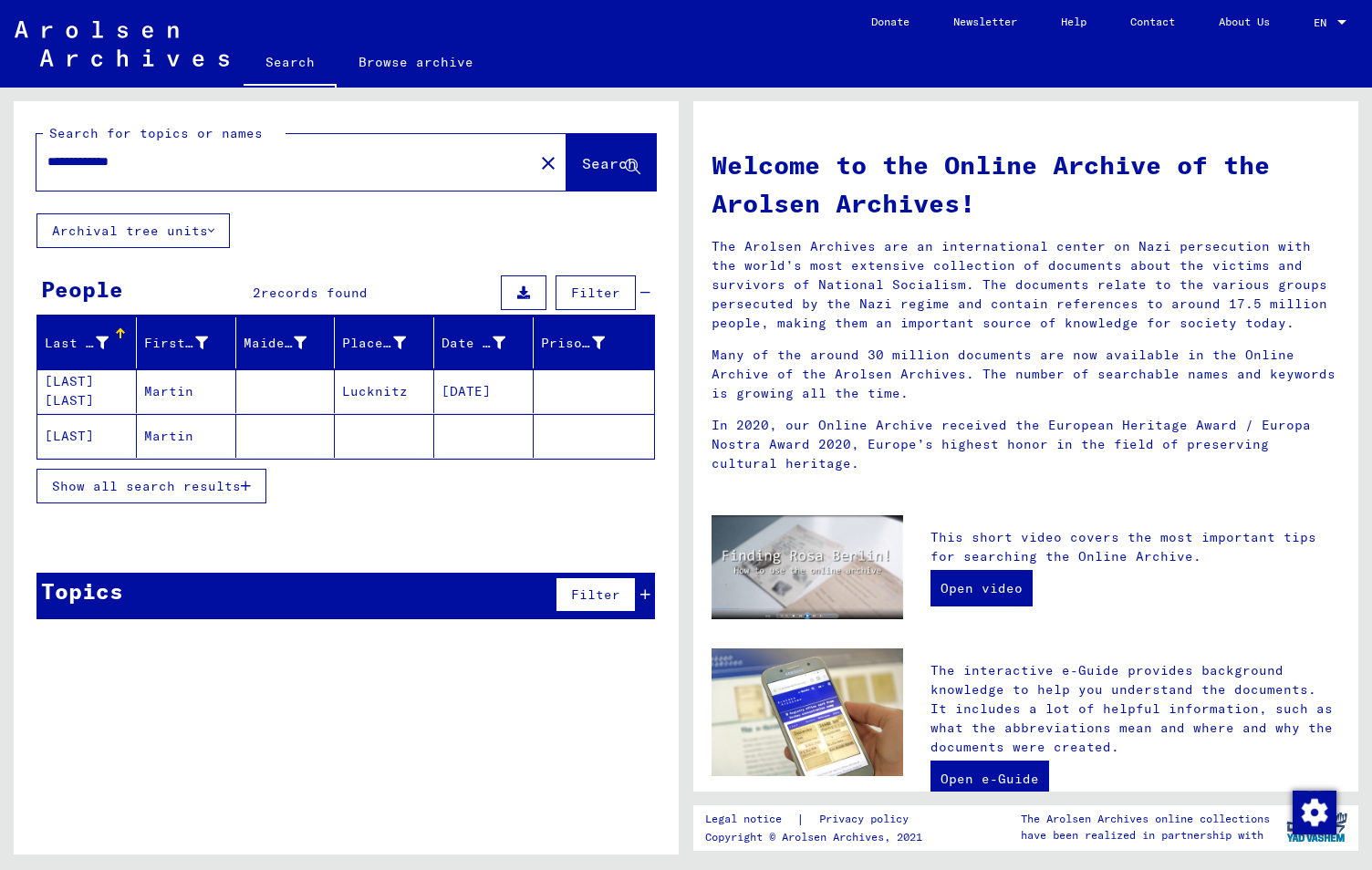 click on "Martin" 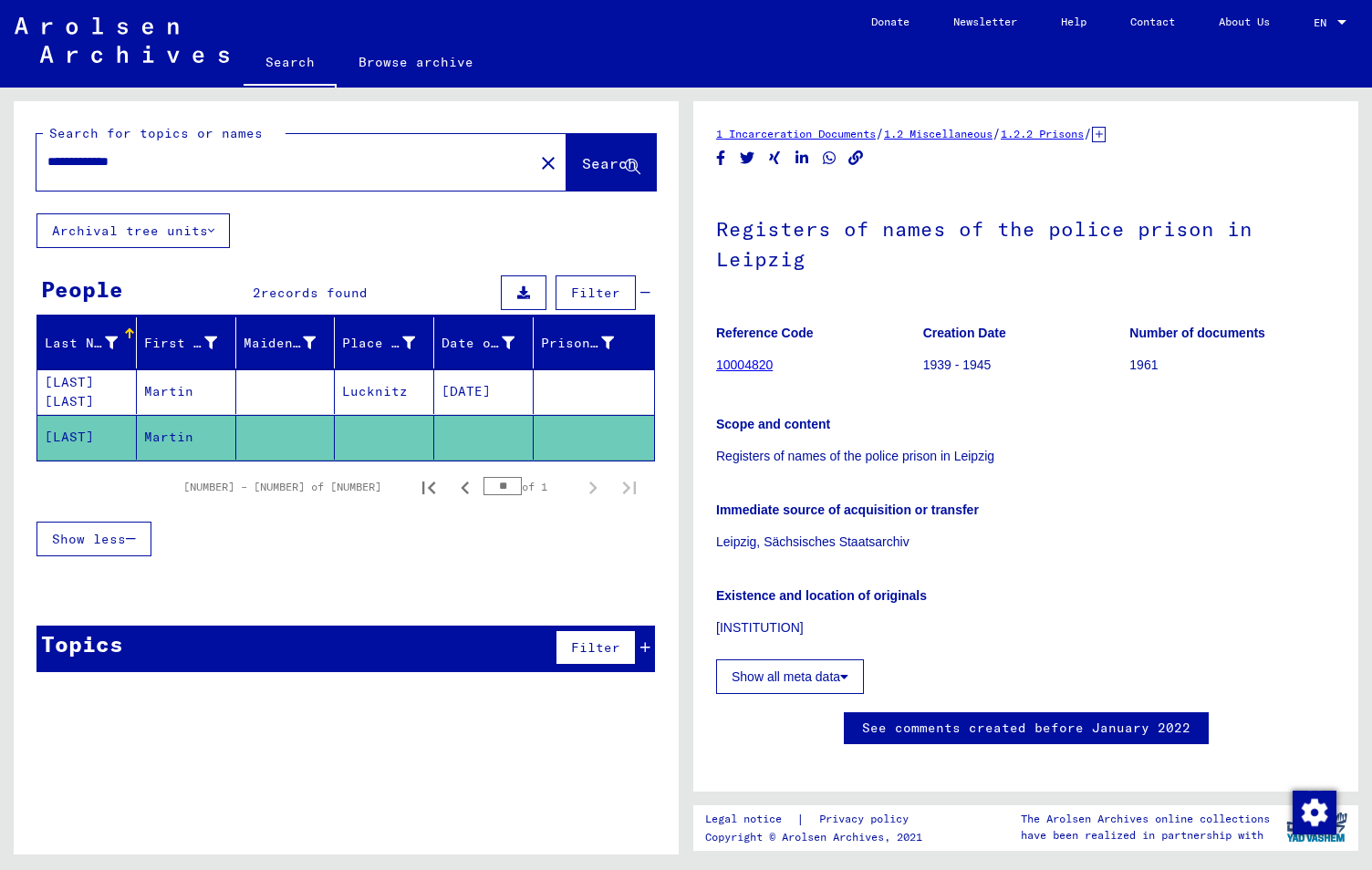 scroll, scrollTop: 0, scrollLeft: 0, axis: both 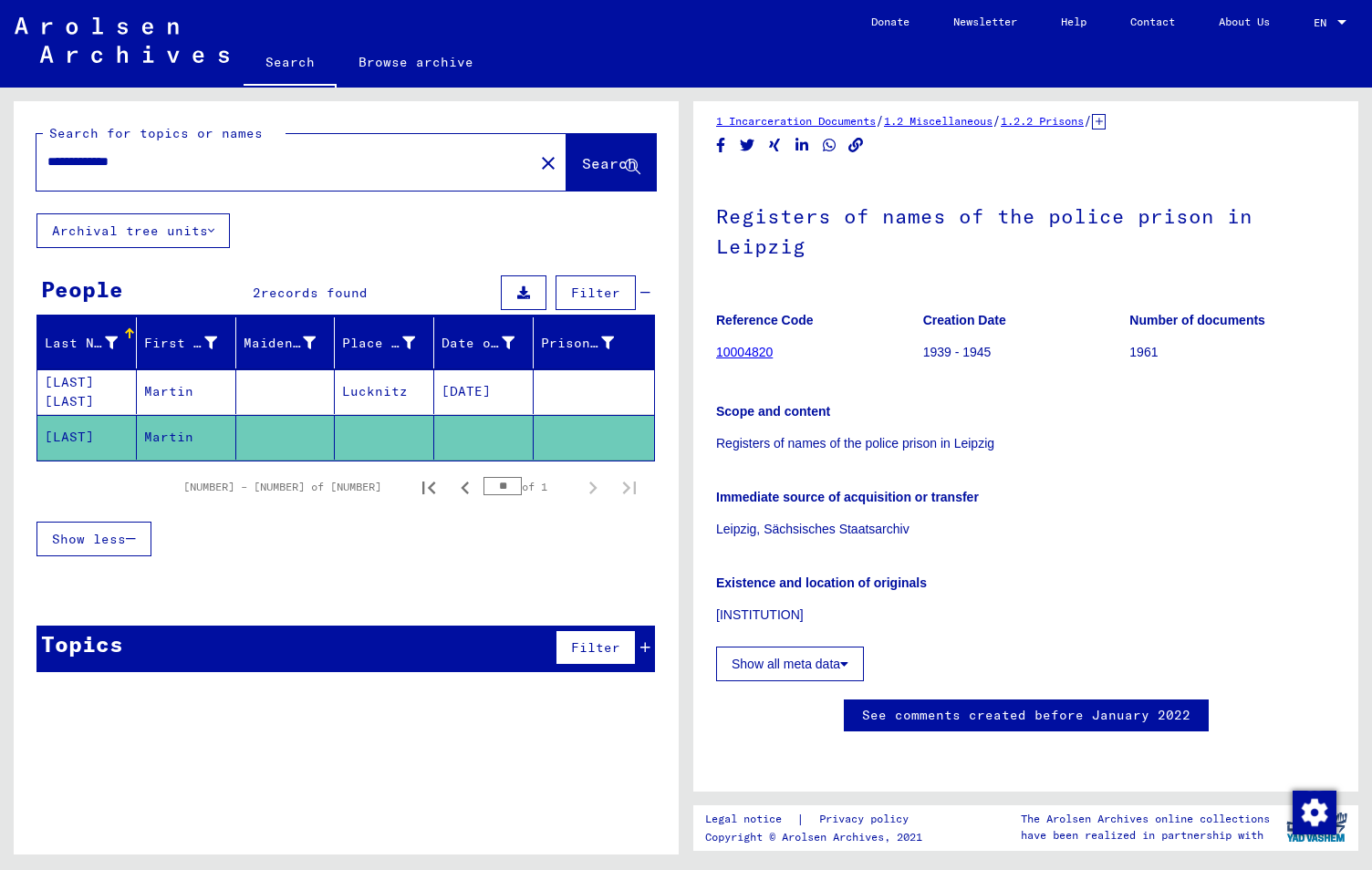 click on "**********" 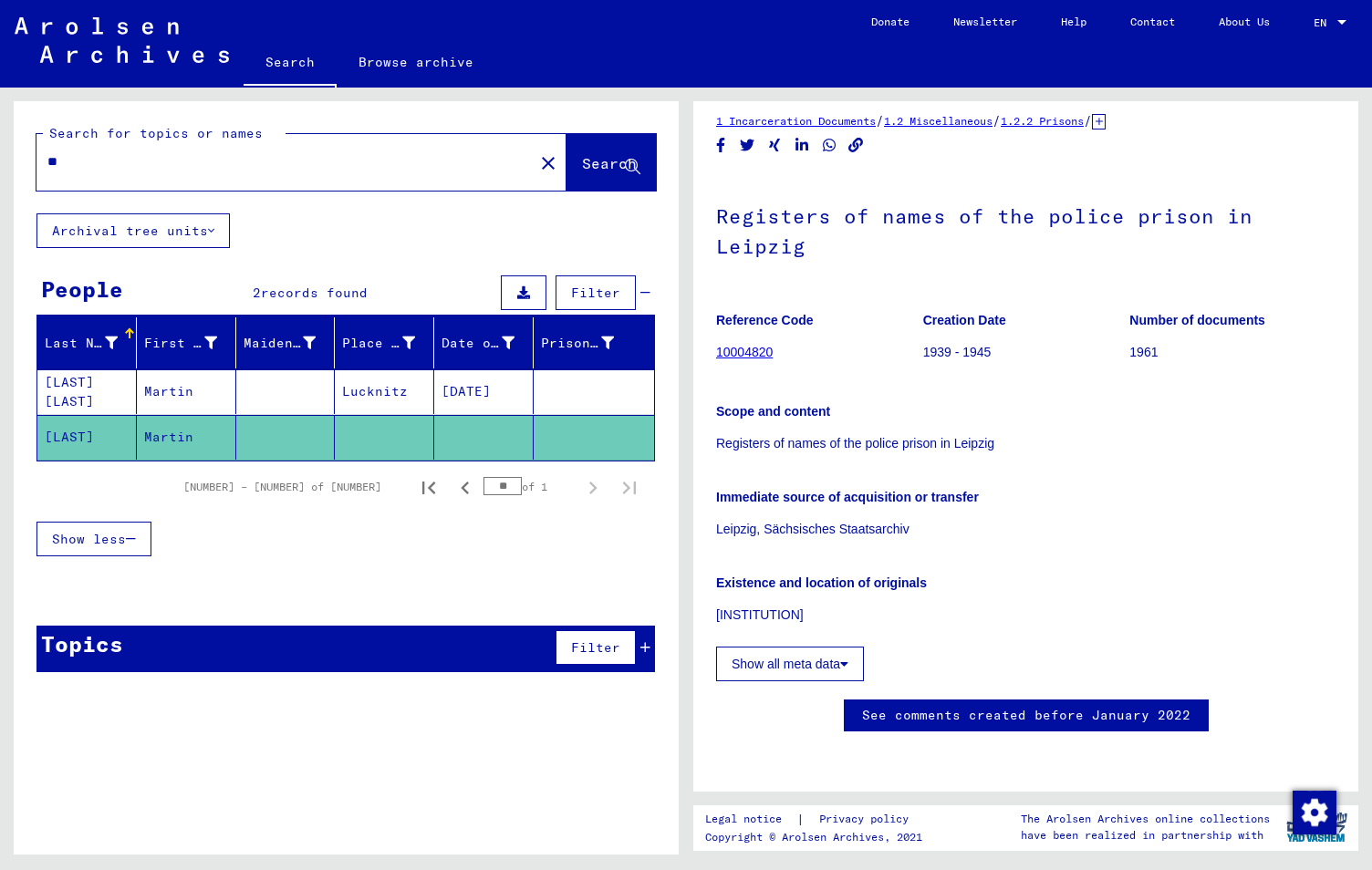 type on "*" 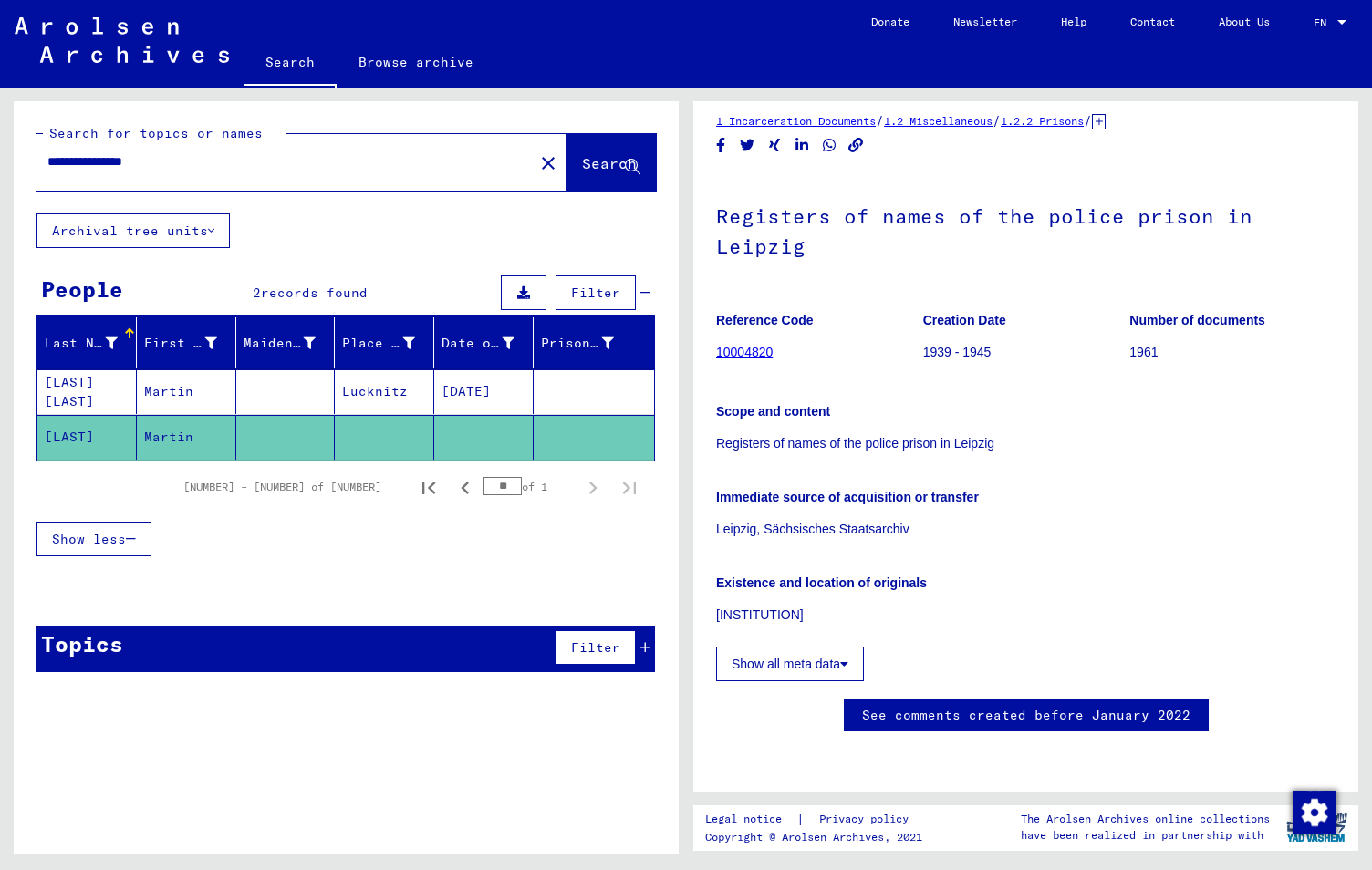 type on "**********" 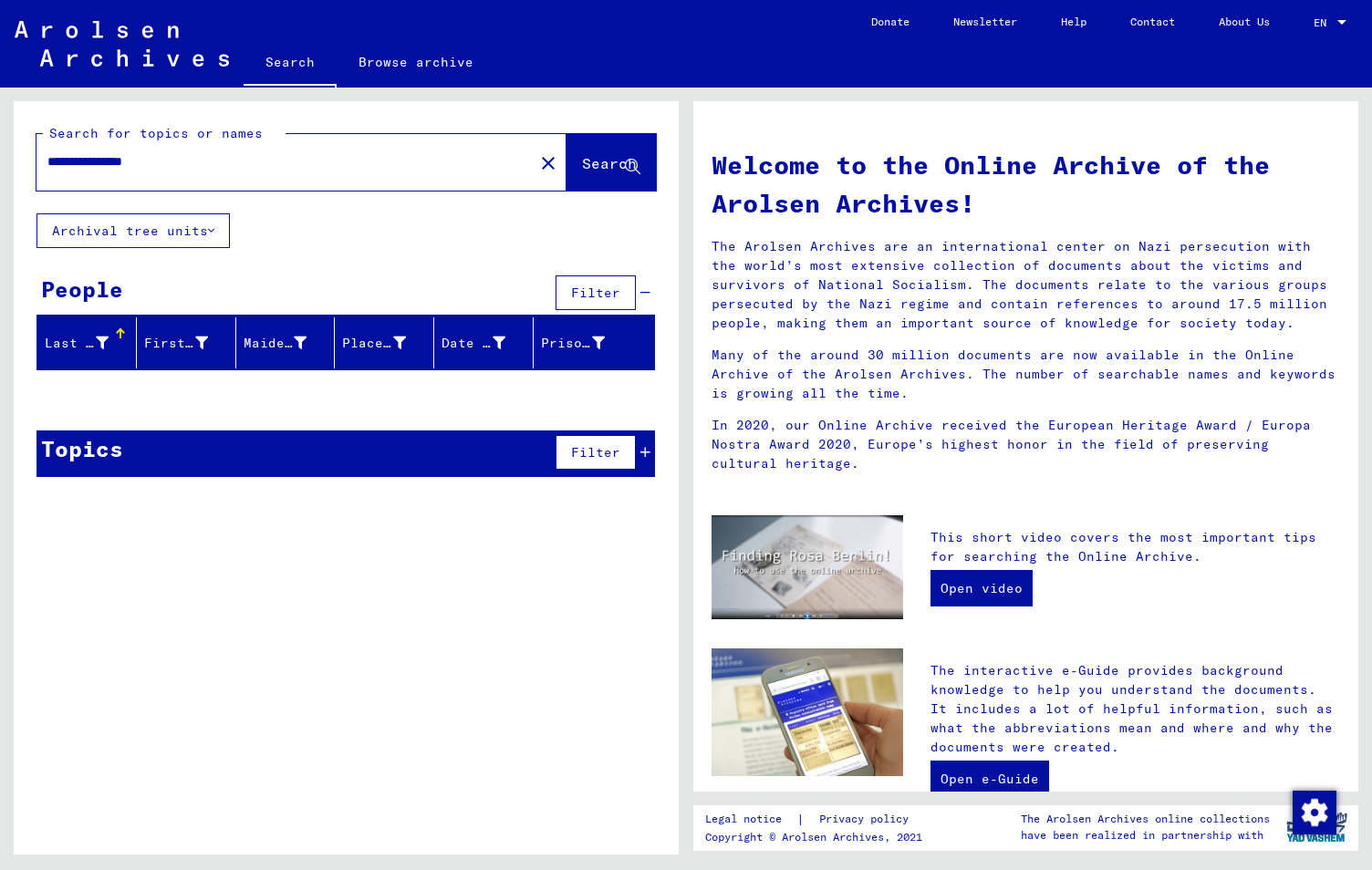 drag, startPoint x: 192, startPoint y: 152, endPoint x: -5, endPoint y: 157, distance: 197.06344 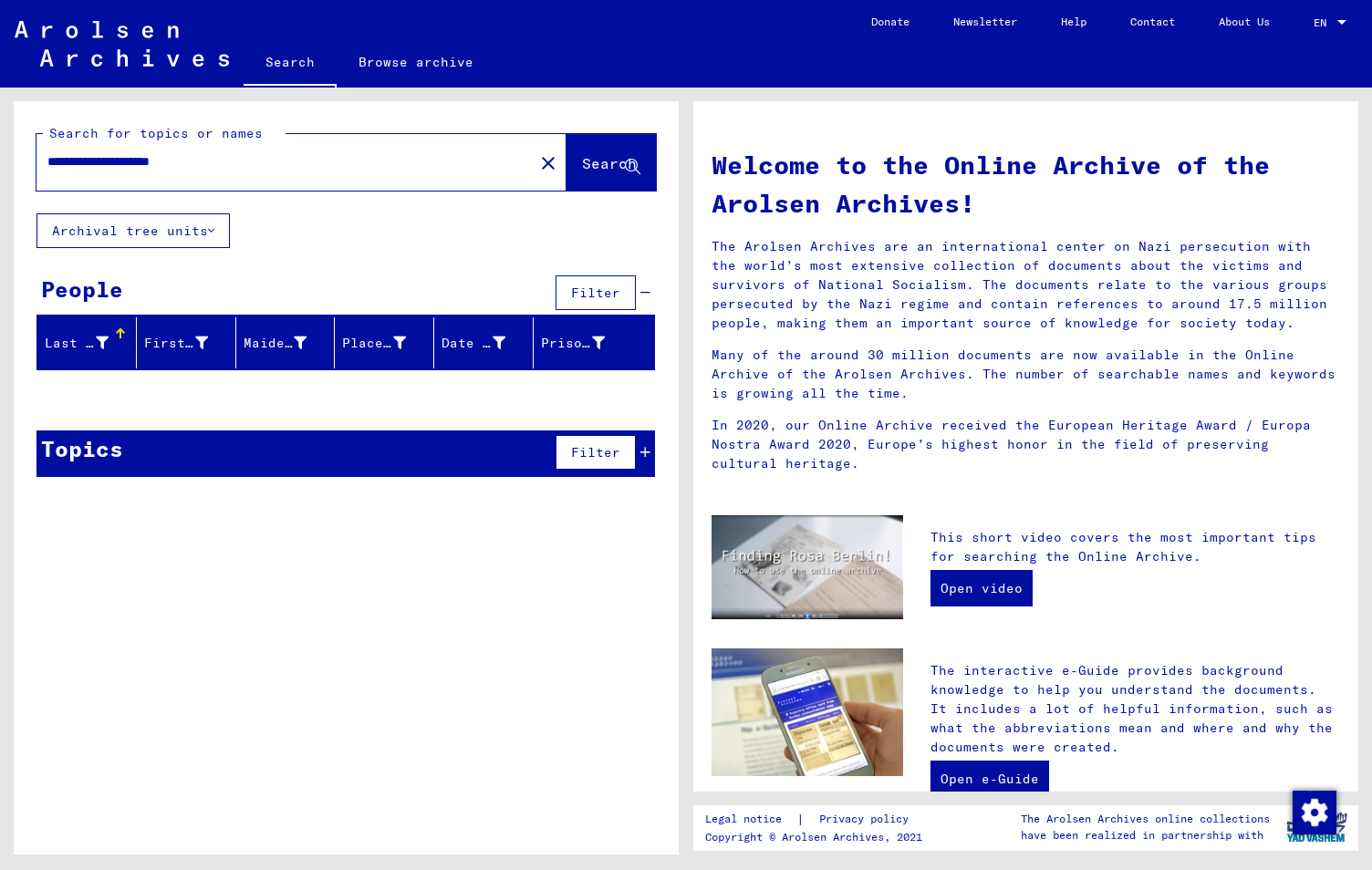 click on "**********" at bounding box center [279, 161] 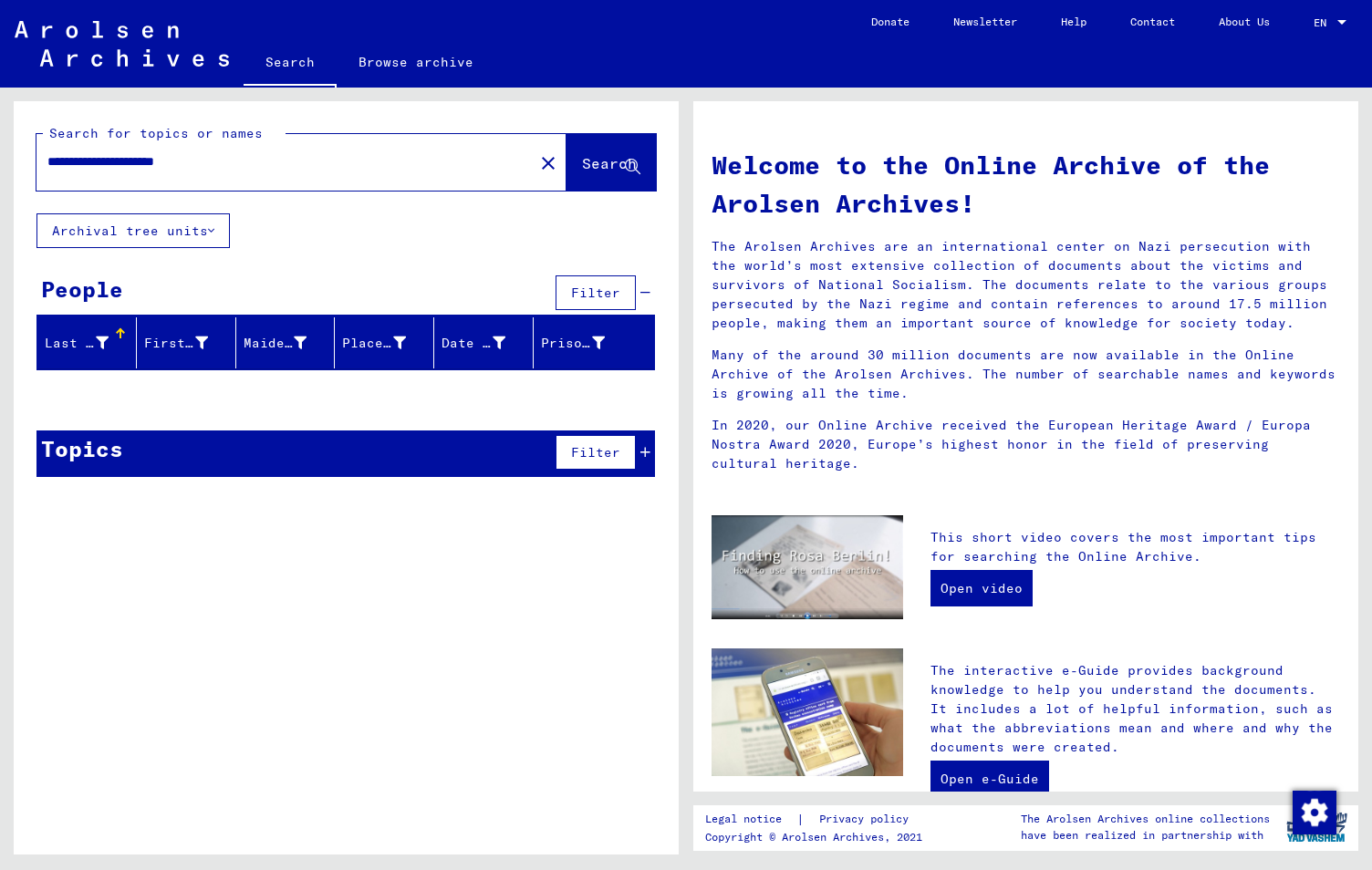 drag, startPoint x: 299, startPoint y: 166, endPoint x: 188, endPoint y: 177, distance: 111.543713 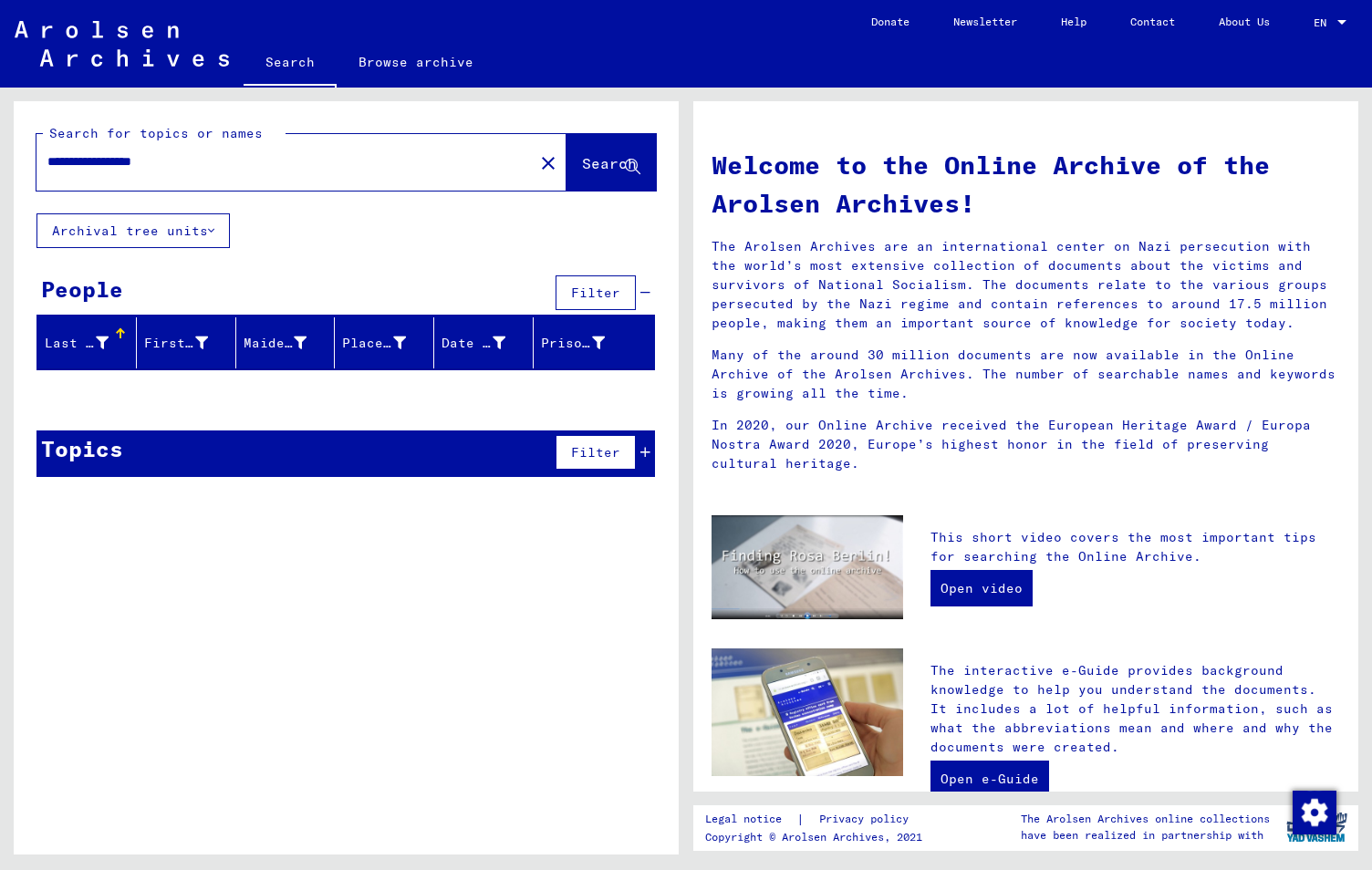 type on "**********" 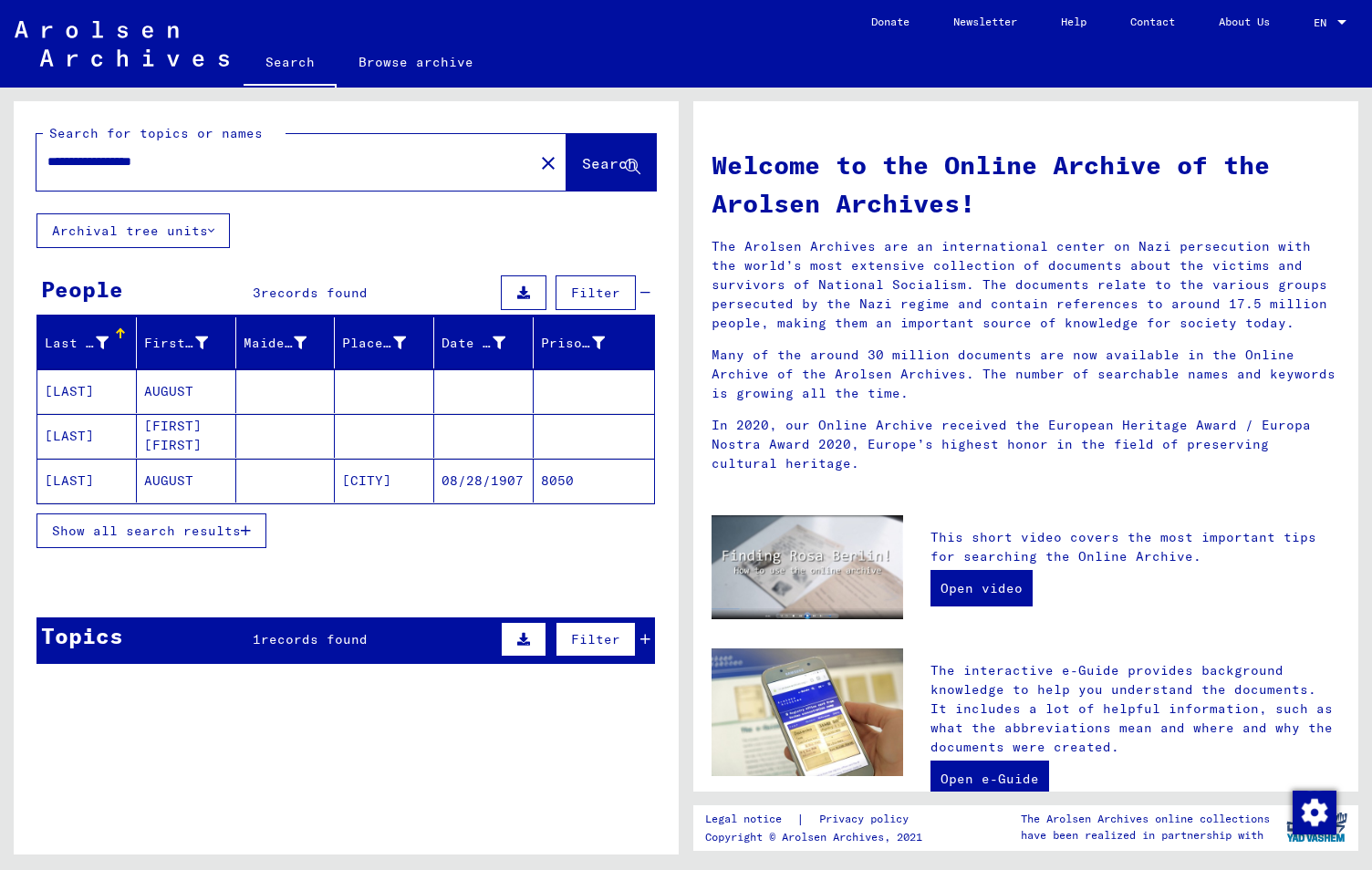 click on "AUGUST" at bounding box center (186, 436) 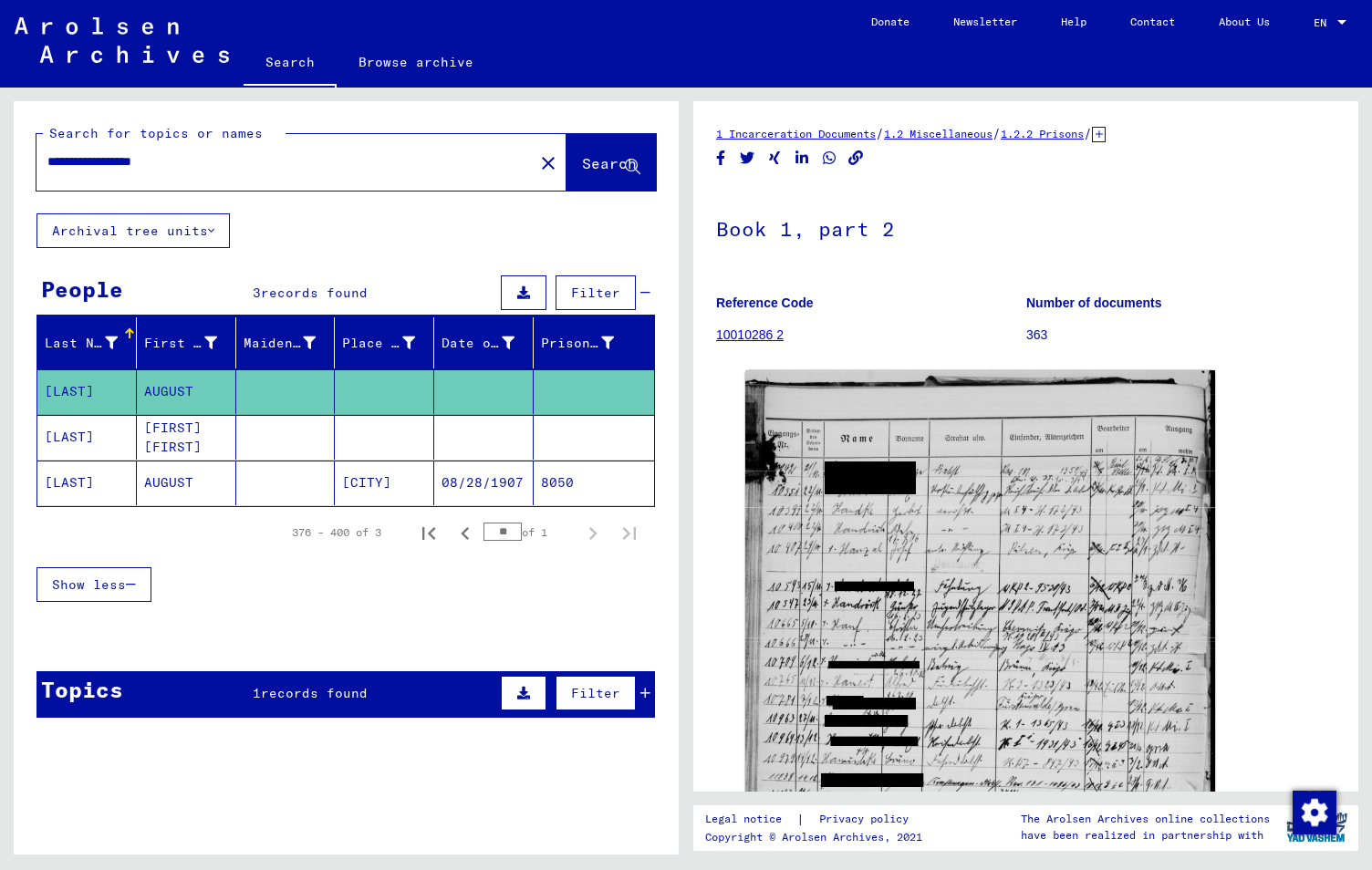 scroll, scrollTop: 0, scrollLeft: 0, axis: both 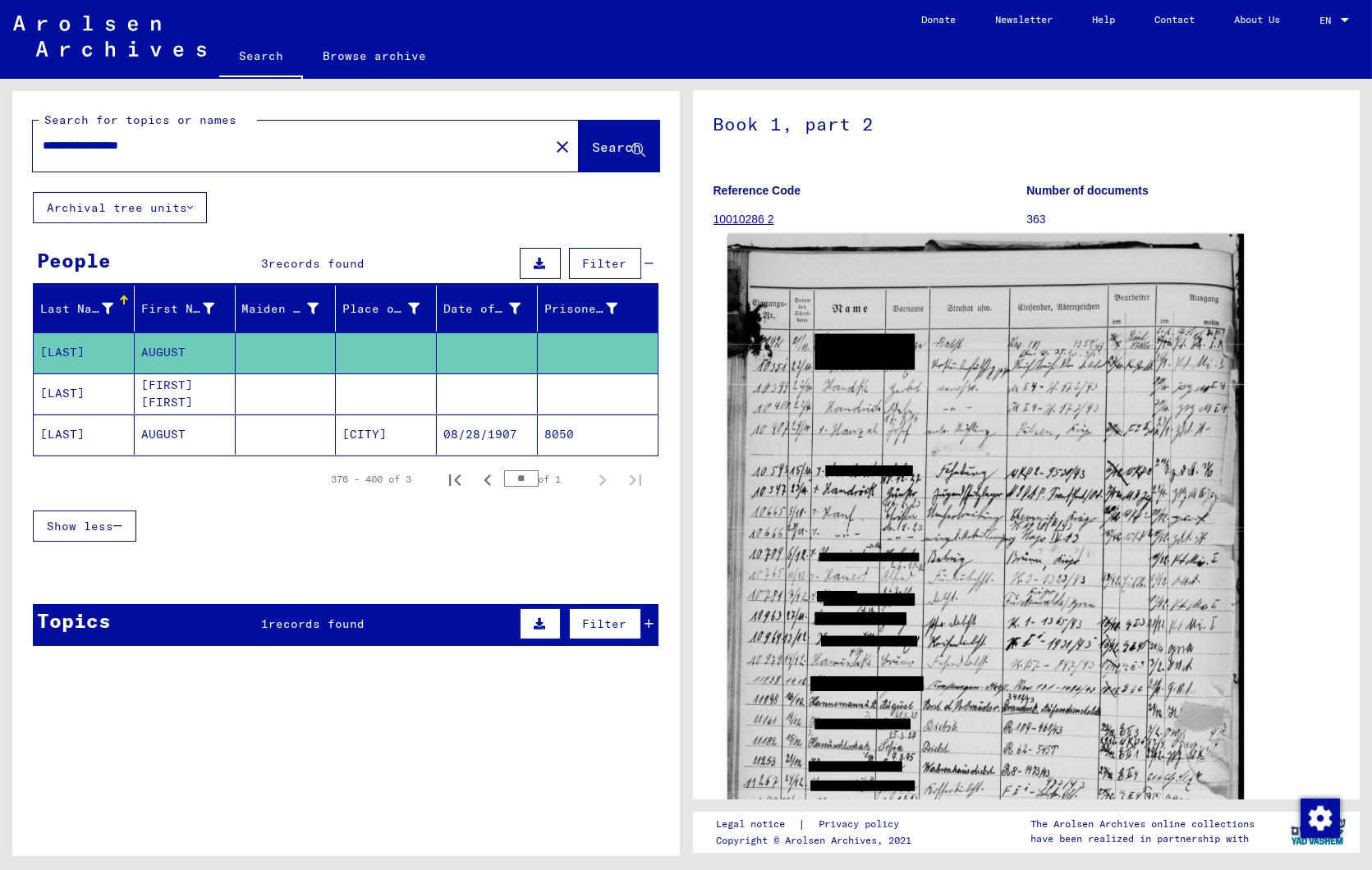 click 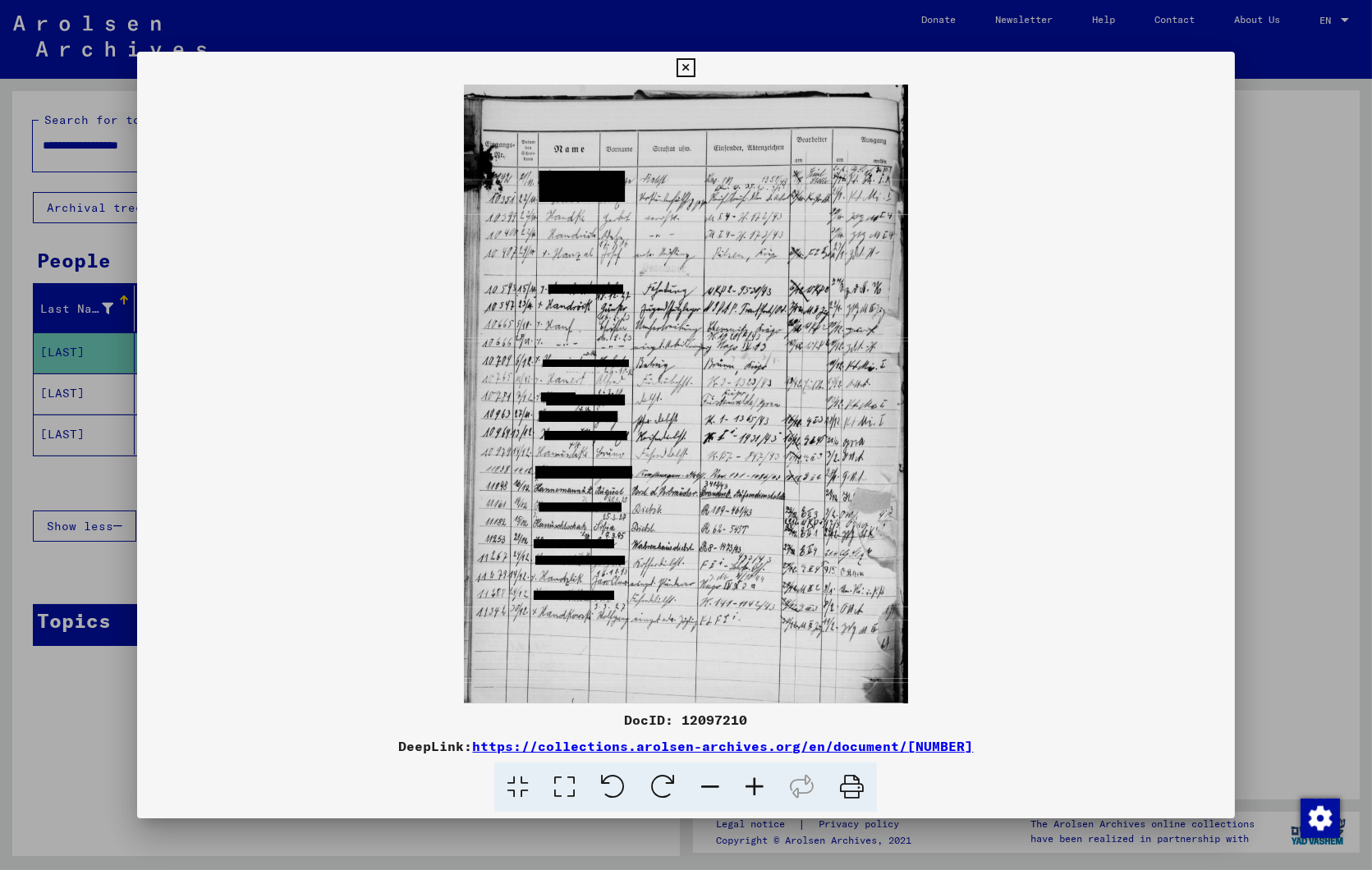type 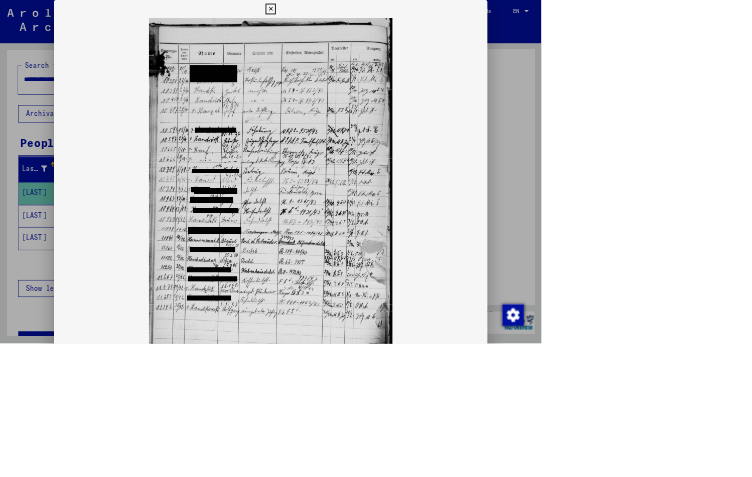 scroll, scrollTop: 100, scrollLeft: 0, axis: vertical 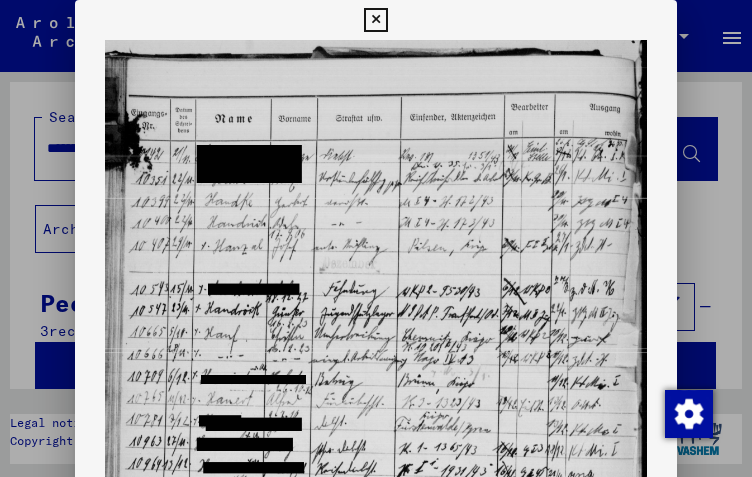 drag, startPoint x: 286, startPoint y: 303, endPoint x: 280, endPoint y: 256, distance: 47.38143 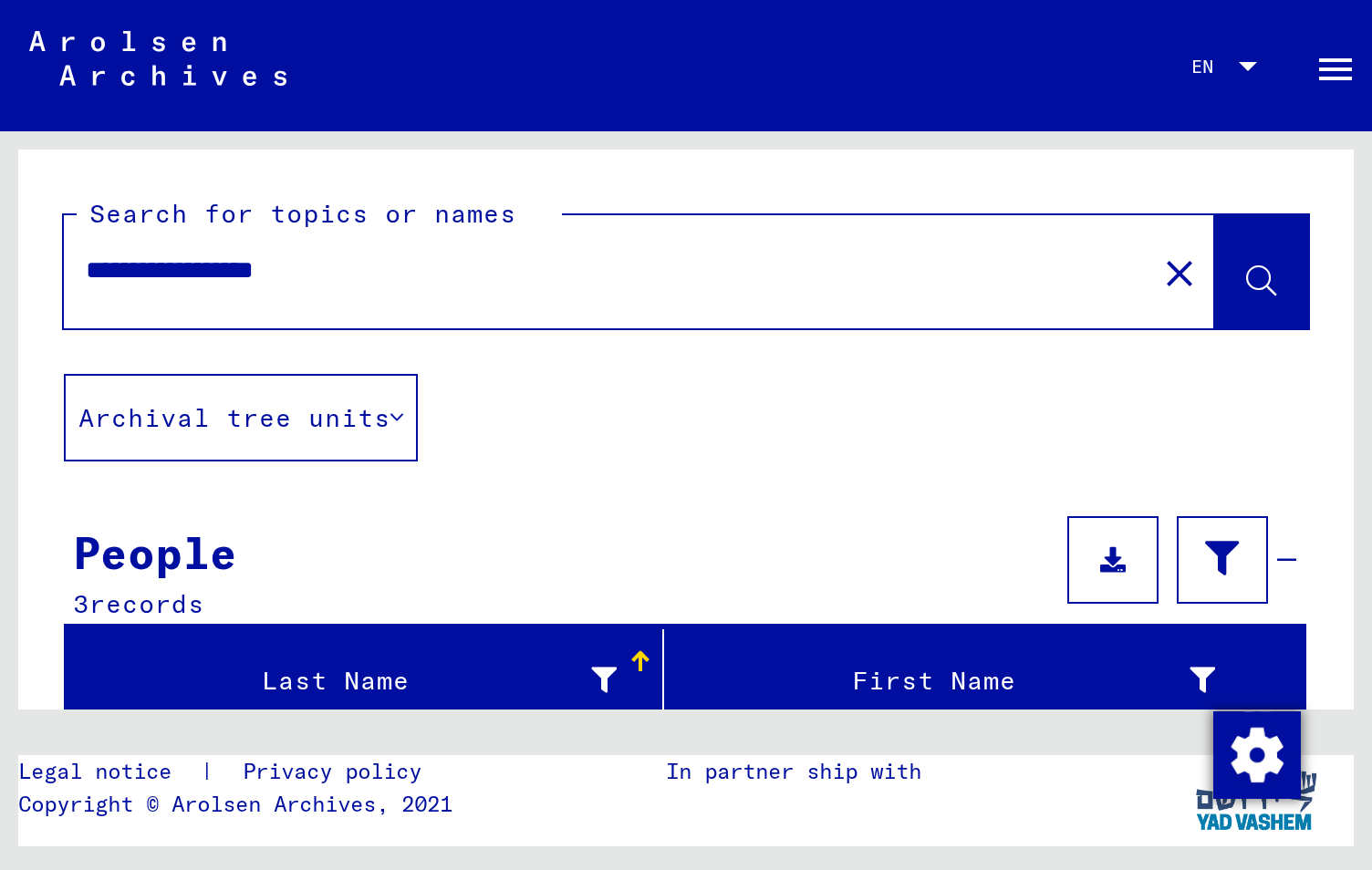 scroll, scrollTop: 17, scrollLeft: 0, axis: vertical 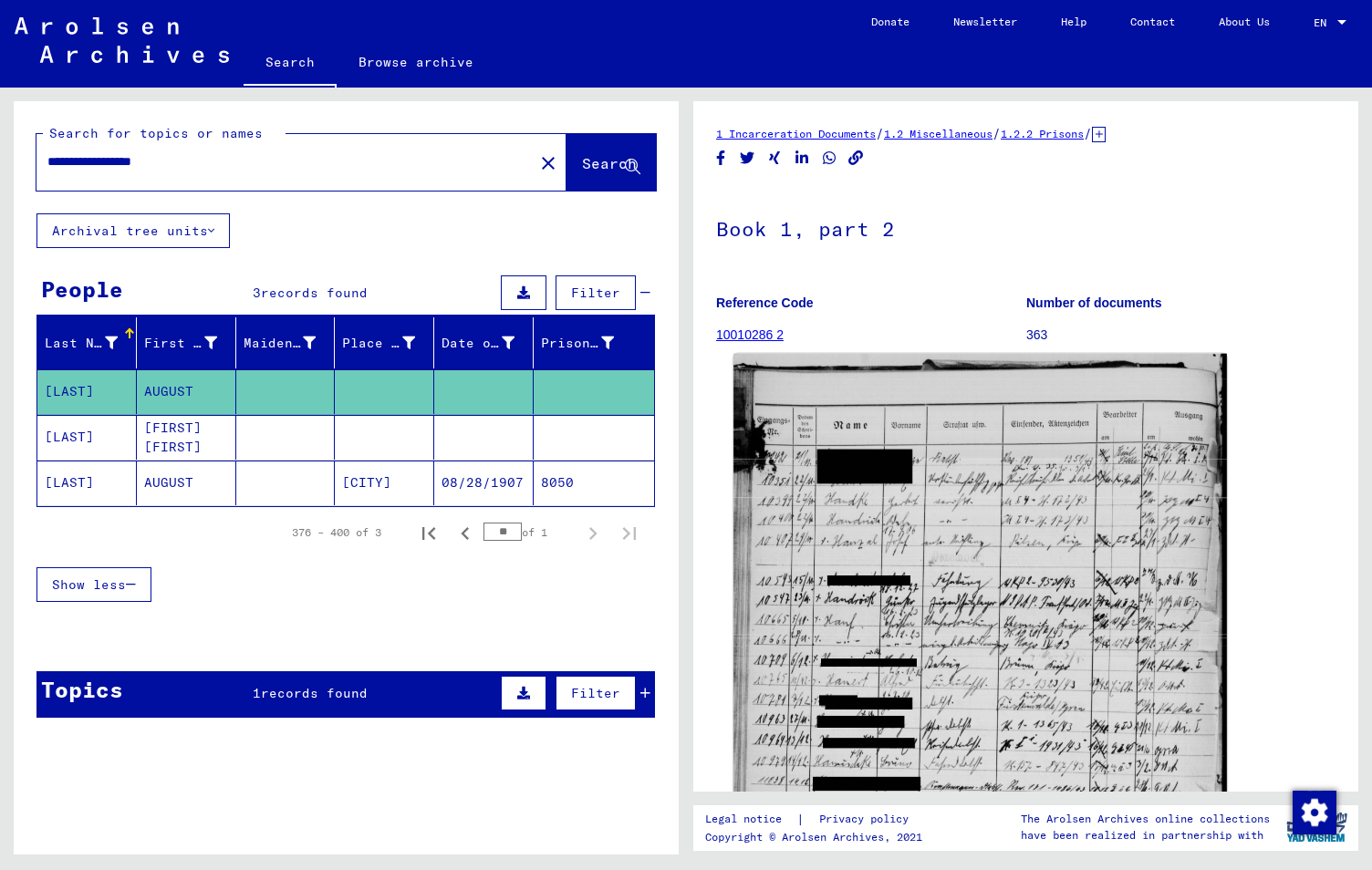 click 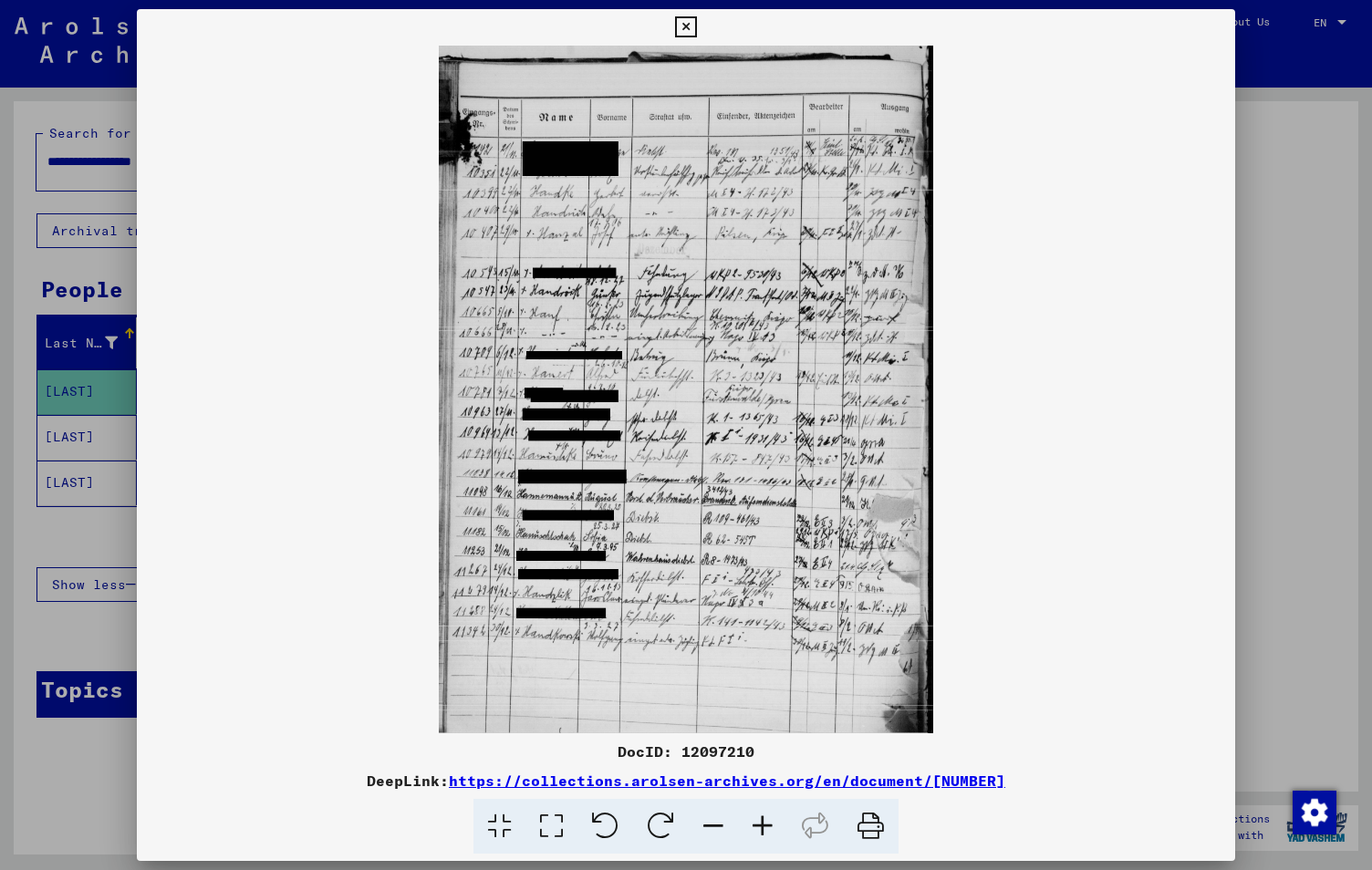 type 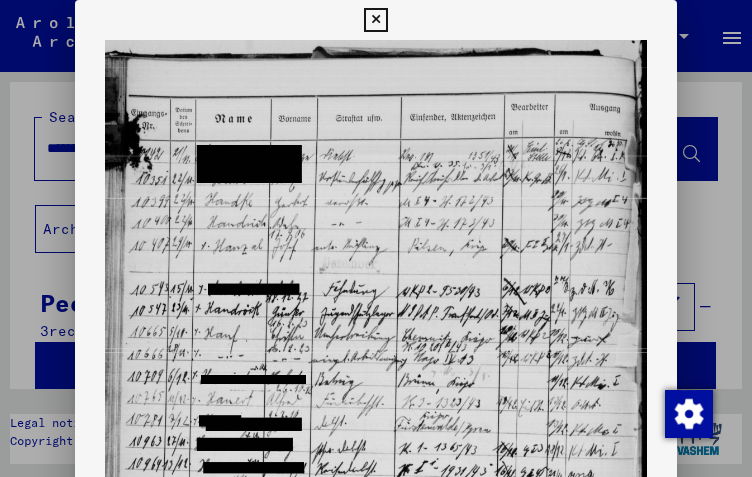 click at bounding box center (376, 238) 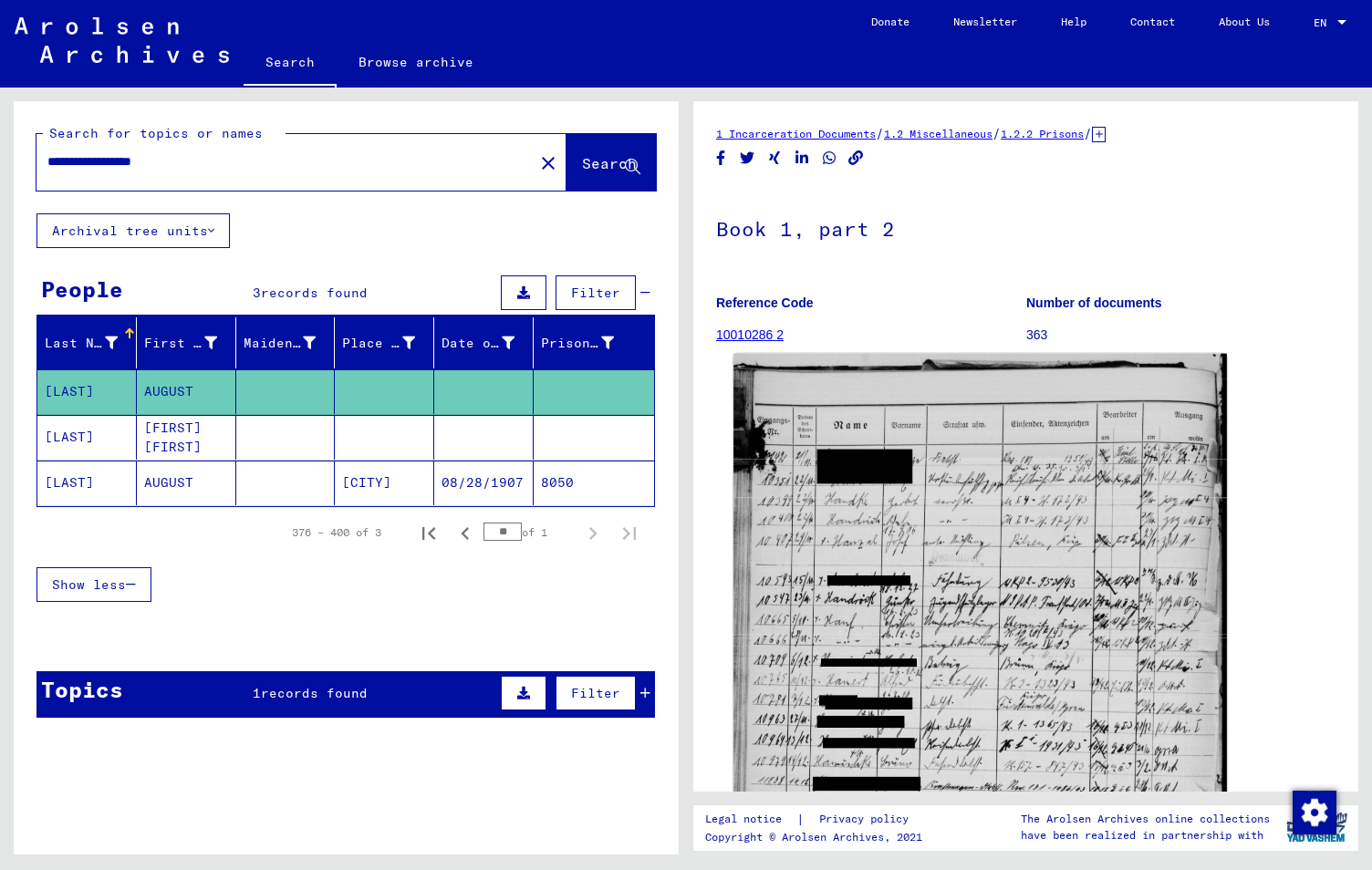scroll, scrollTop: 0, scrollLeft: 0, axis: both 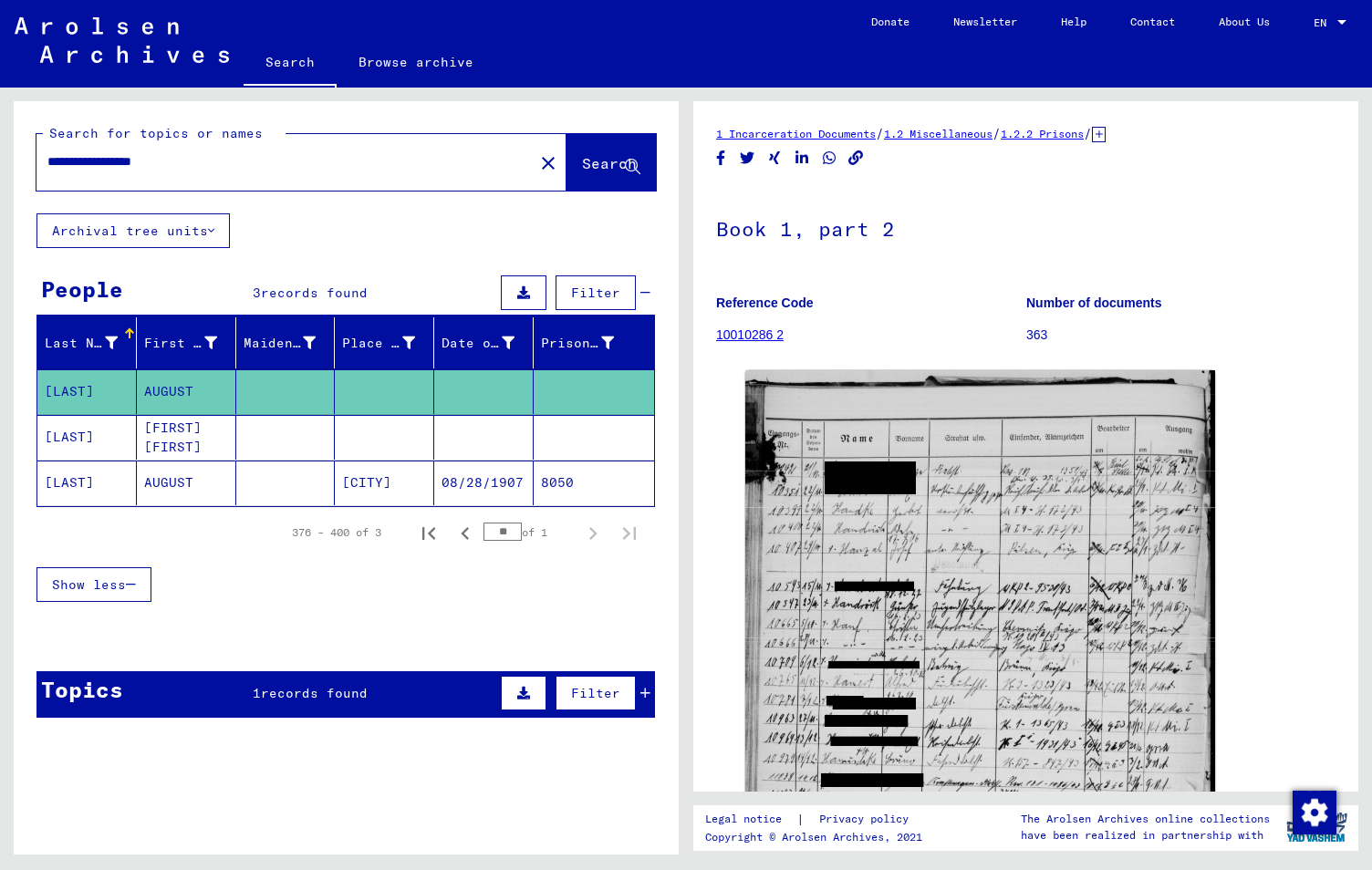 drag, startPoint x: 338, startPoint y: 162, endPoint x: -5, endPoint y: 137, distance: 343.9099 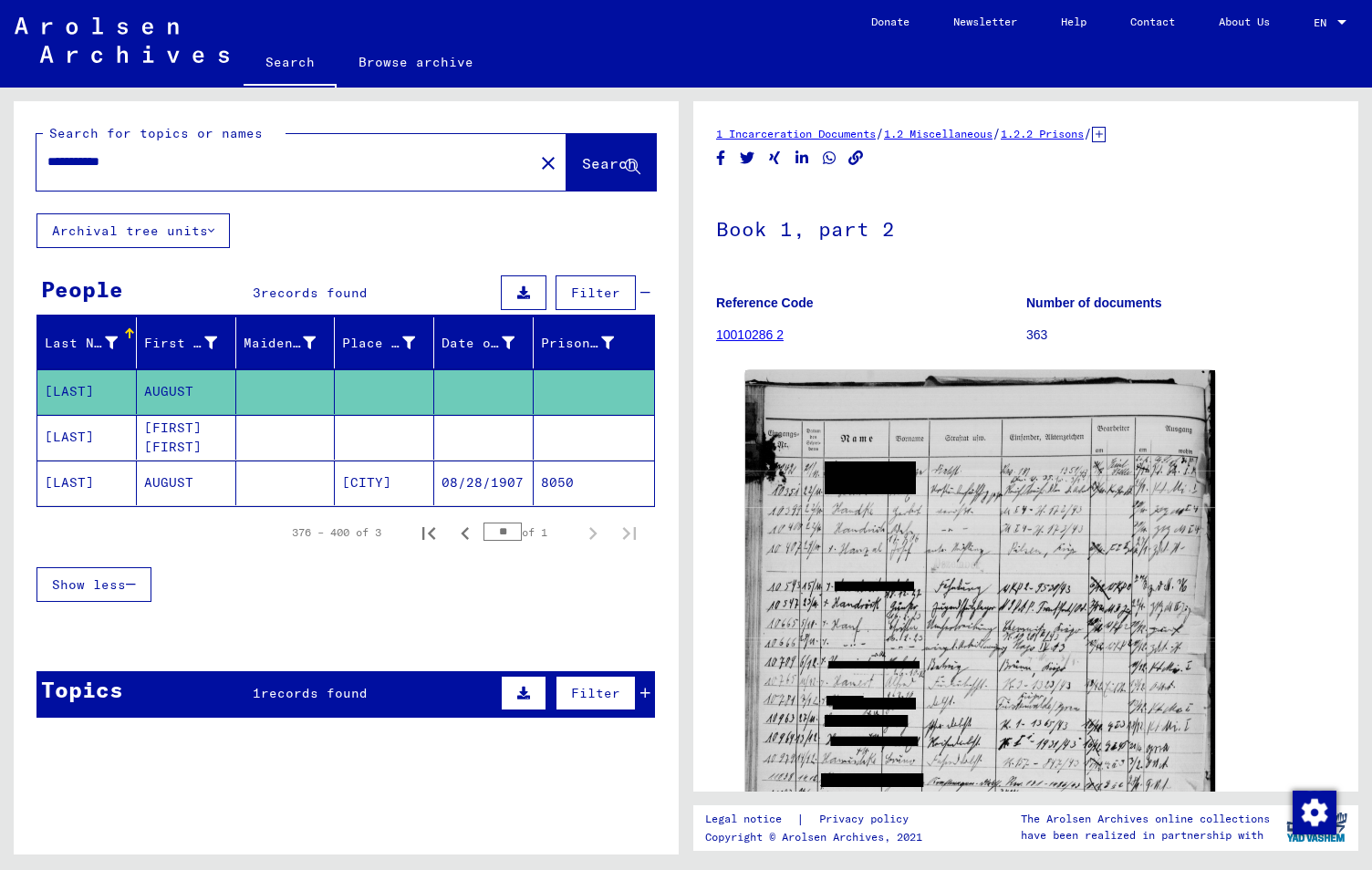type on "**********" 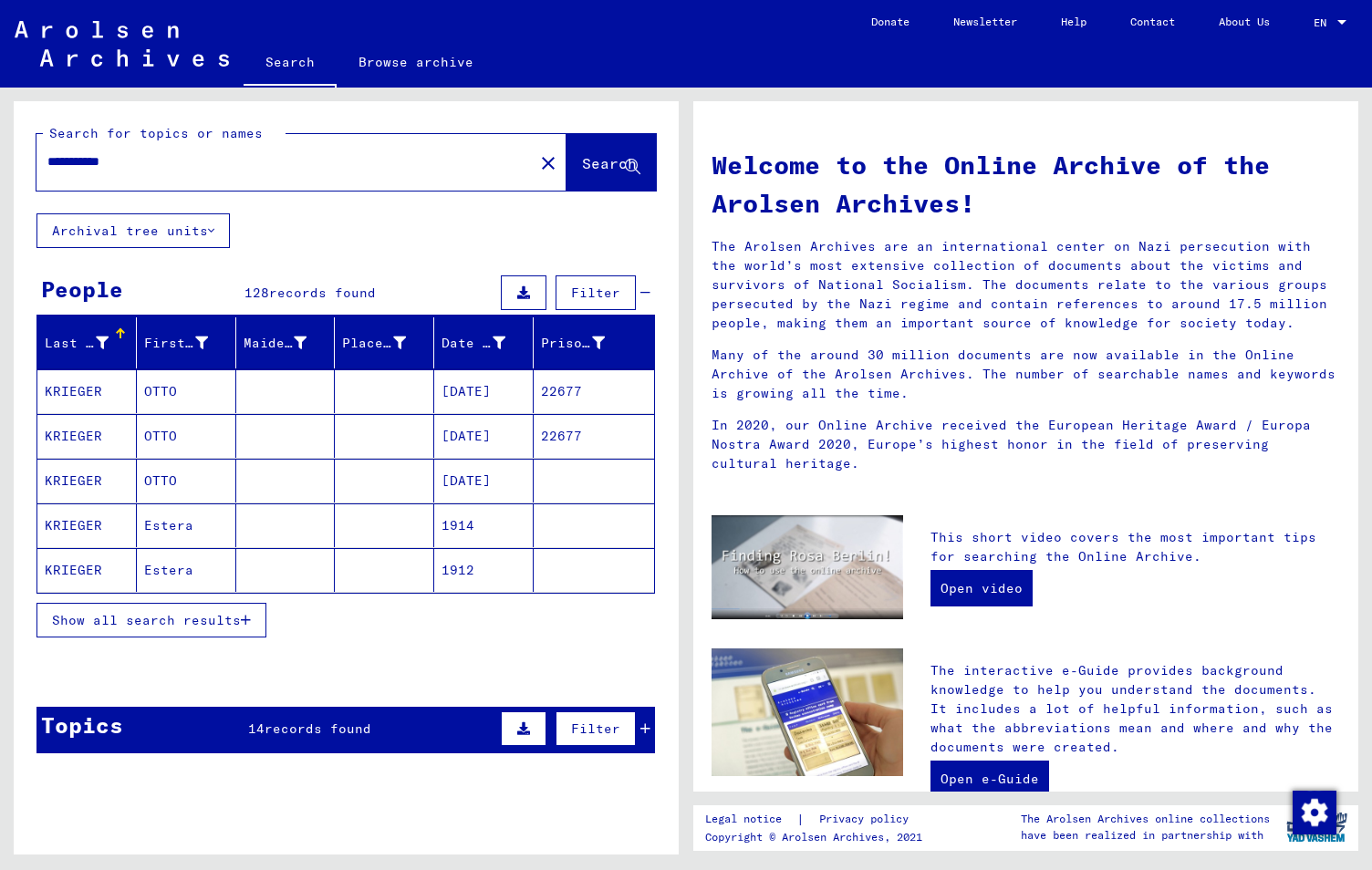 click on "Show all search results" at bounding box center (146, 620) 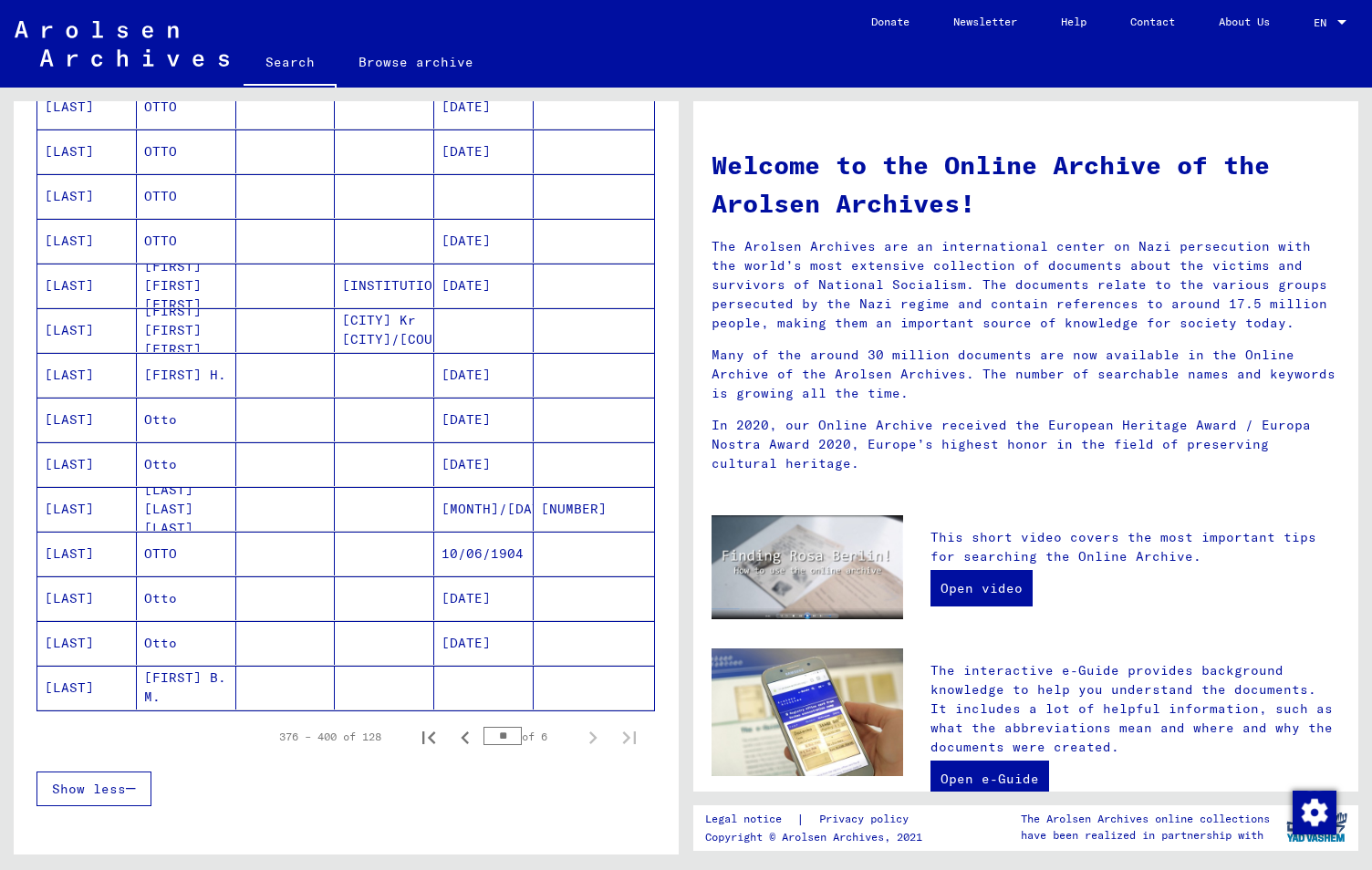 scroll, scrollTop: 821, scrollLeft: 0, axis: vertical 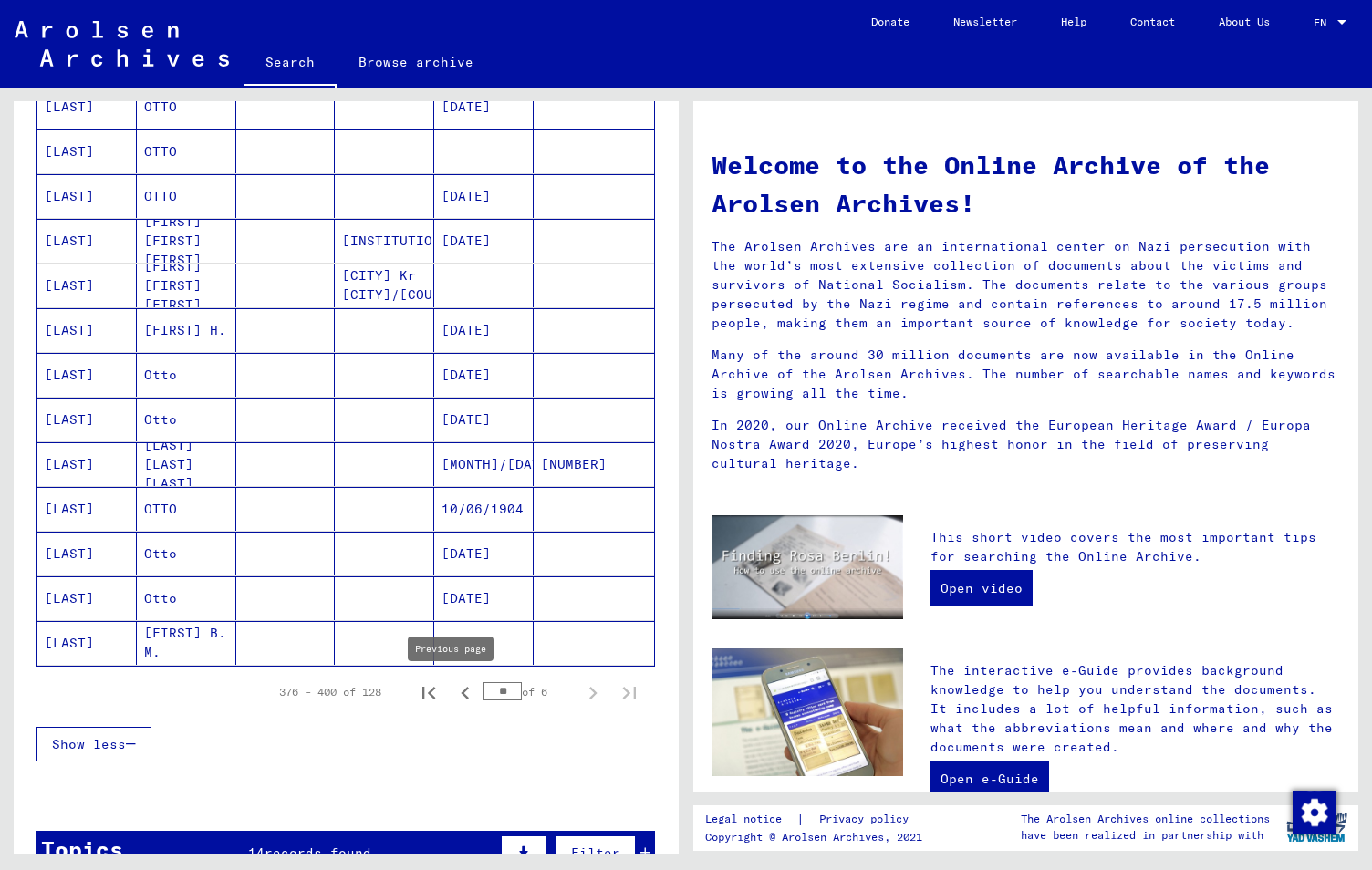 click 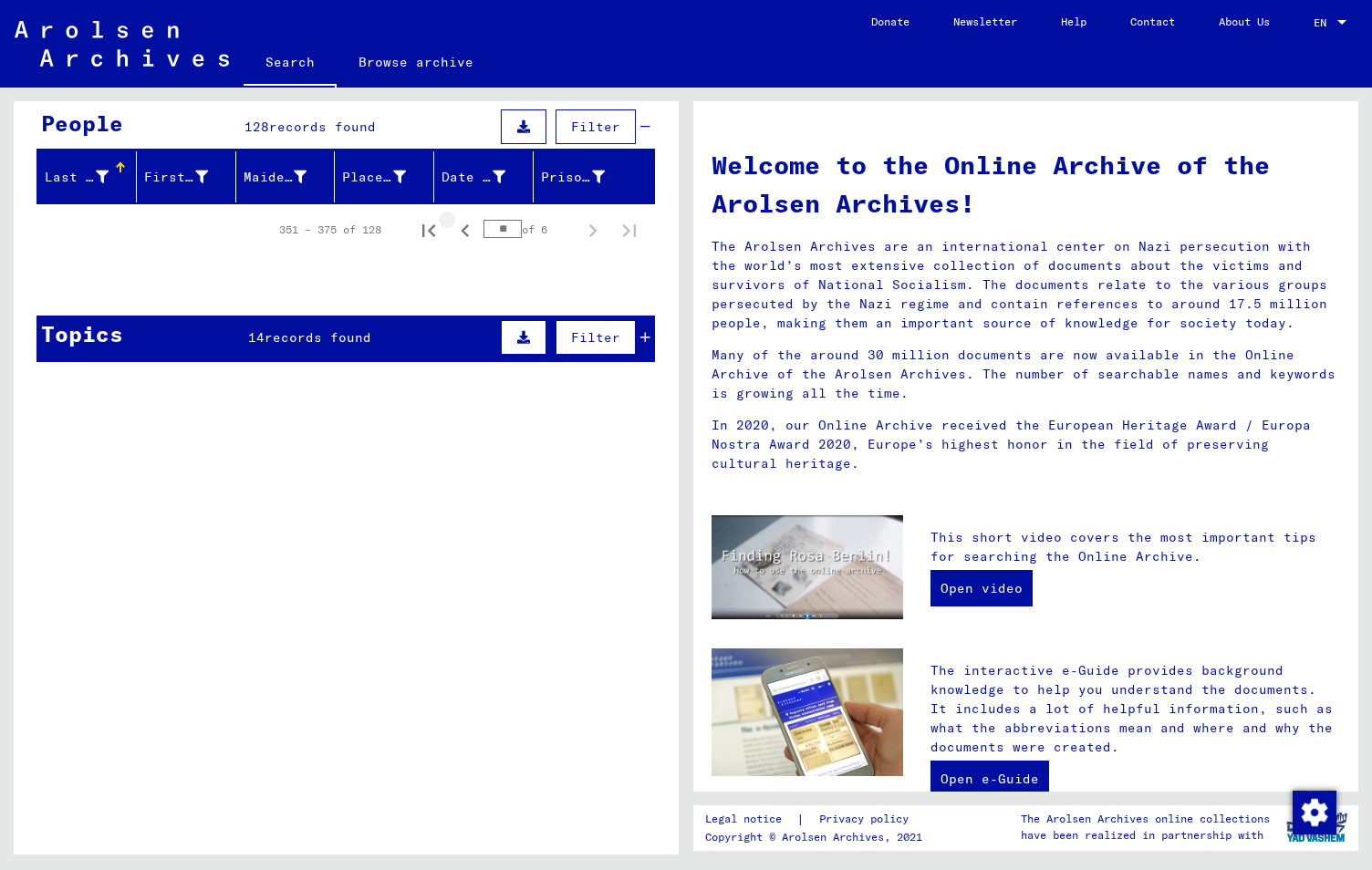 scroll, scrollTop: 166, scrollLeft: 0, axis: vertical 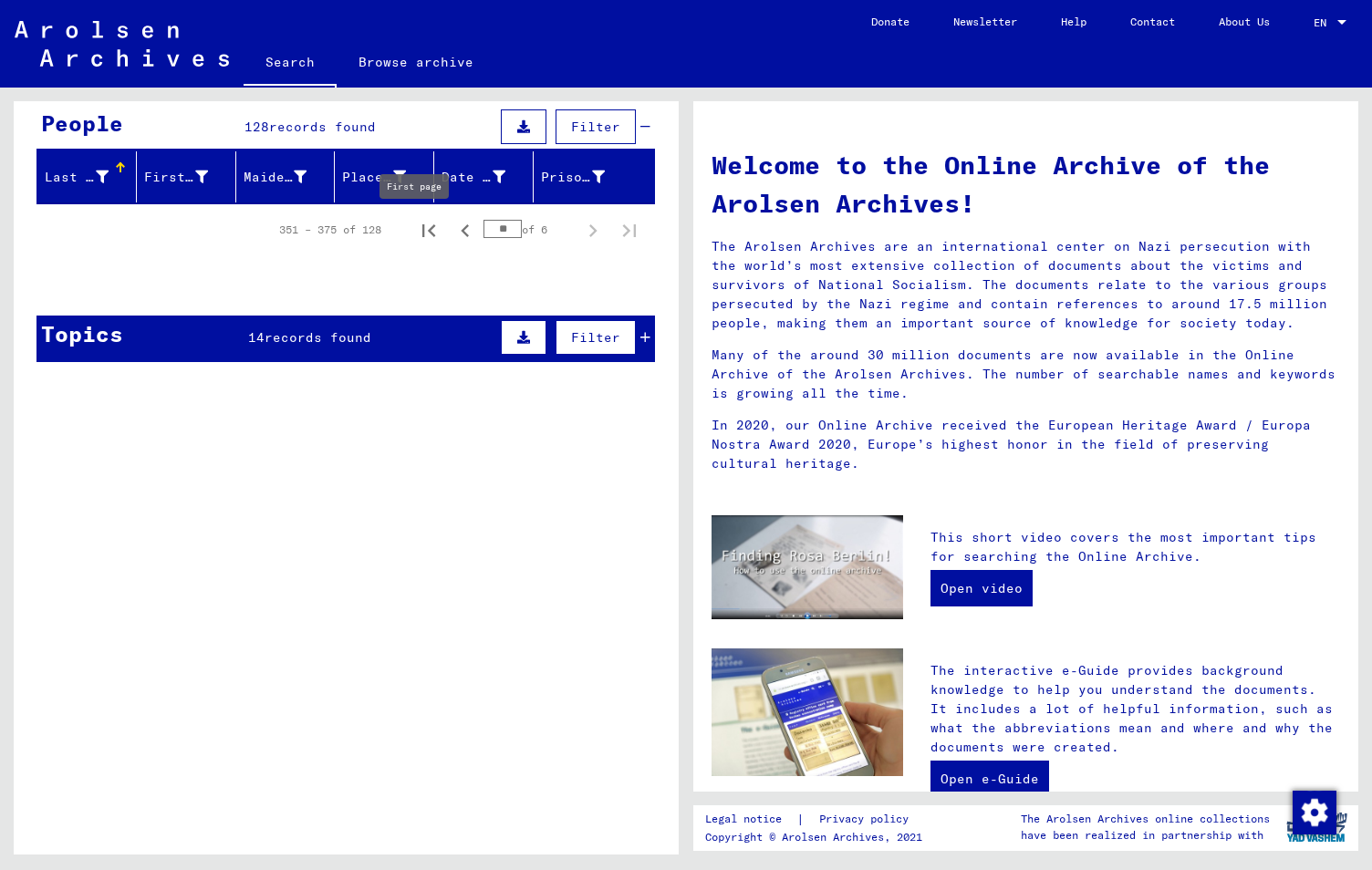 click 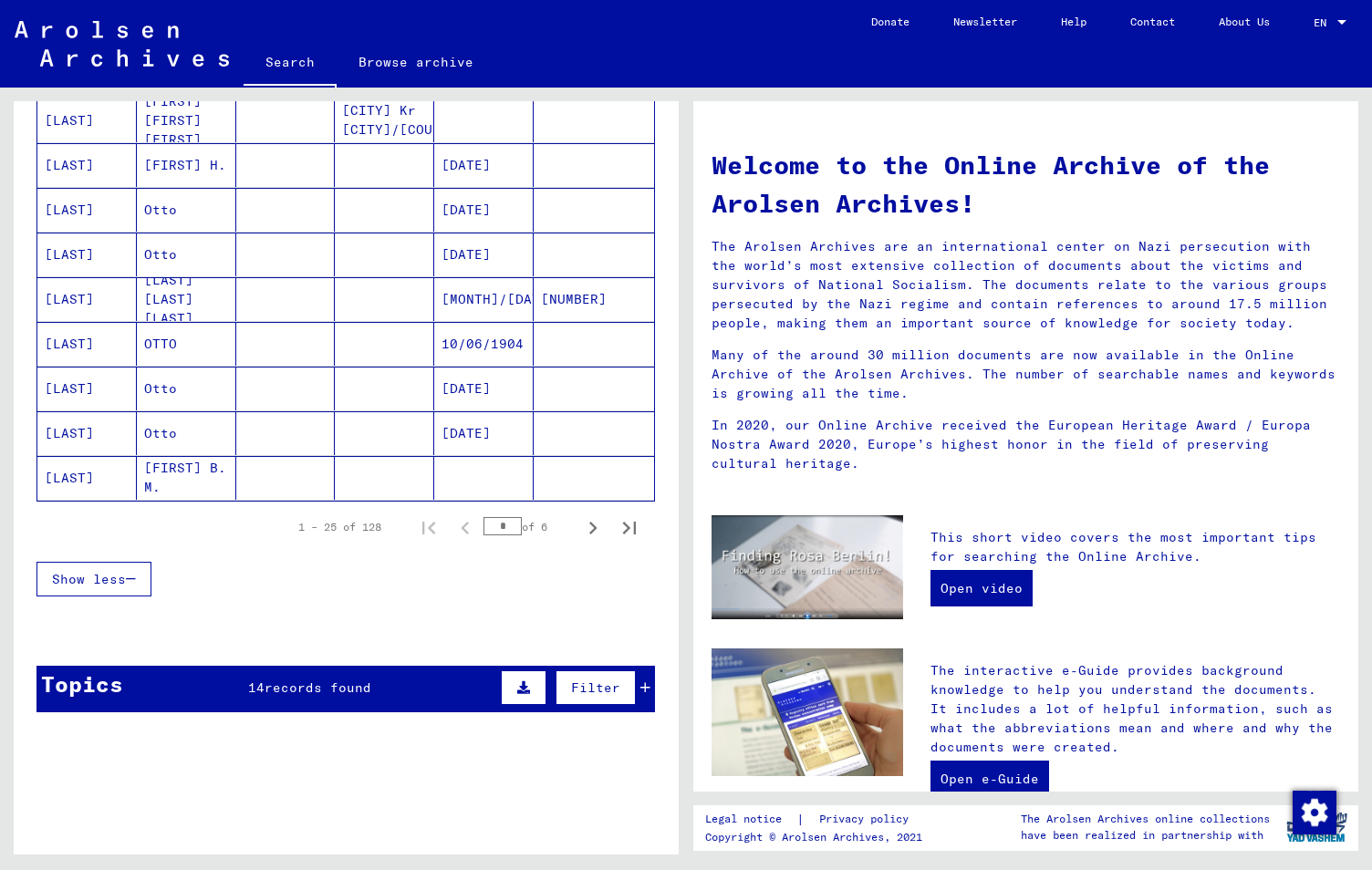 scroll, scrollTop: 987, scrollLeft: 0, axis: vertical 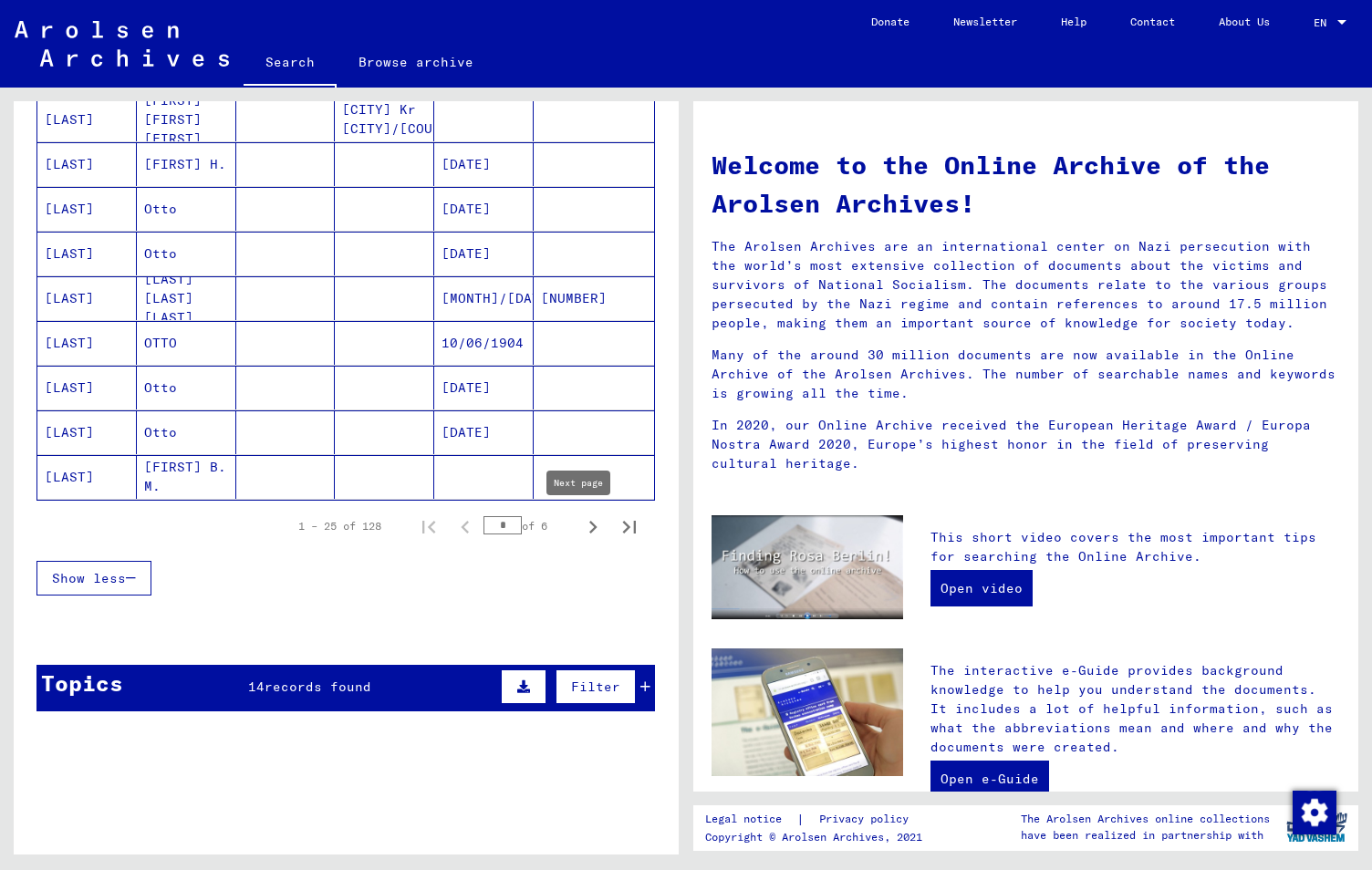 click 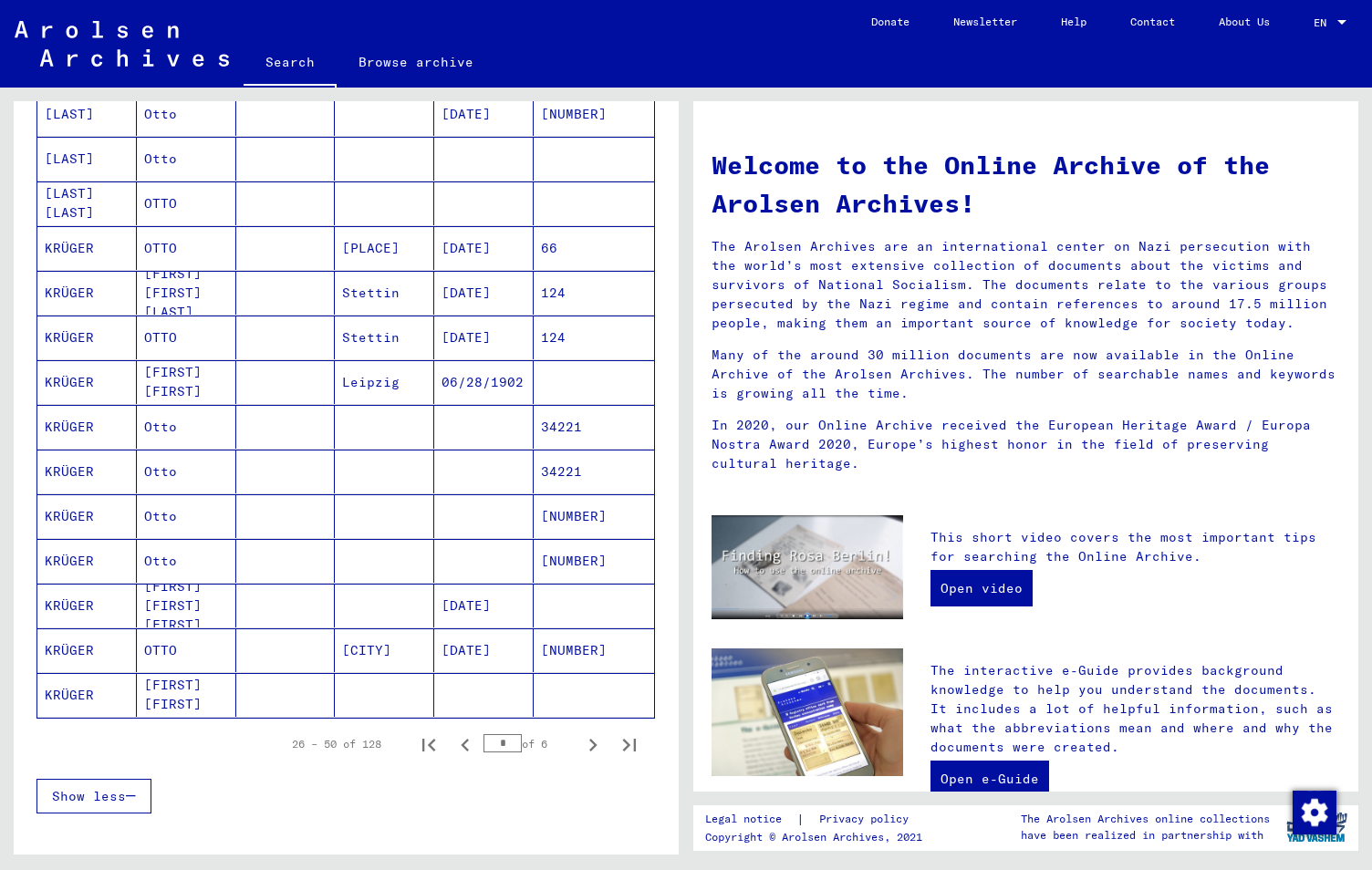 scroll, scrollTop: 821, scrollLeft: 0, axis: vertical 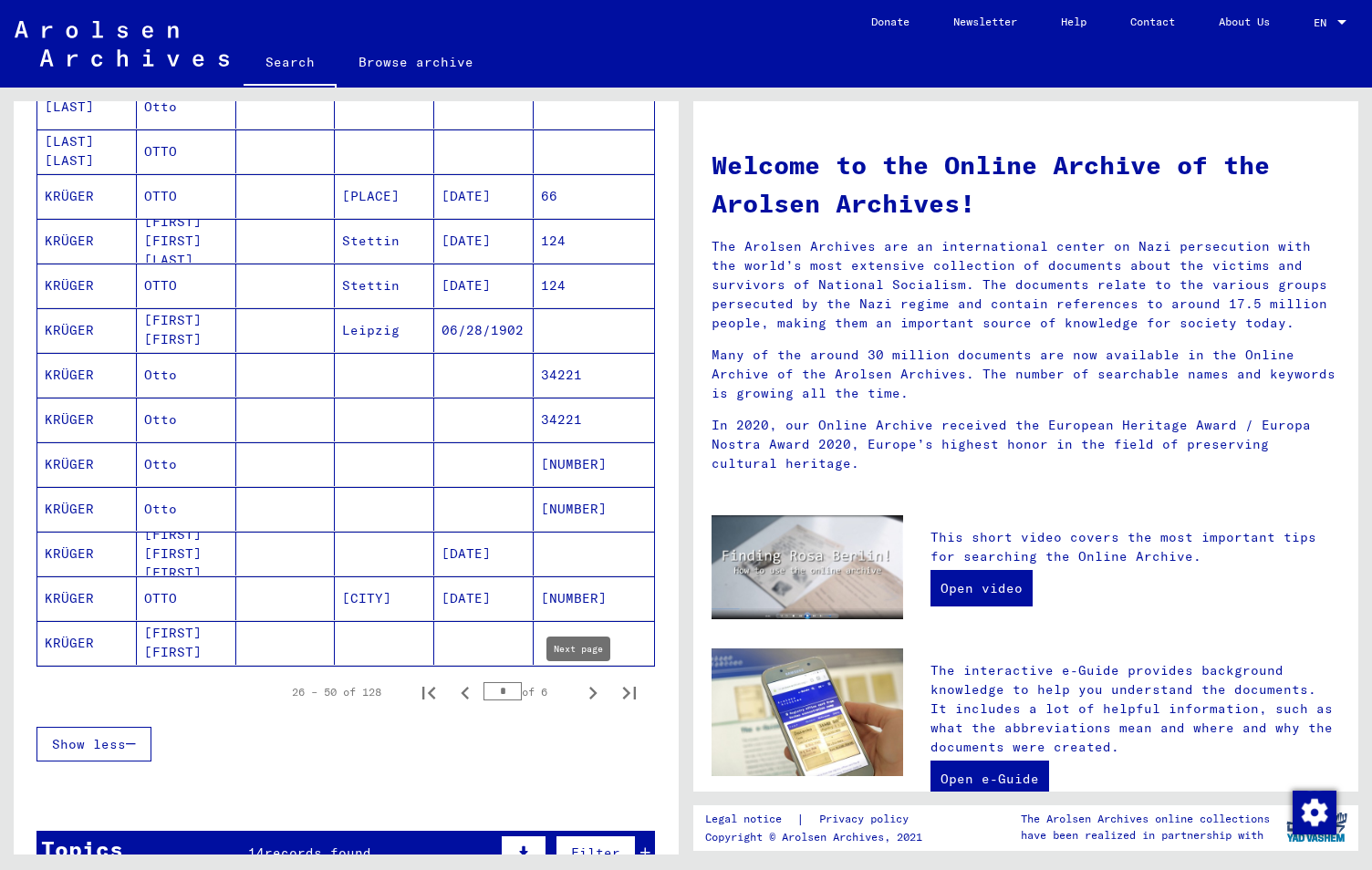 click 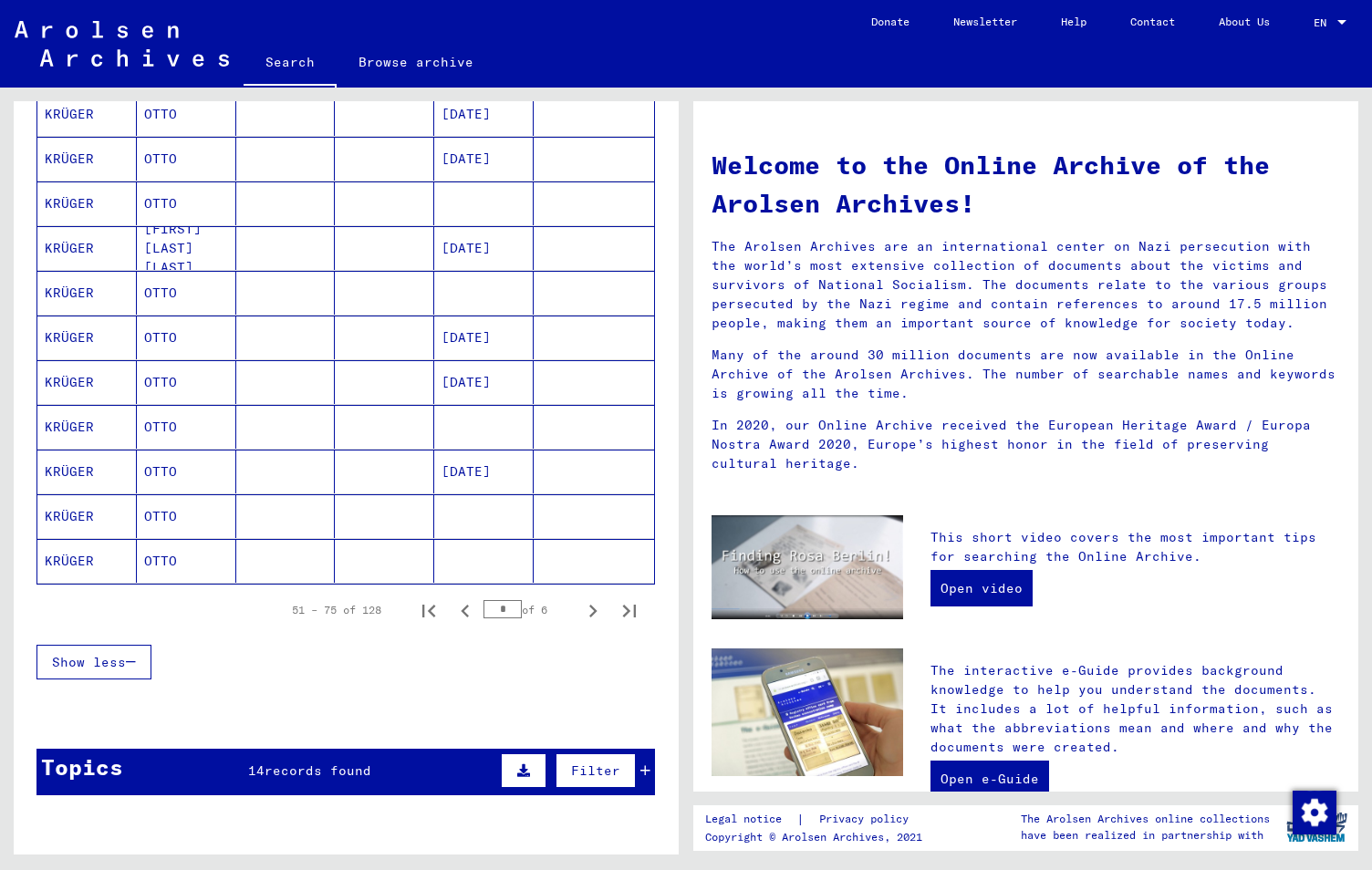 scroll, scrollTop: 912, scrollLeft: 0, axis: vertical 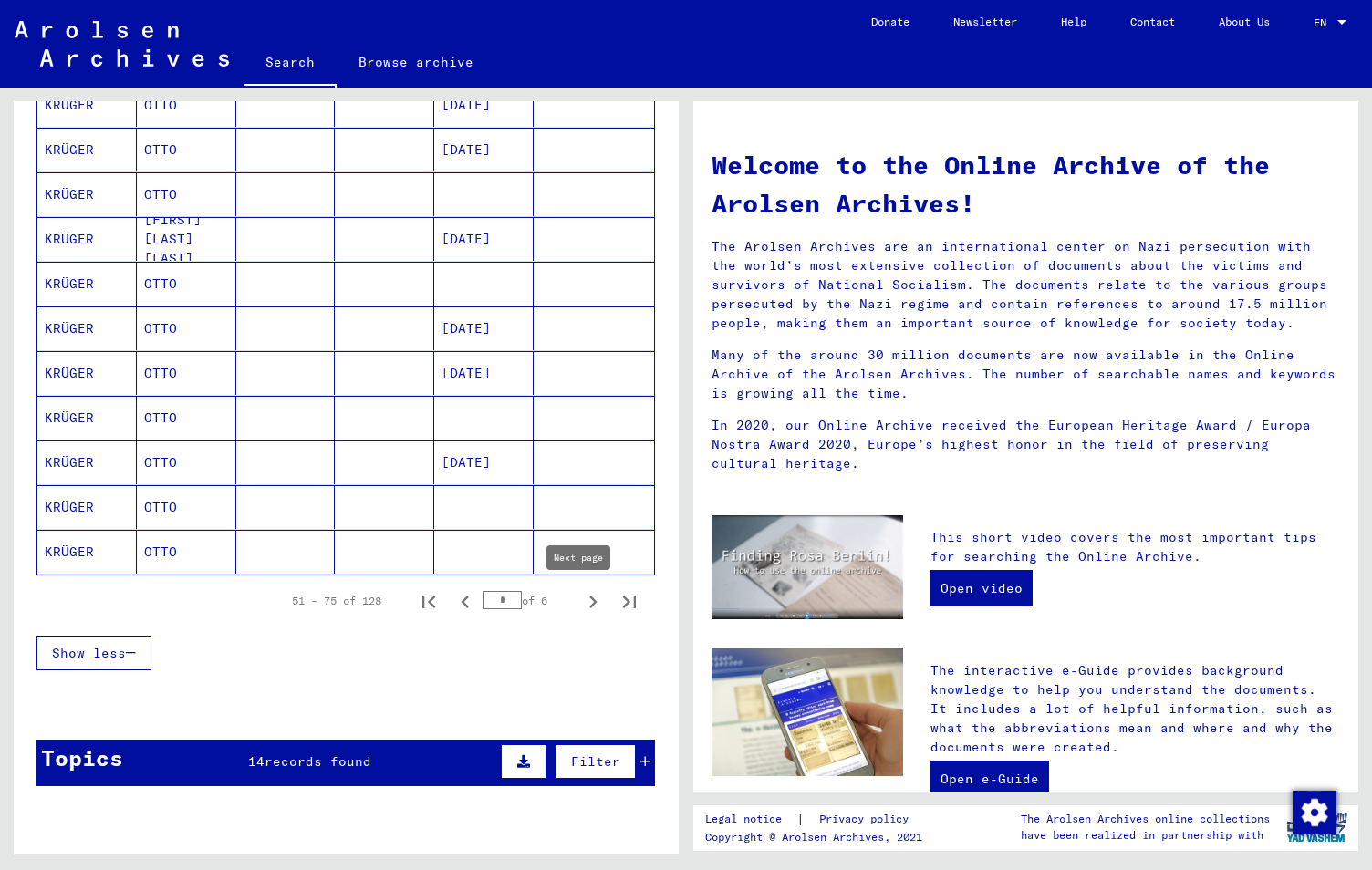 click 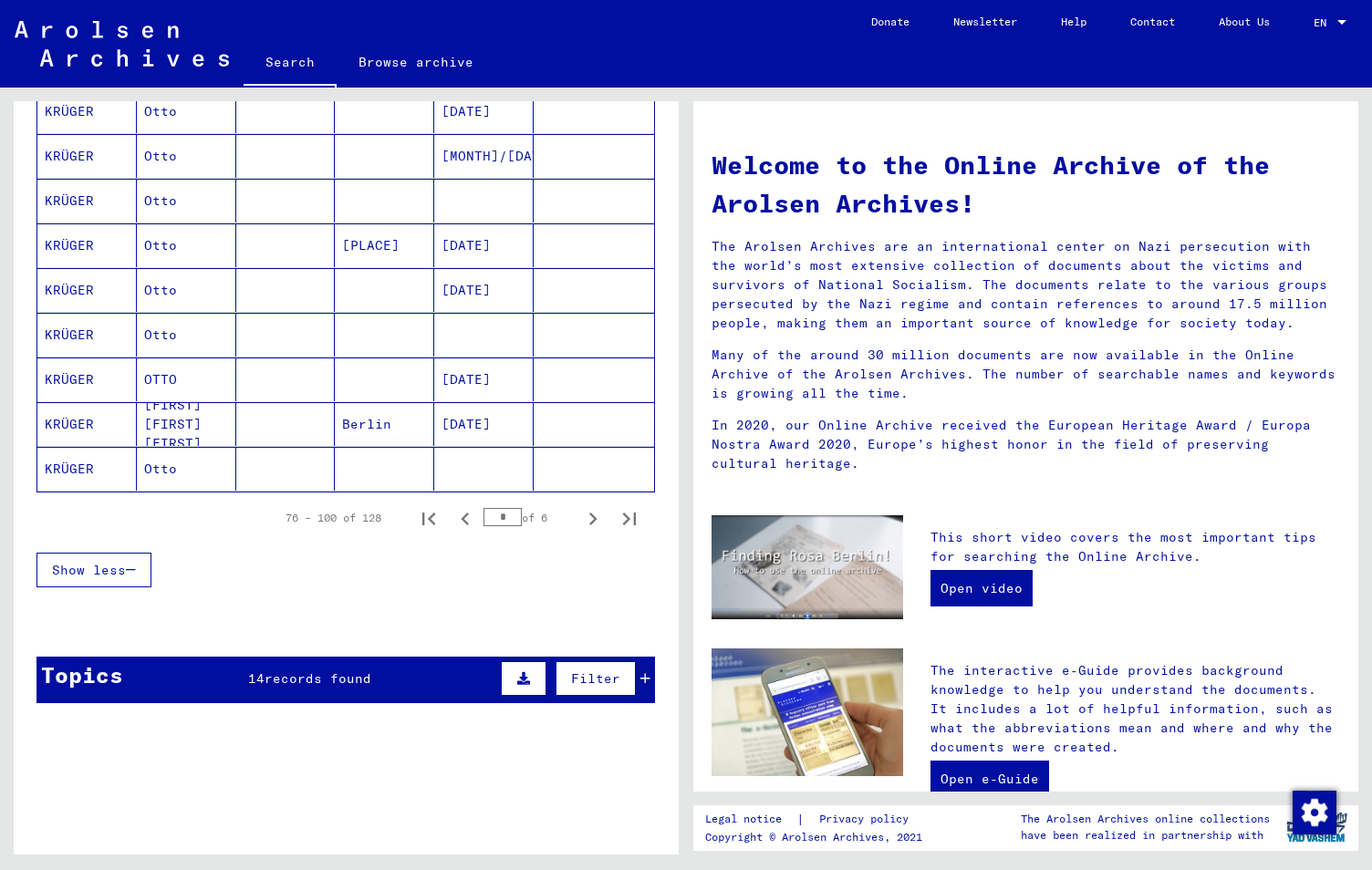 scroll, scrollTop: 1003, scrollLeft: 0, axis: vertical 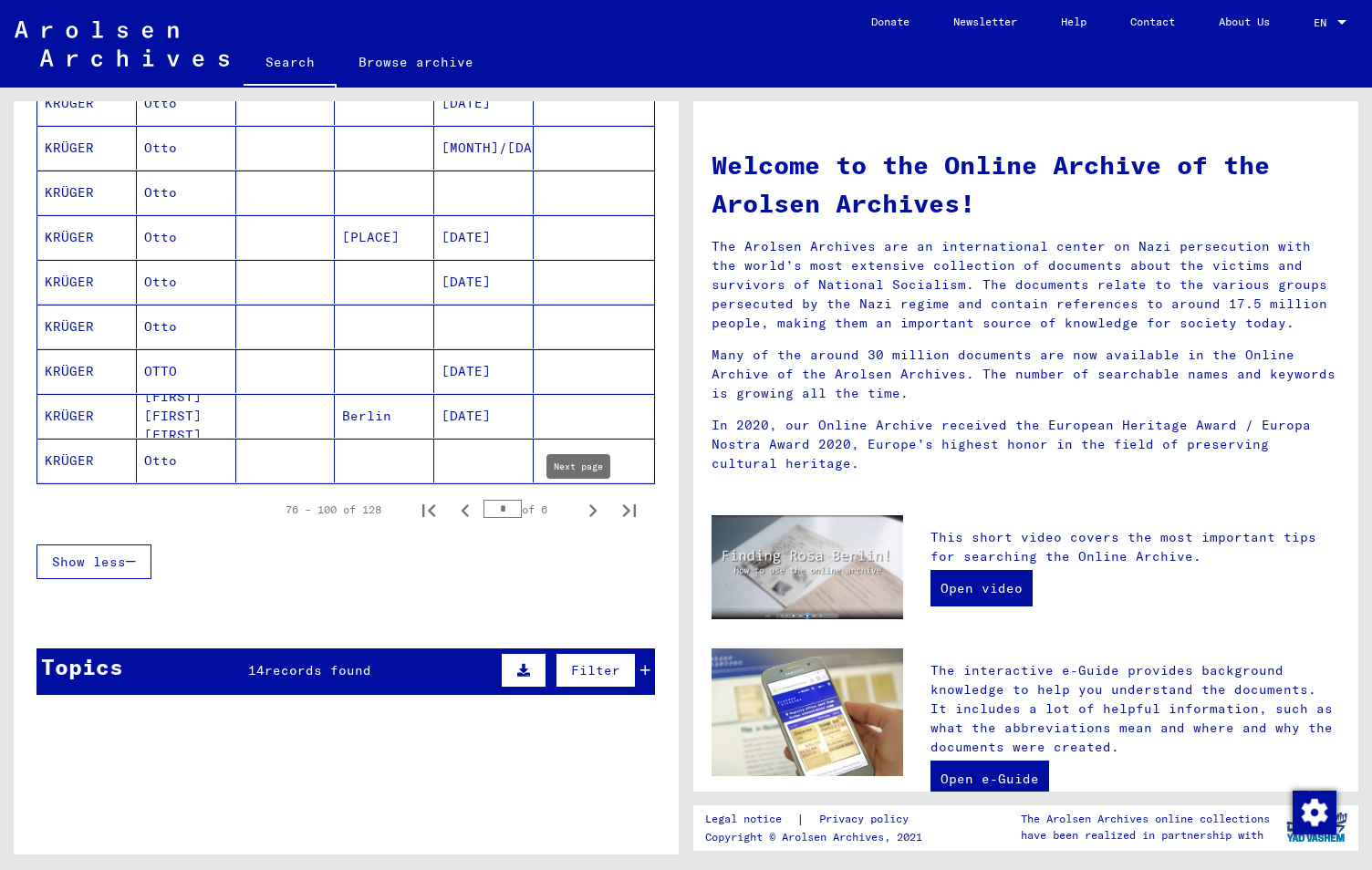 click 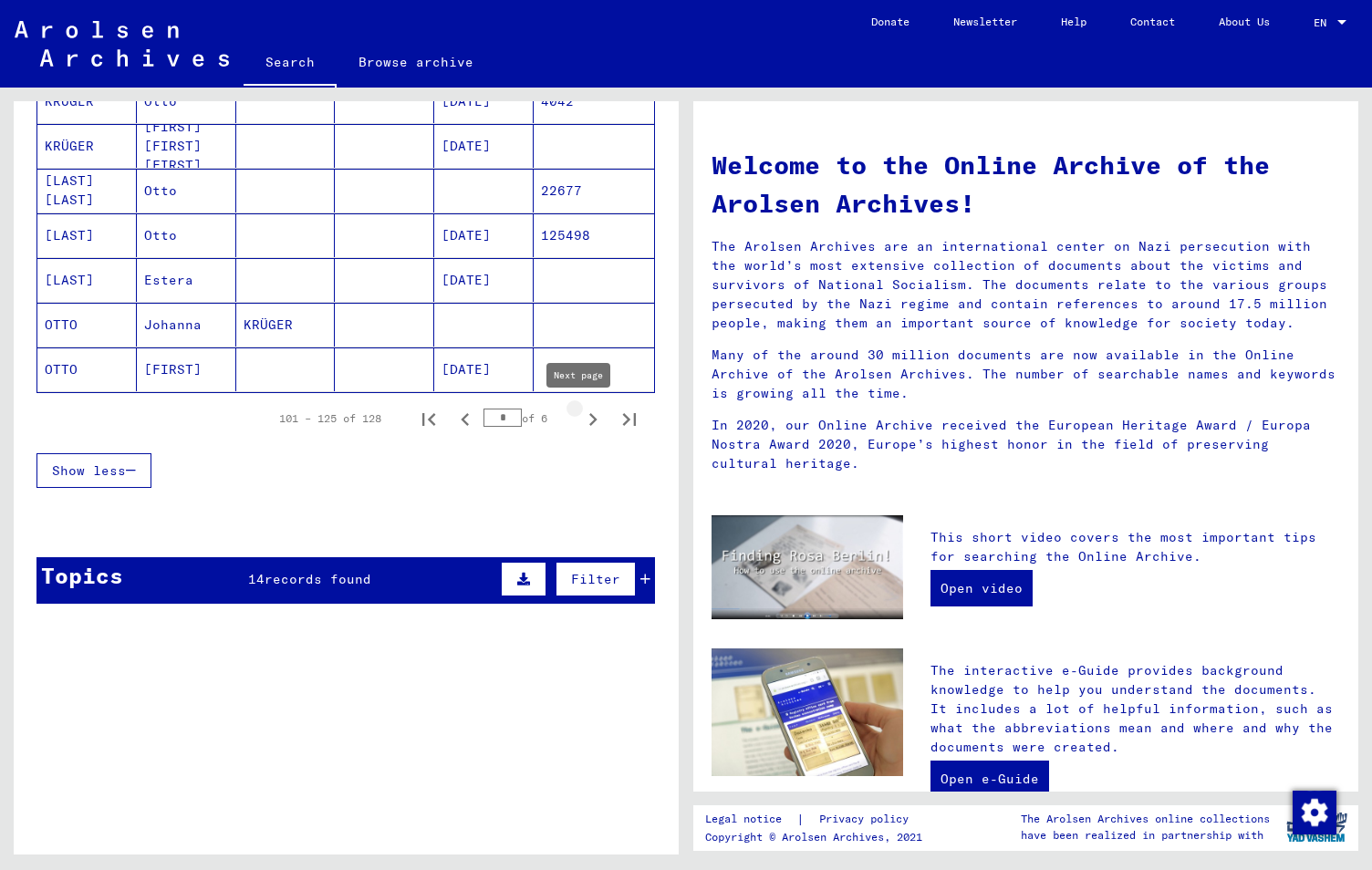 click 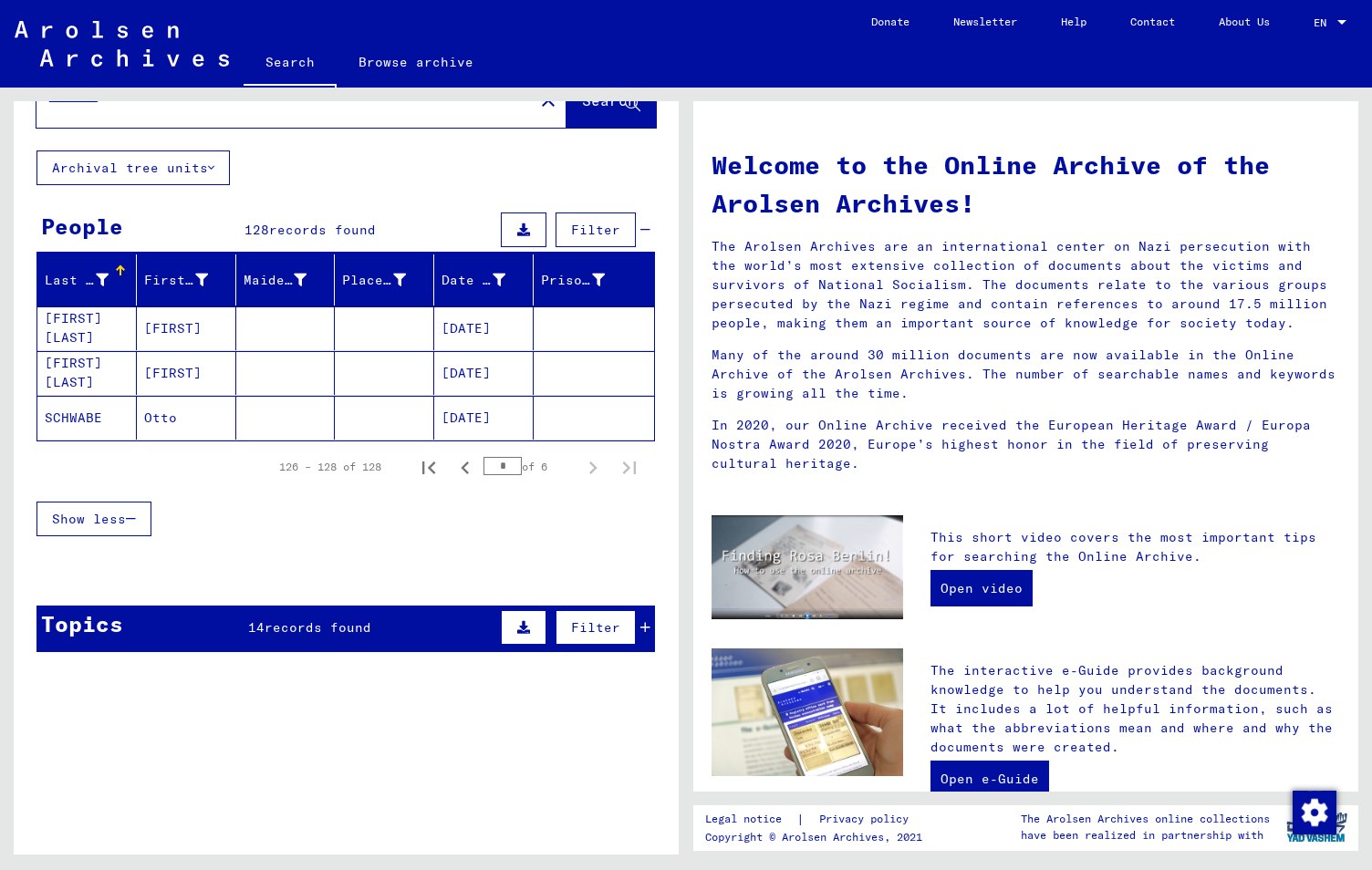 scroll, scrollTop: 0, scrollLeft: 0, axis: both 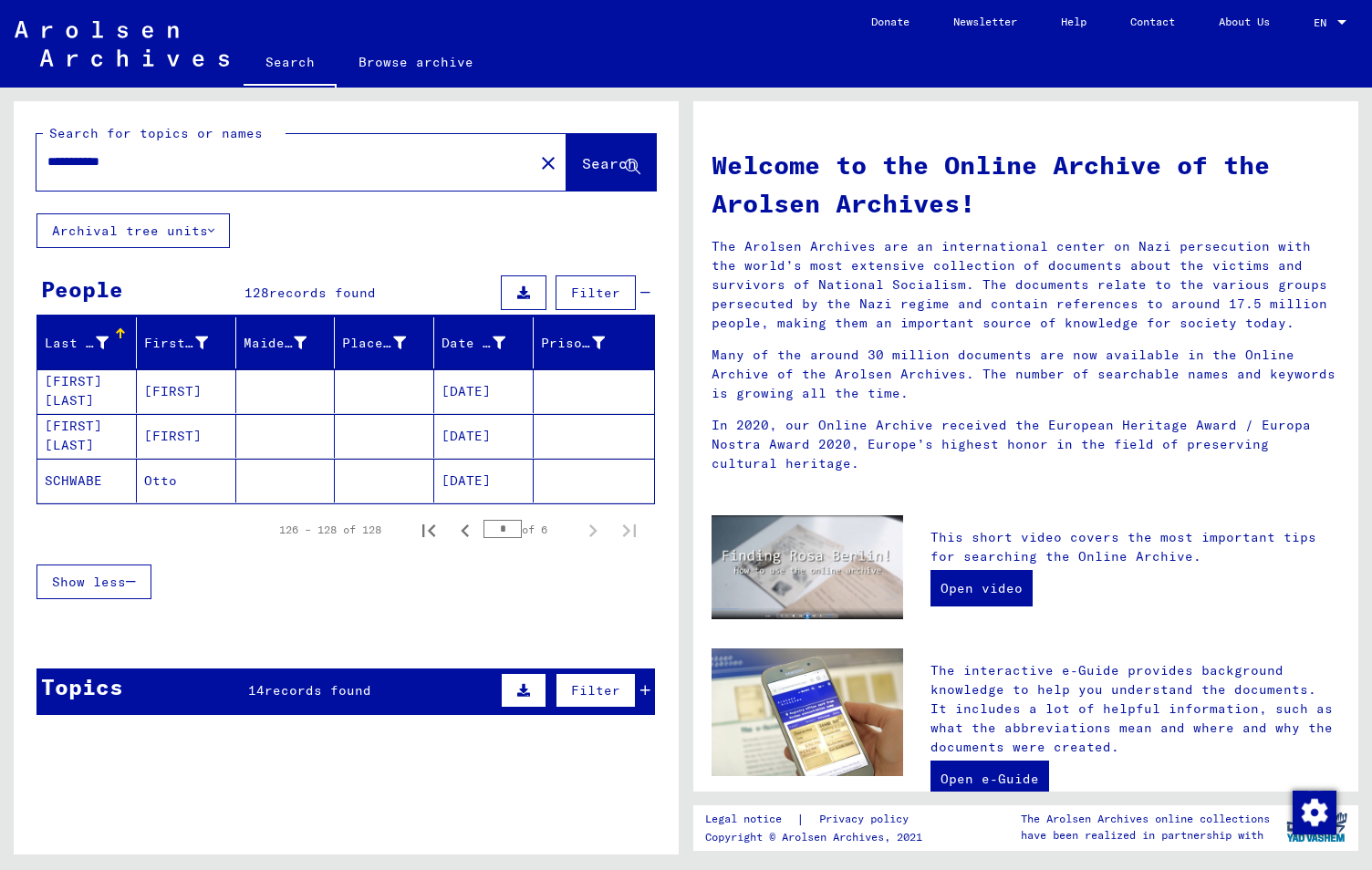 drag, startPoint x: 229, startPoint y: 176, endPoint x: 218, endPoint y: 176, distance: 11 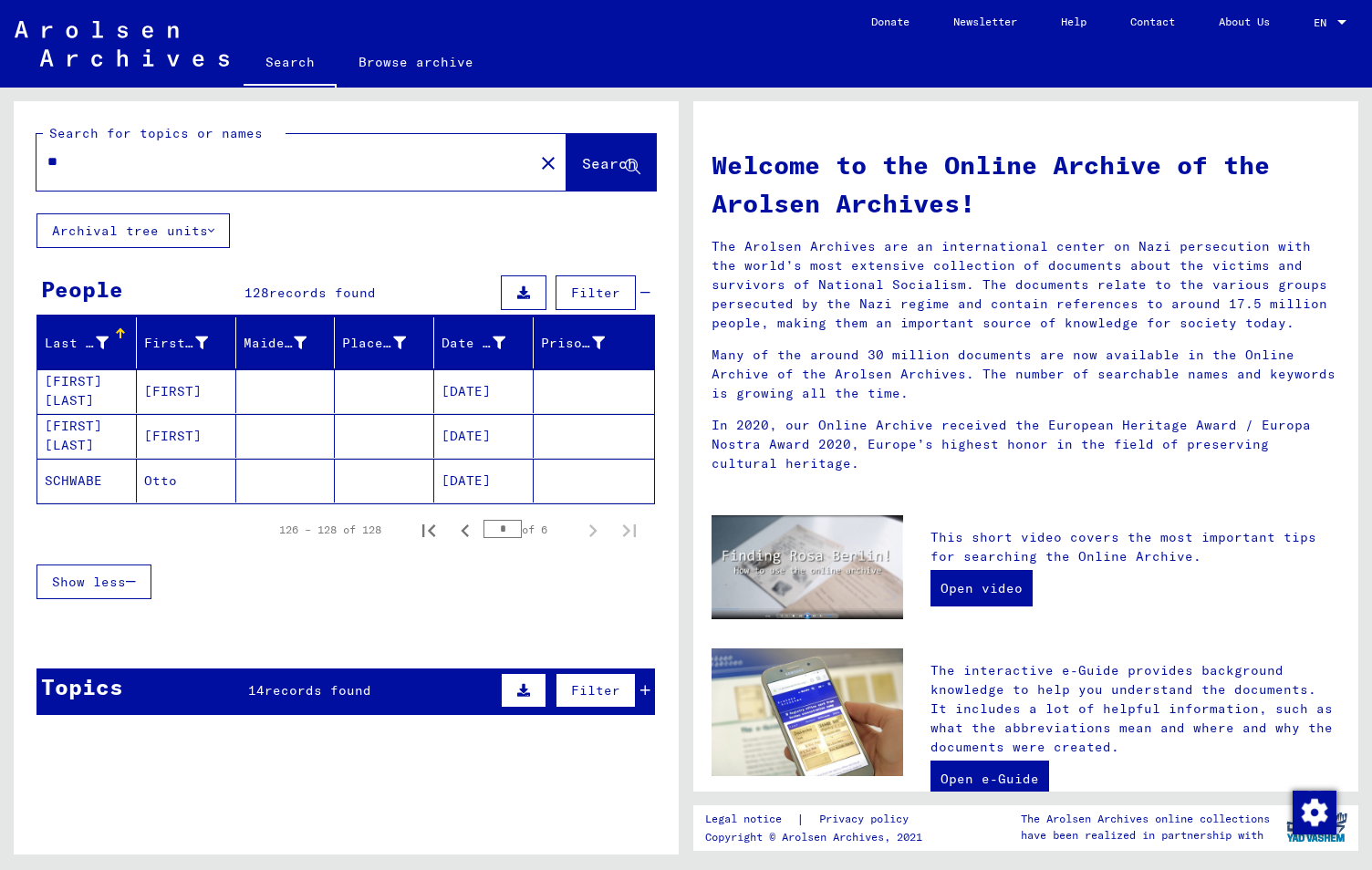 type on "*" 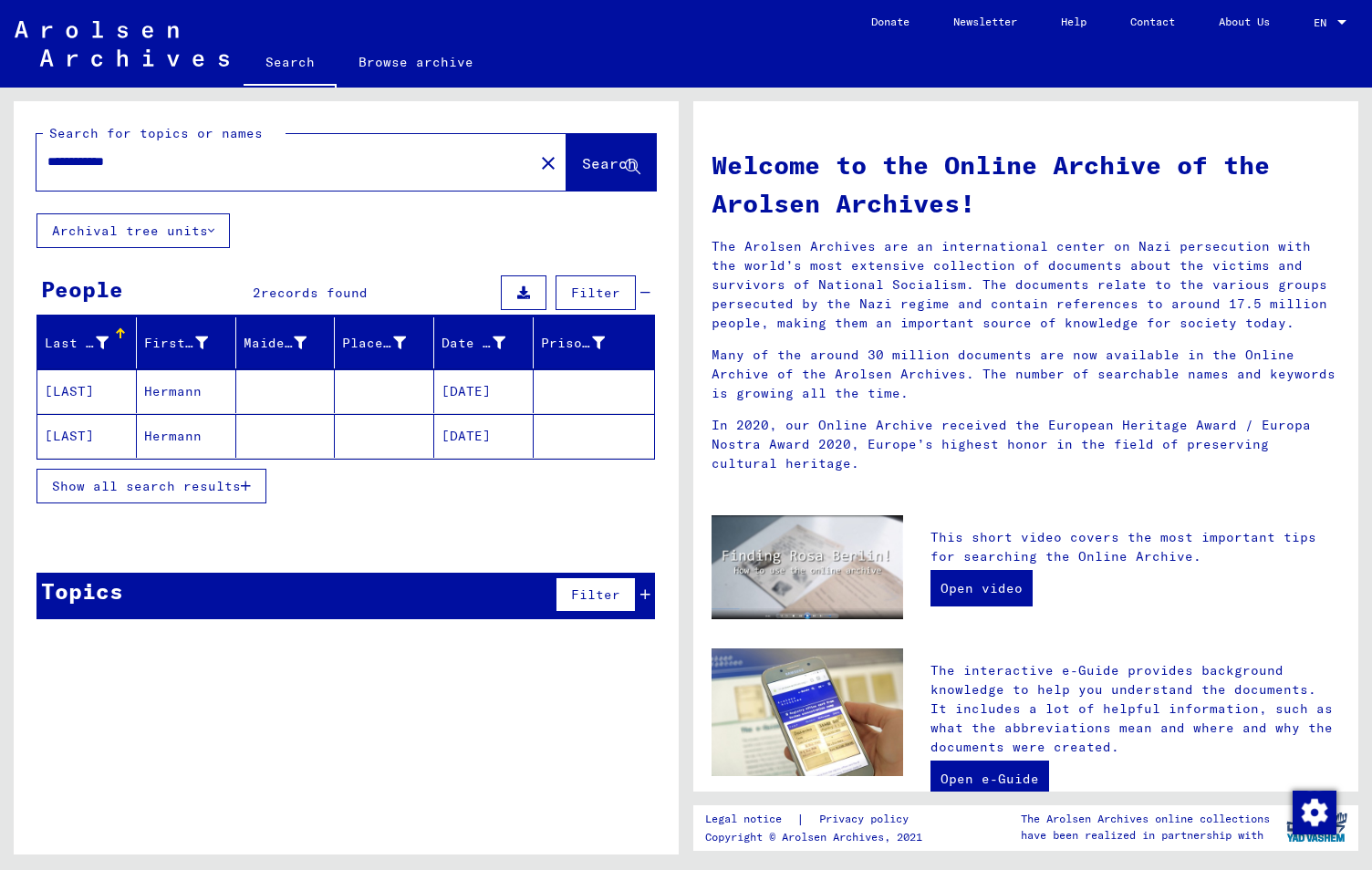 click on "Hermann" 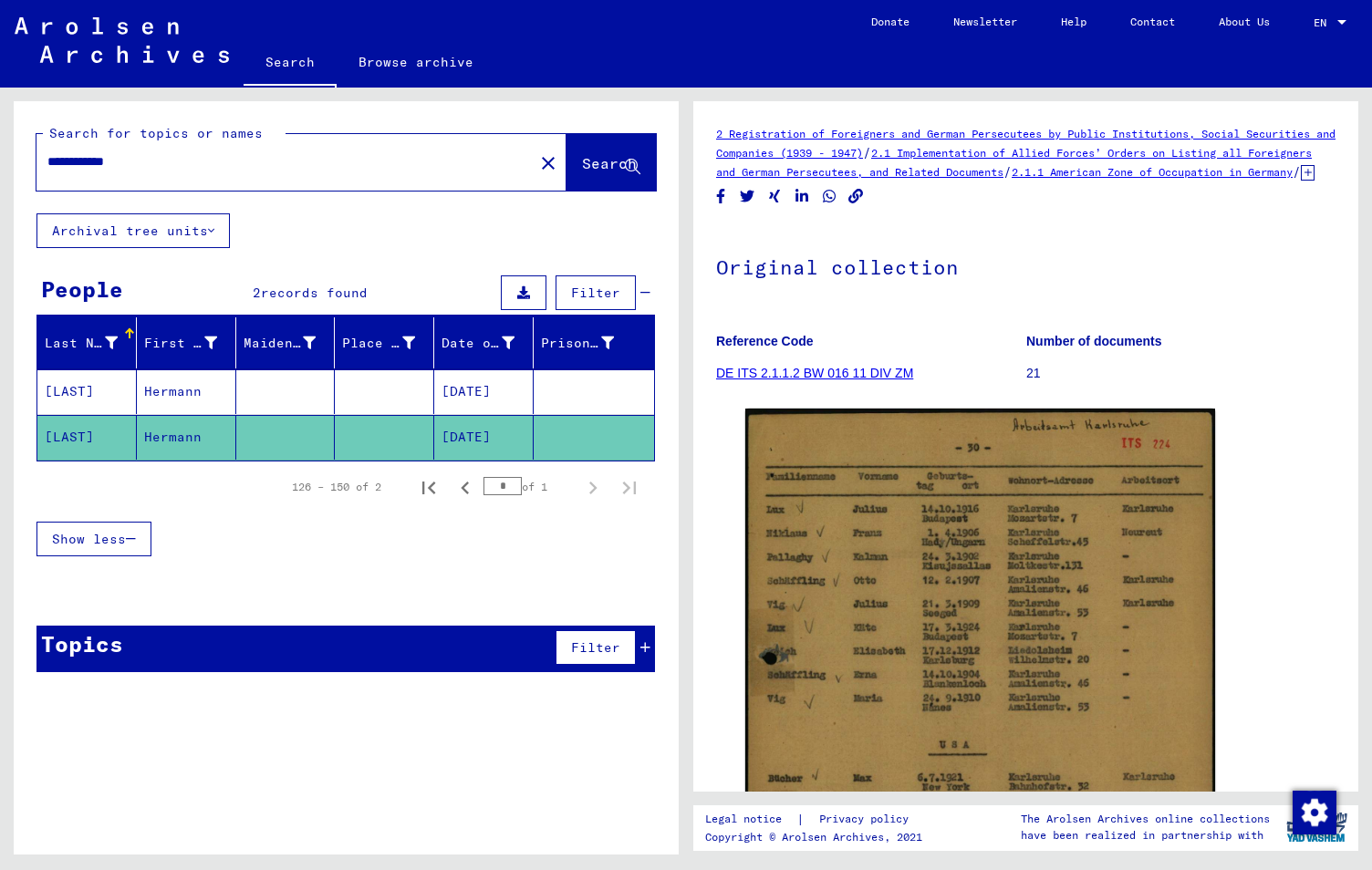 scroll, scrollTop: 0, scrollLeft: 0, axis: both 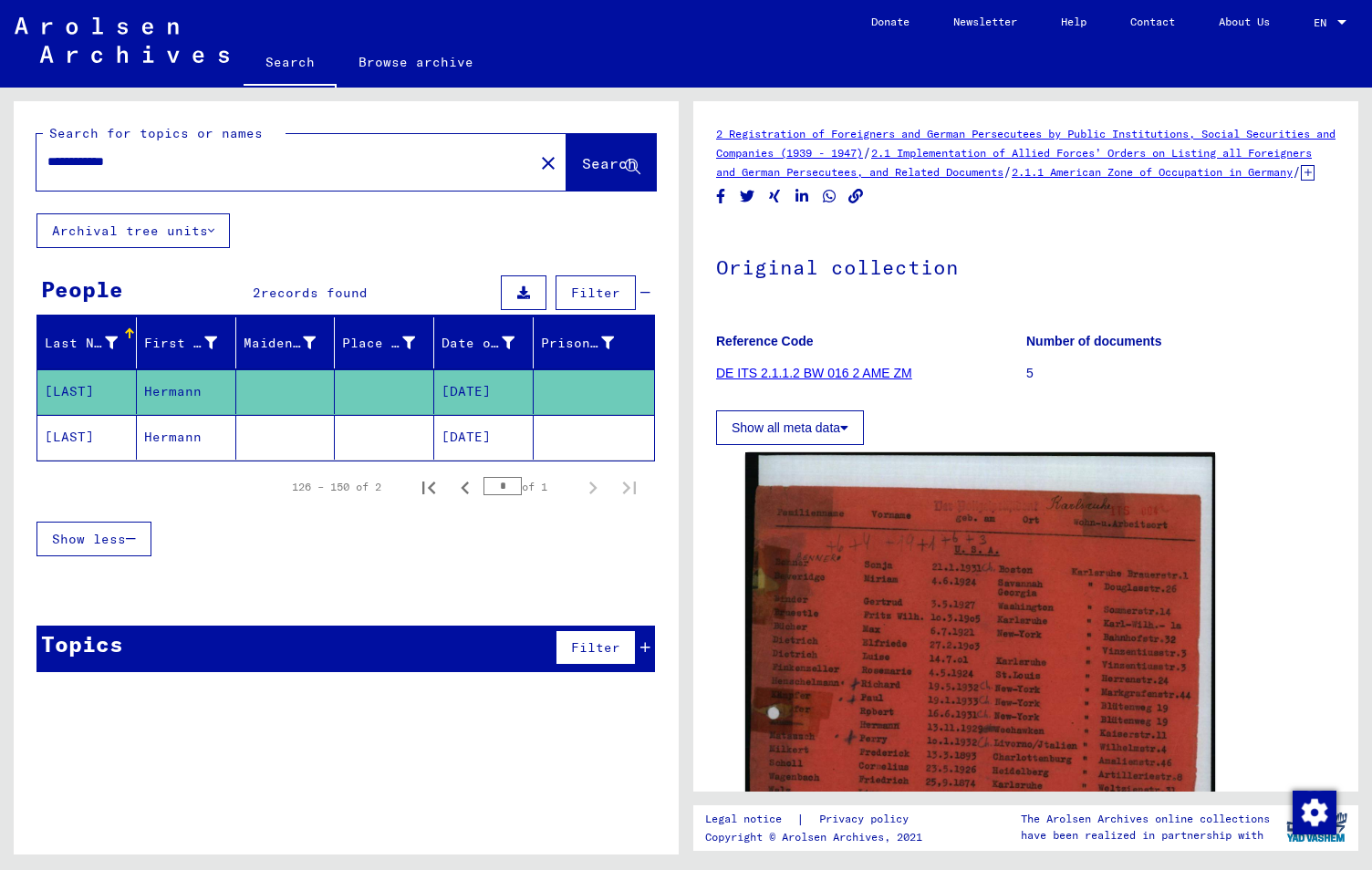 click on "**********" at bounding box center (285, 161) 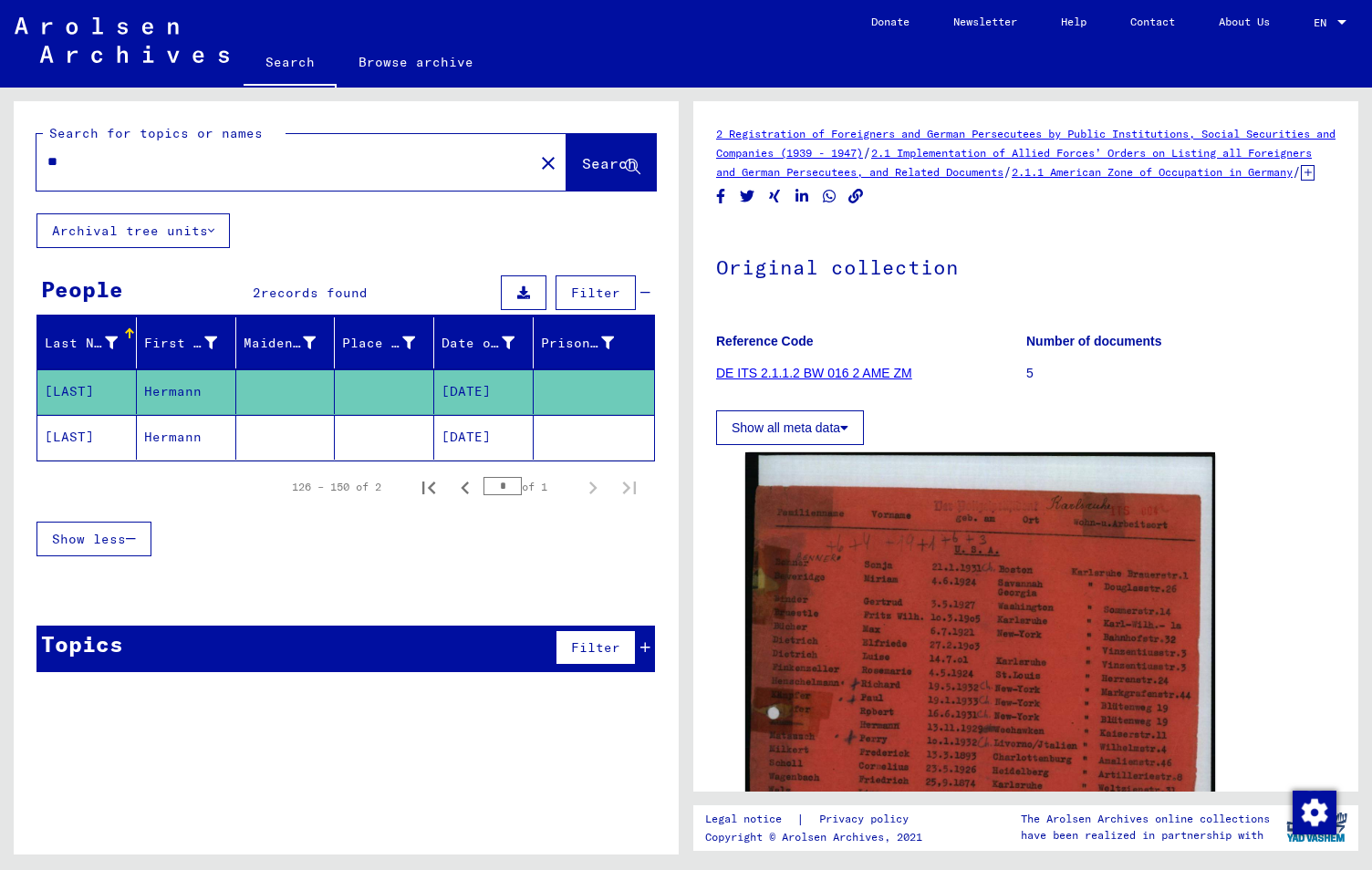 type on "*" 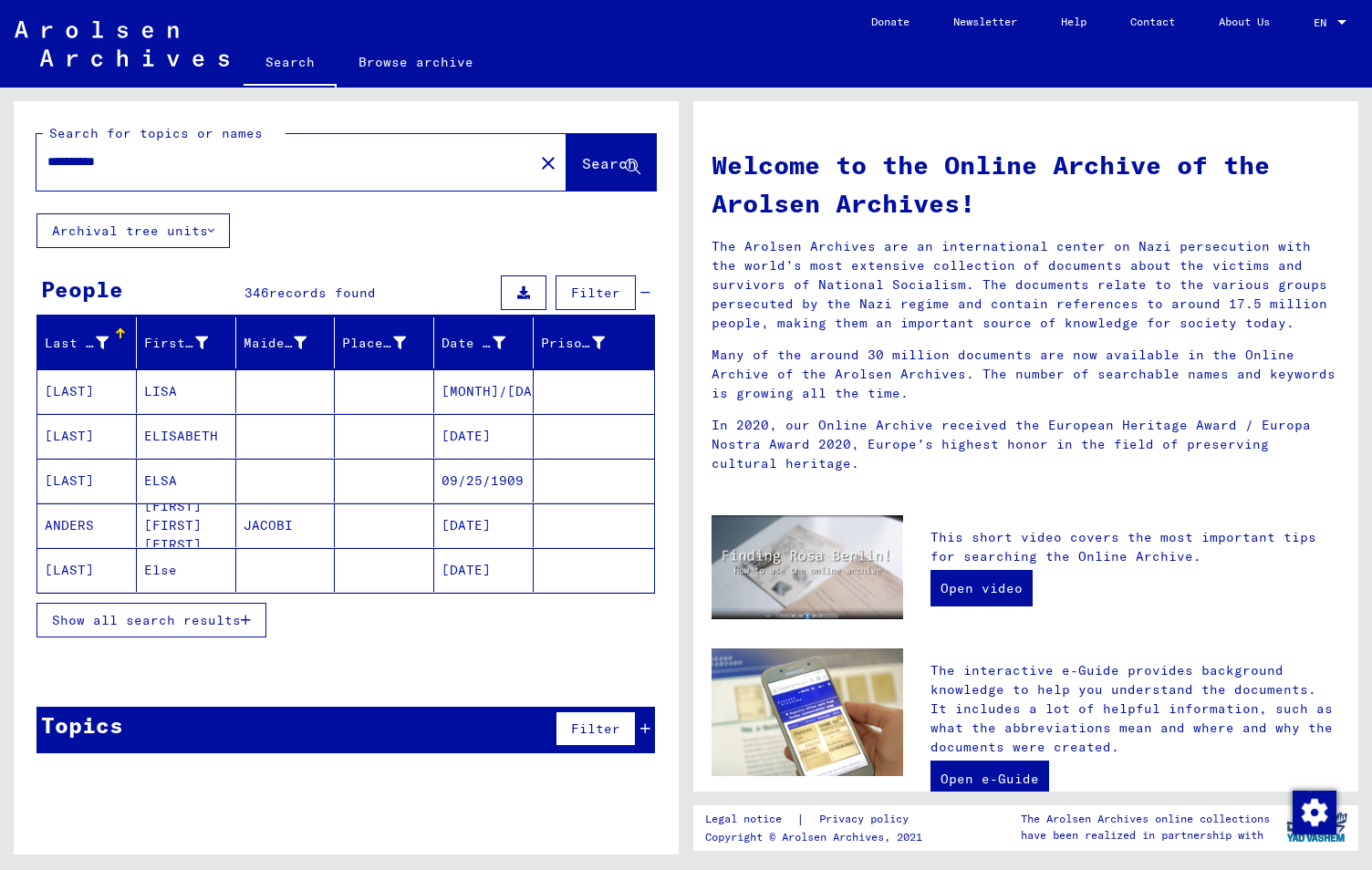 click on "**********" at bounding box center (279, 161) 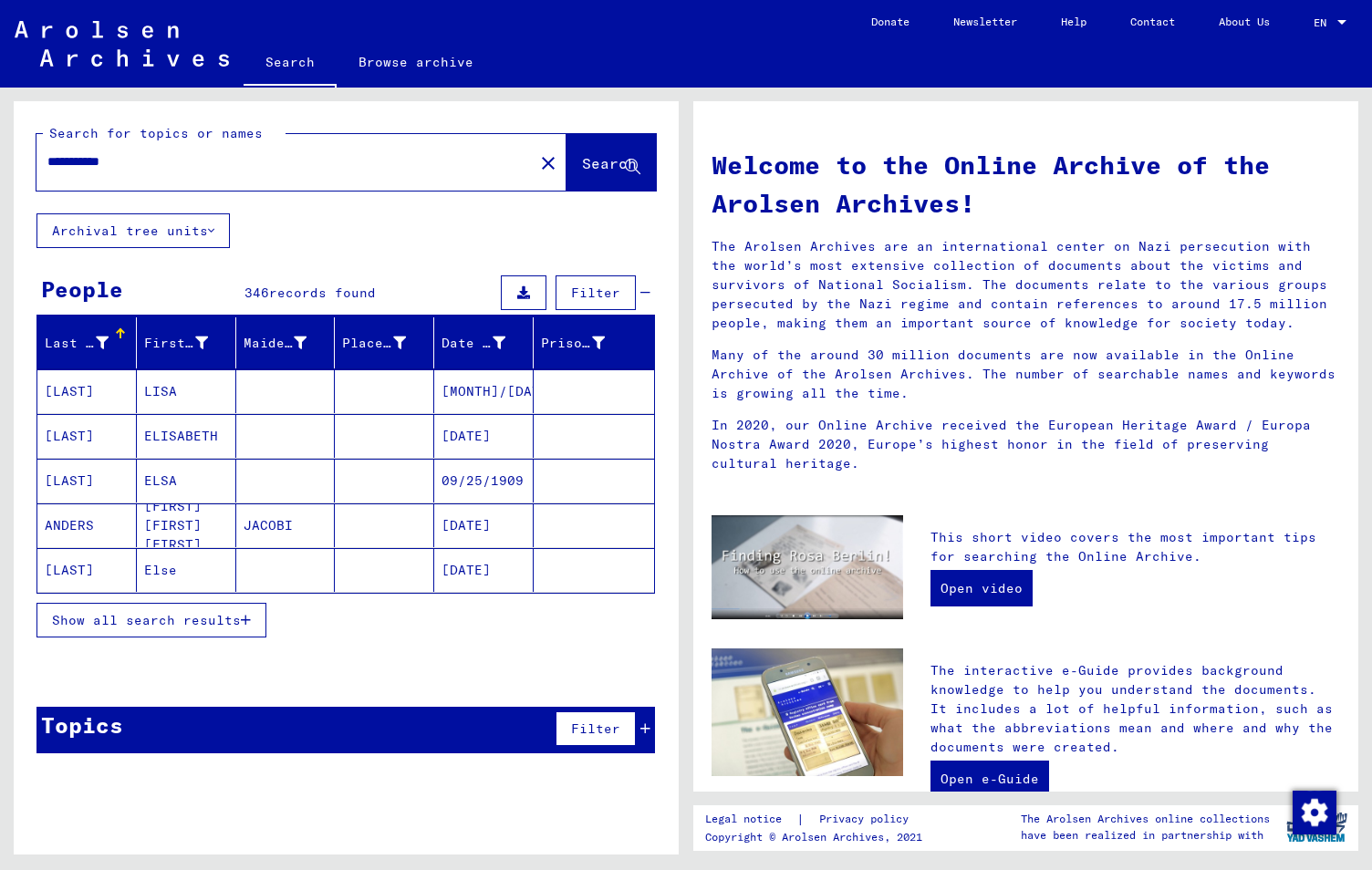 type on "**********" 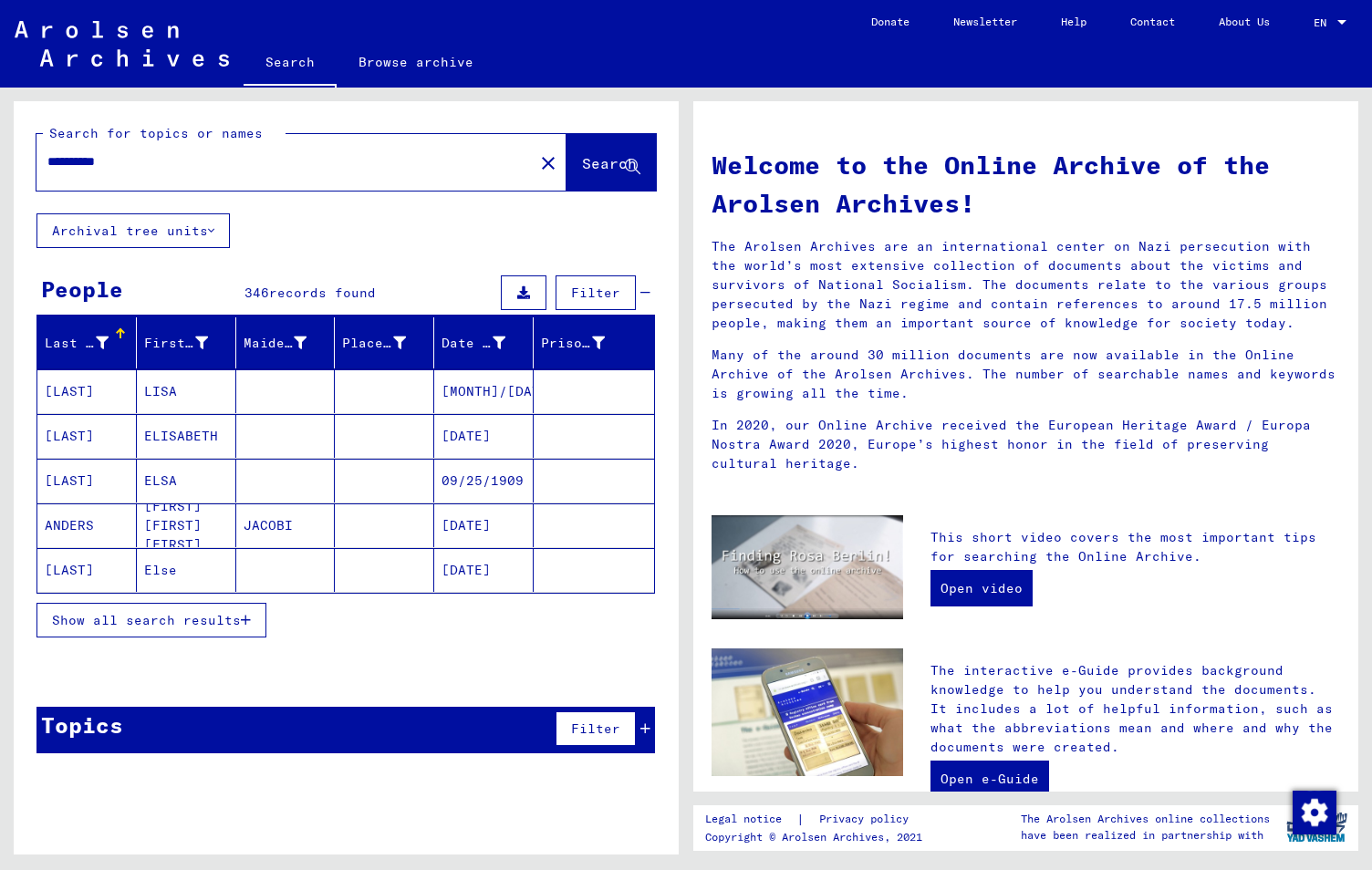 type on "**********" 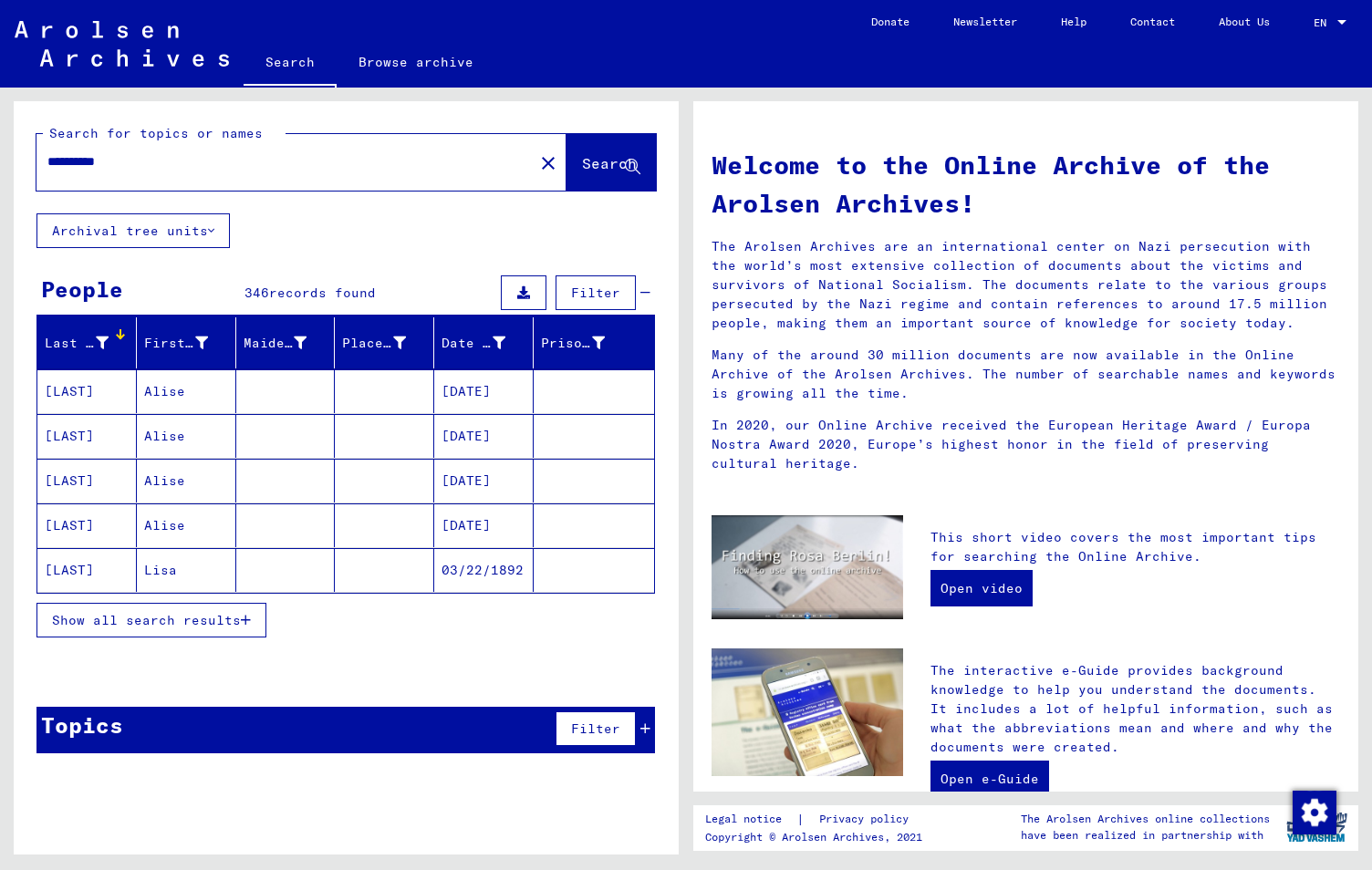 click on "Last Name" at bounding box center (77, 343) 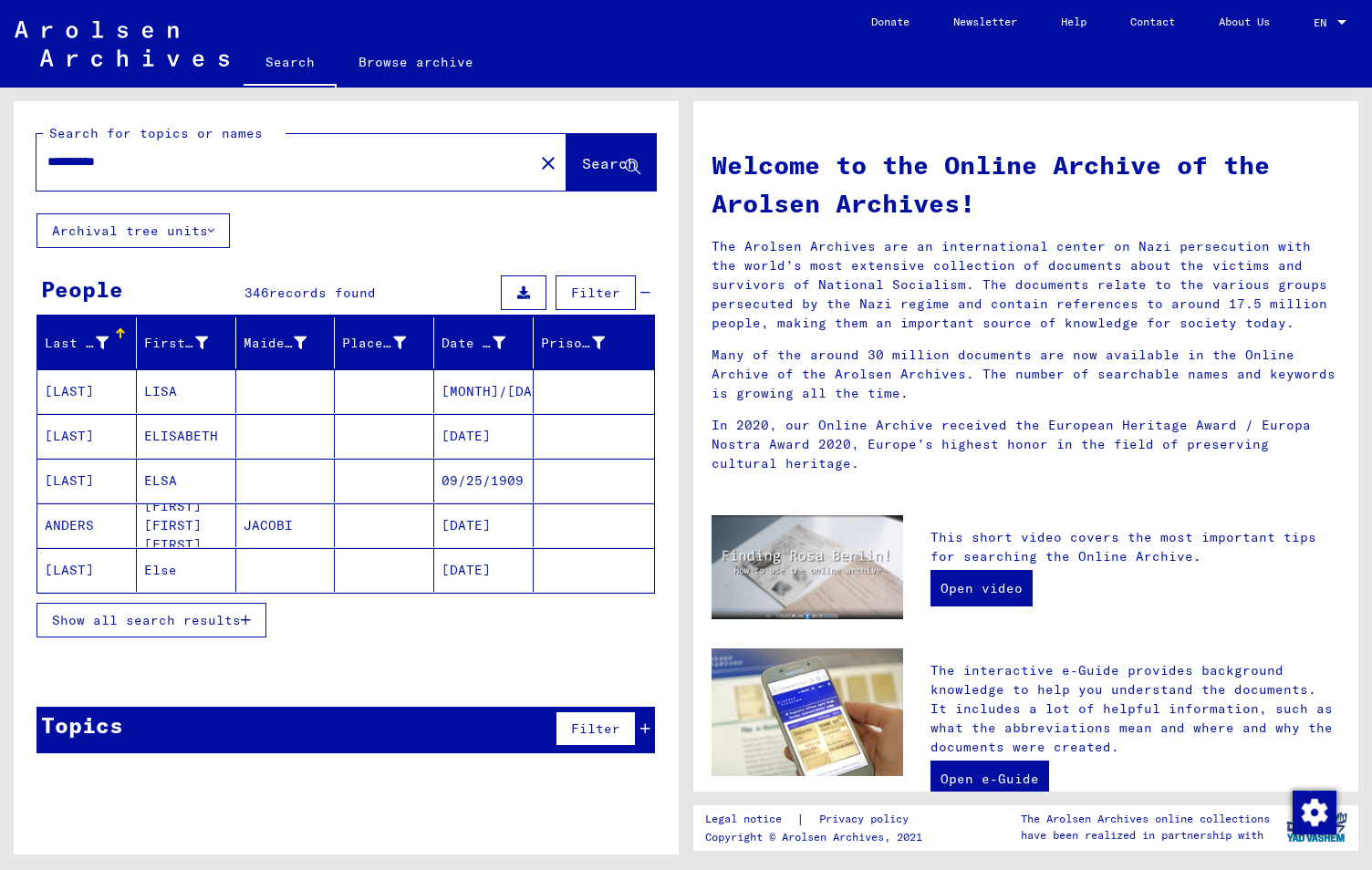drag, startPoint x: 141, startPoint y: 159, endPoint x: 8, endPoint y: 161, distance: 133.015 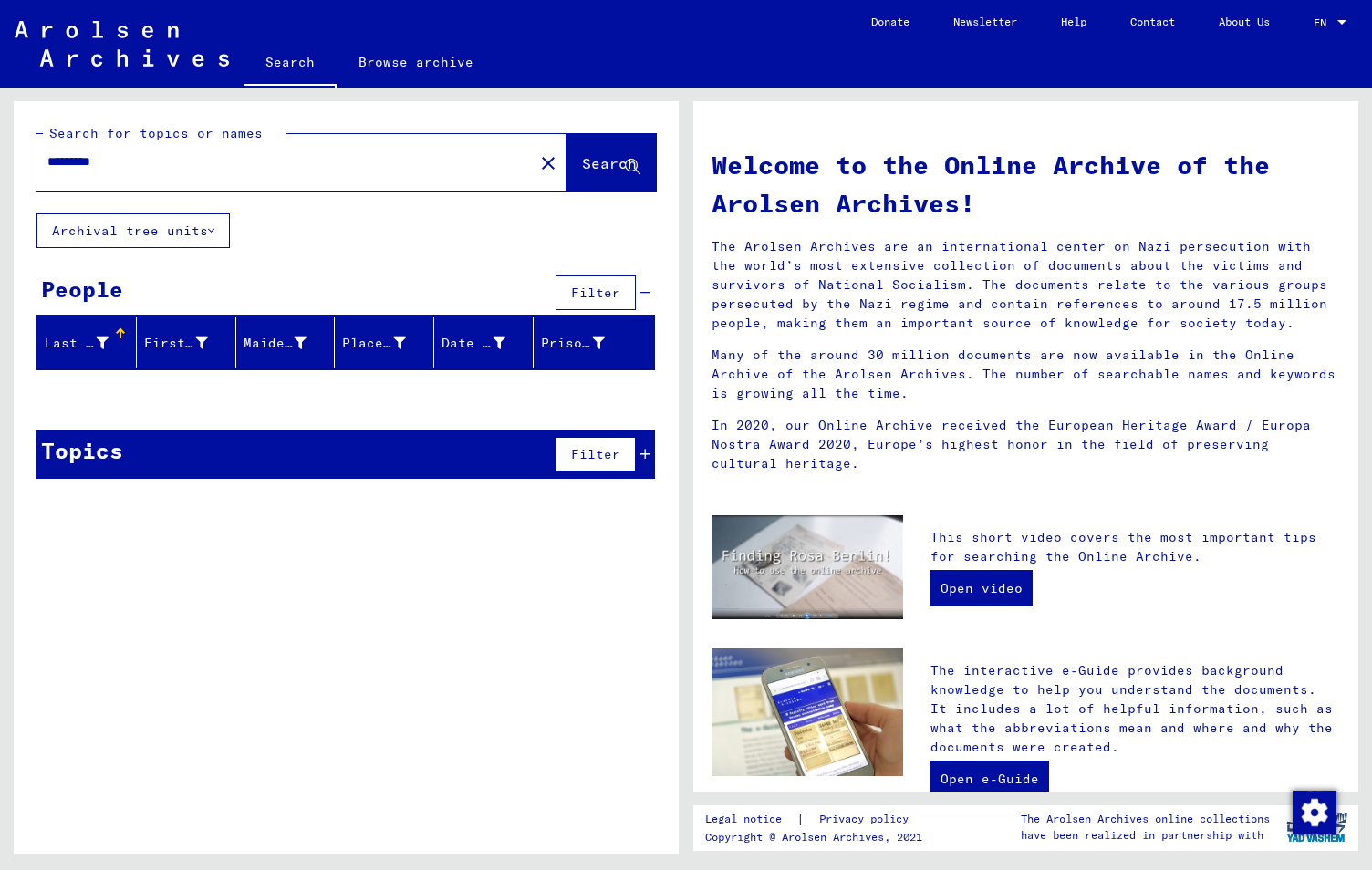 click on "*********" at bounding box center [279, 161] 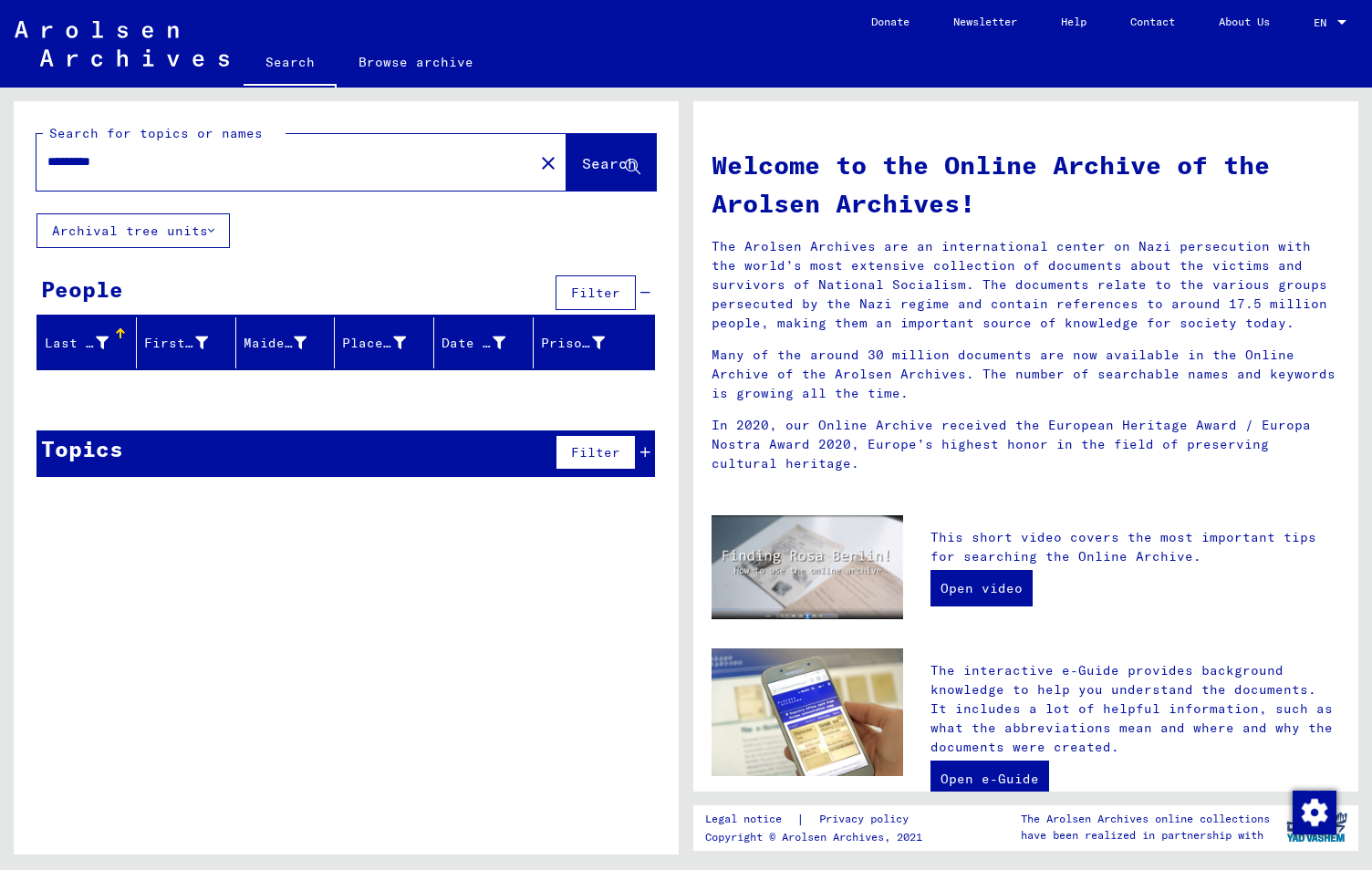 type on "*********" 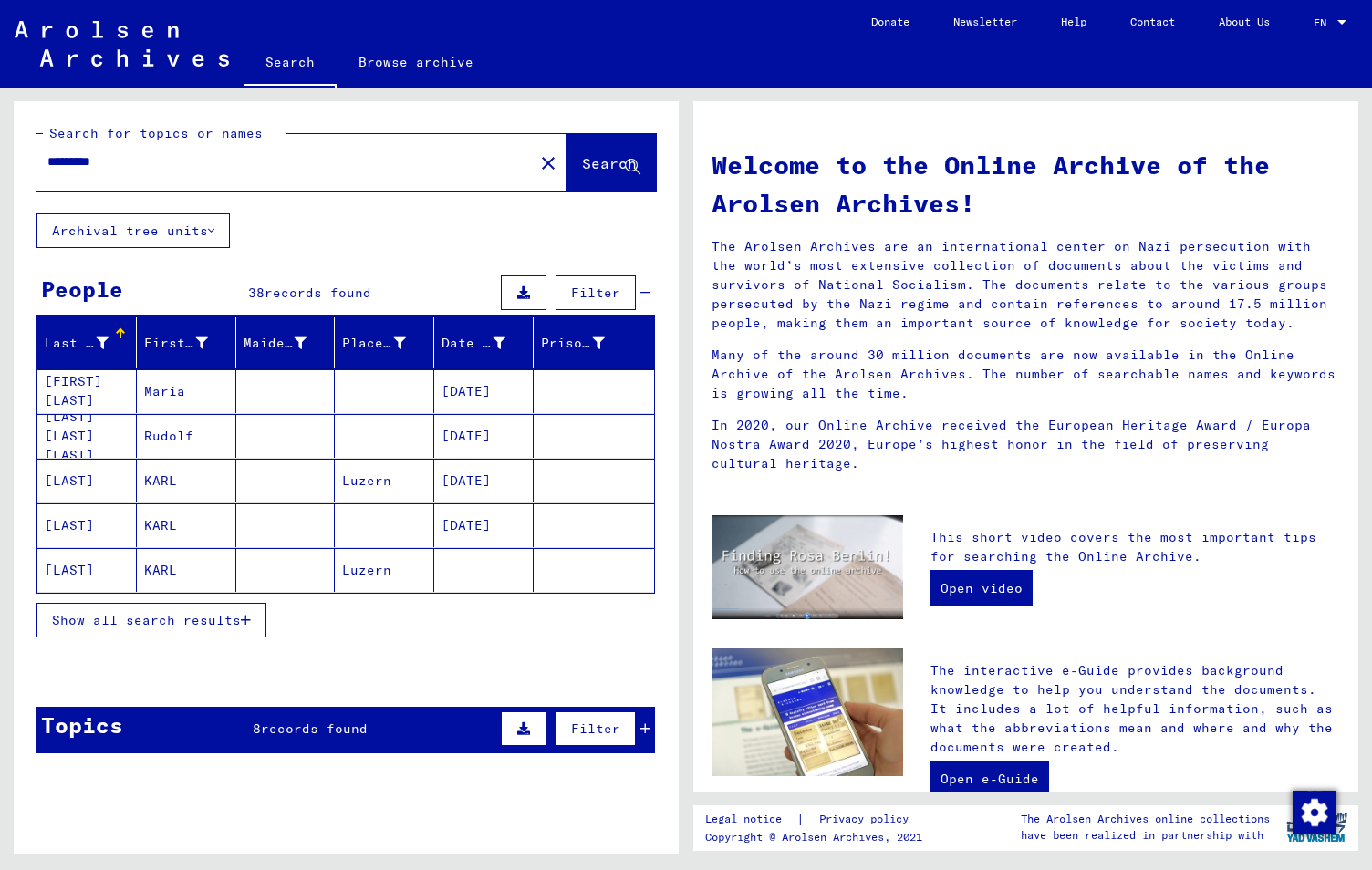 click on "Show all search results" at bounding box center [146, 620] 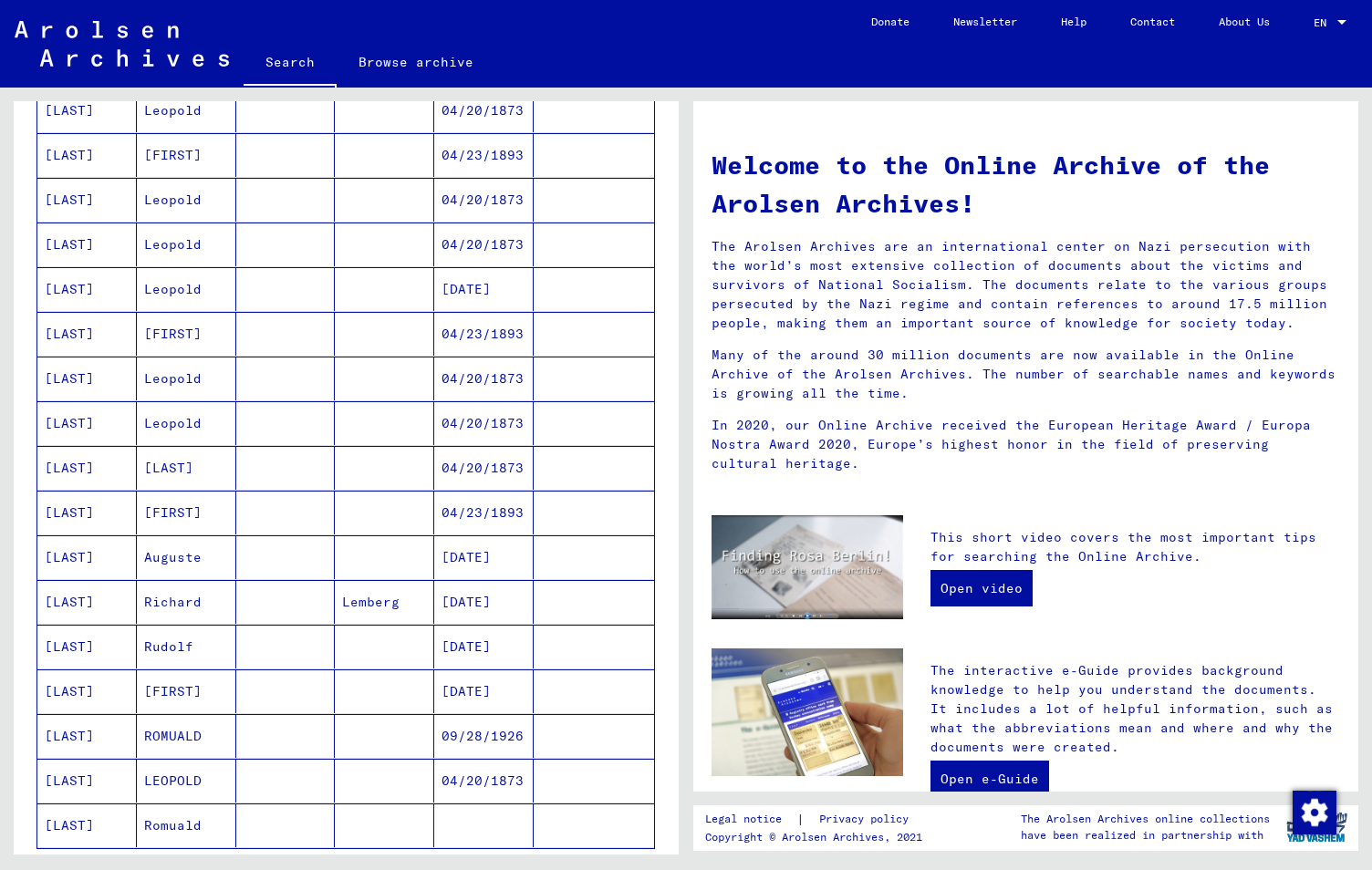 scroll, scrollTop: 821, scrollLeft: 0, axis: vertical 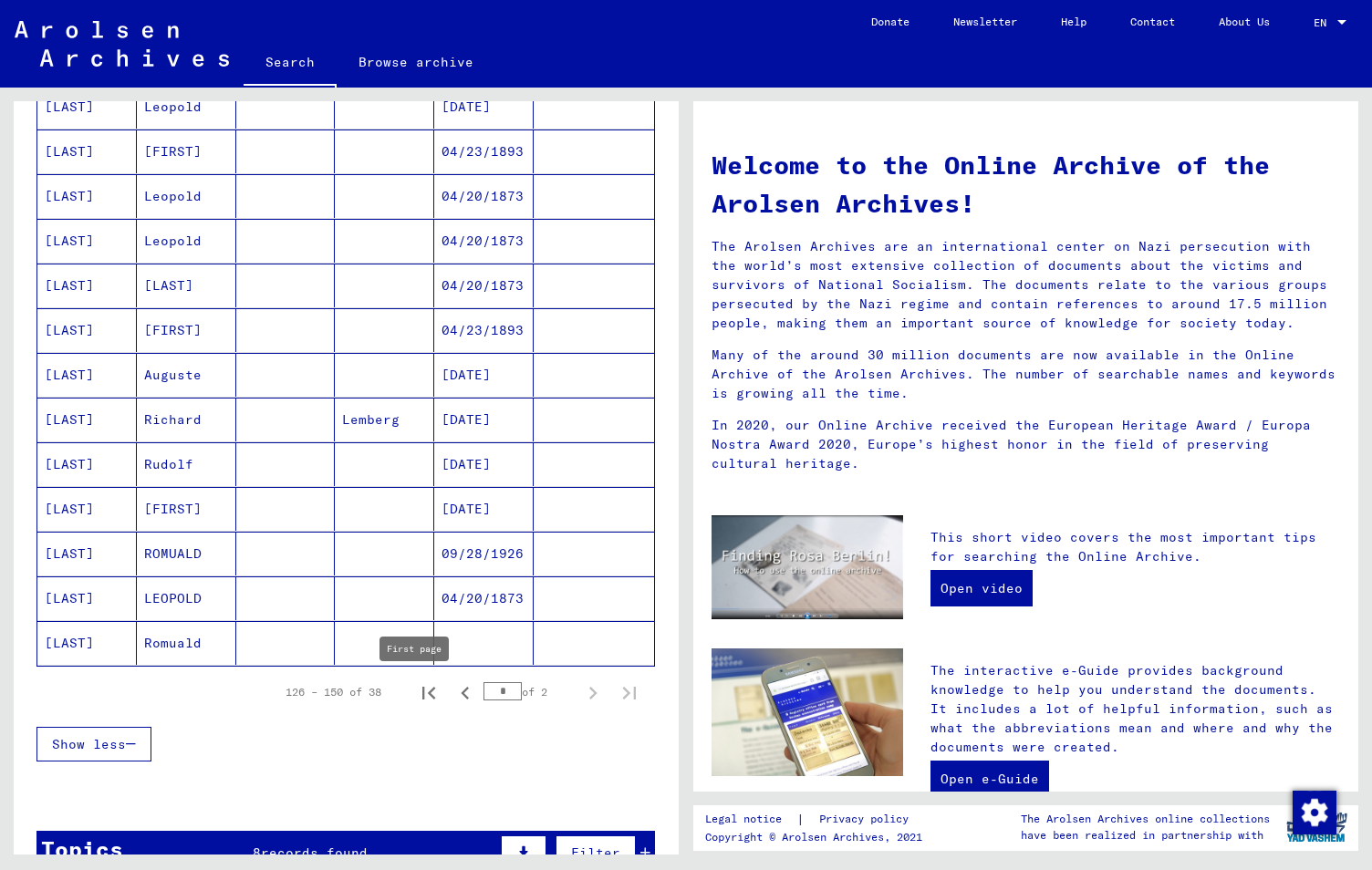 click 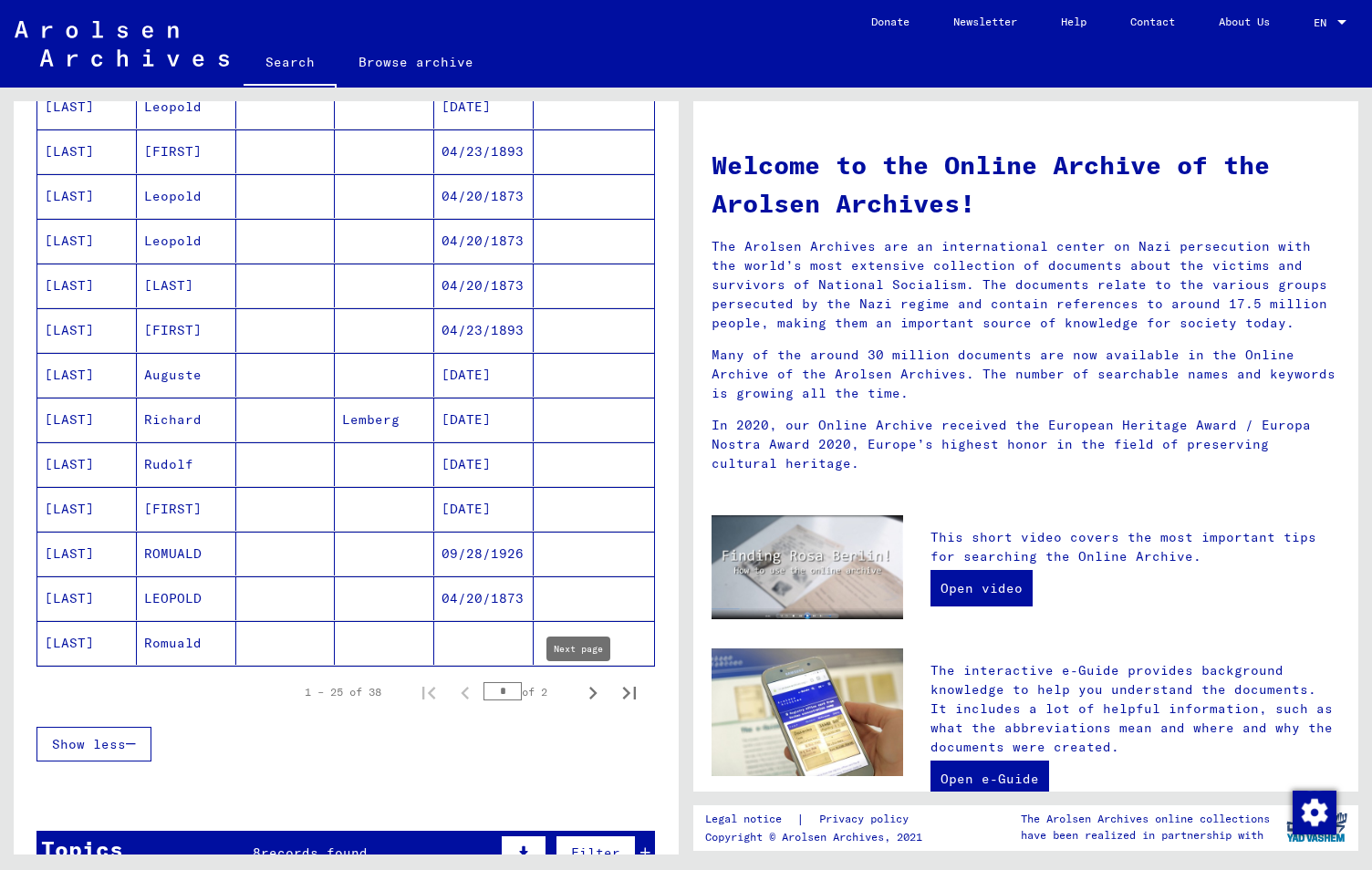 click 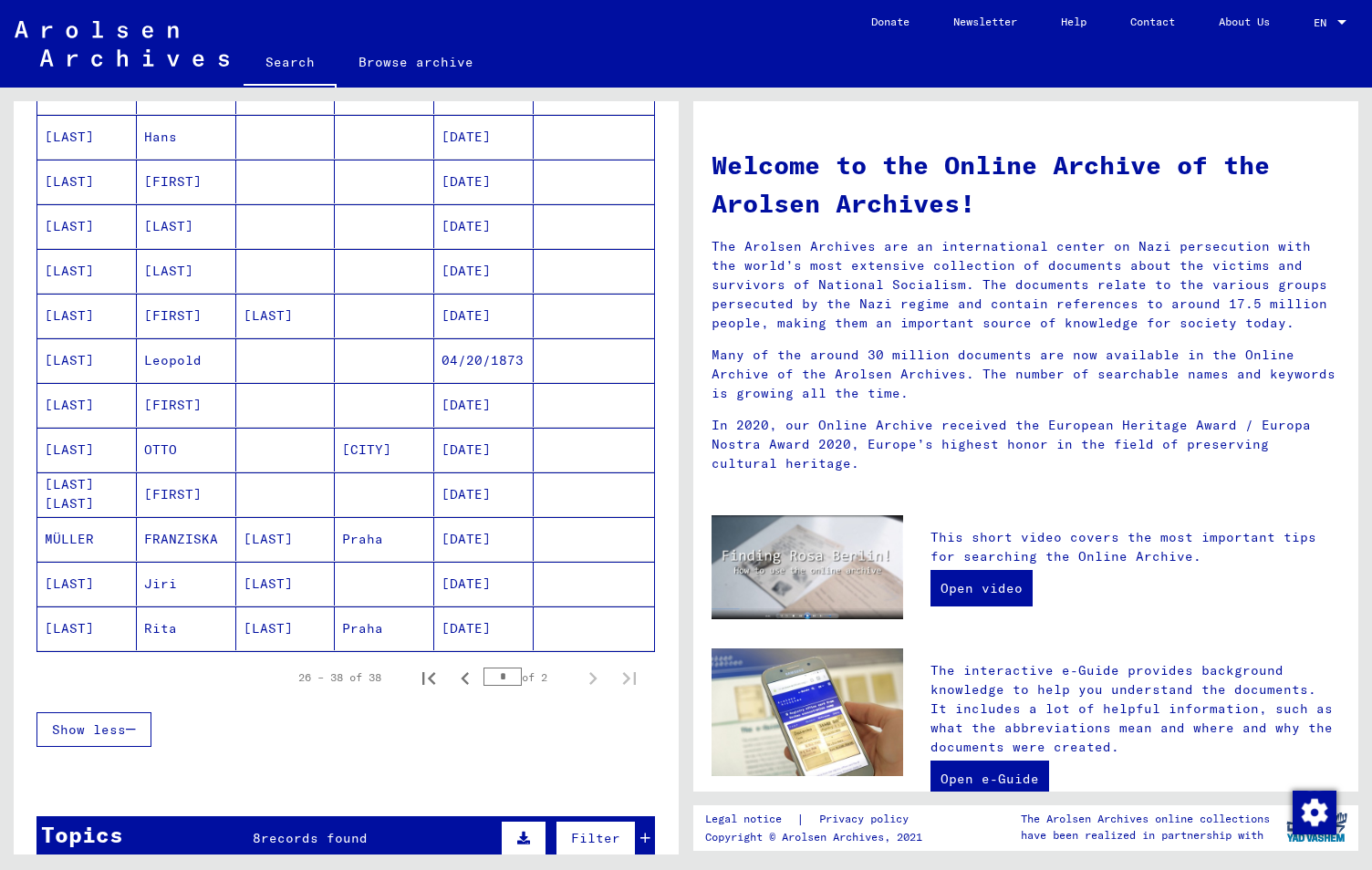 scroll, scrollTop: 253, scrollLeft: 0, axis: vertical 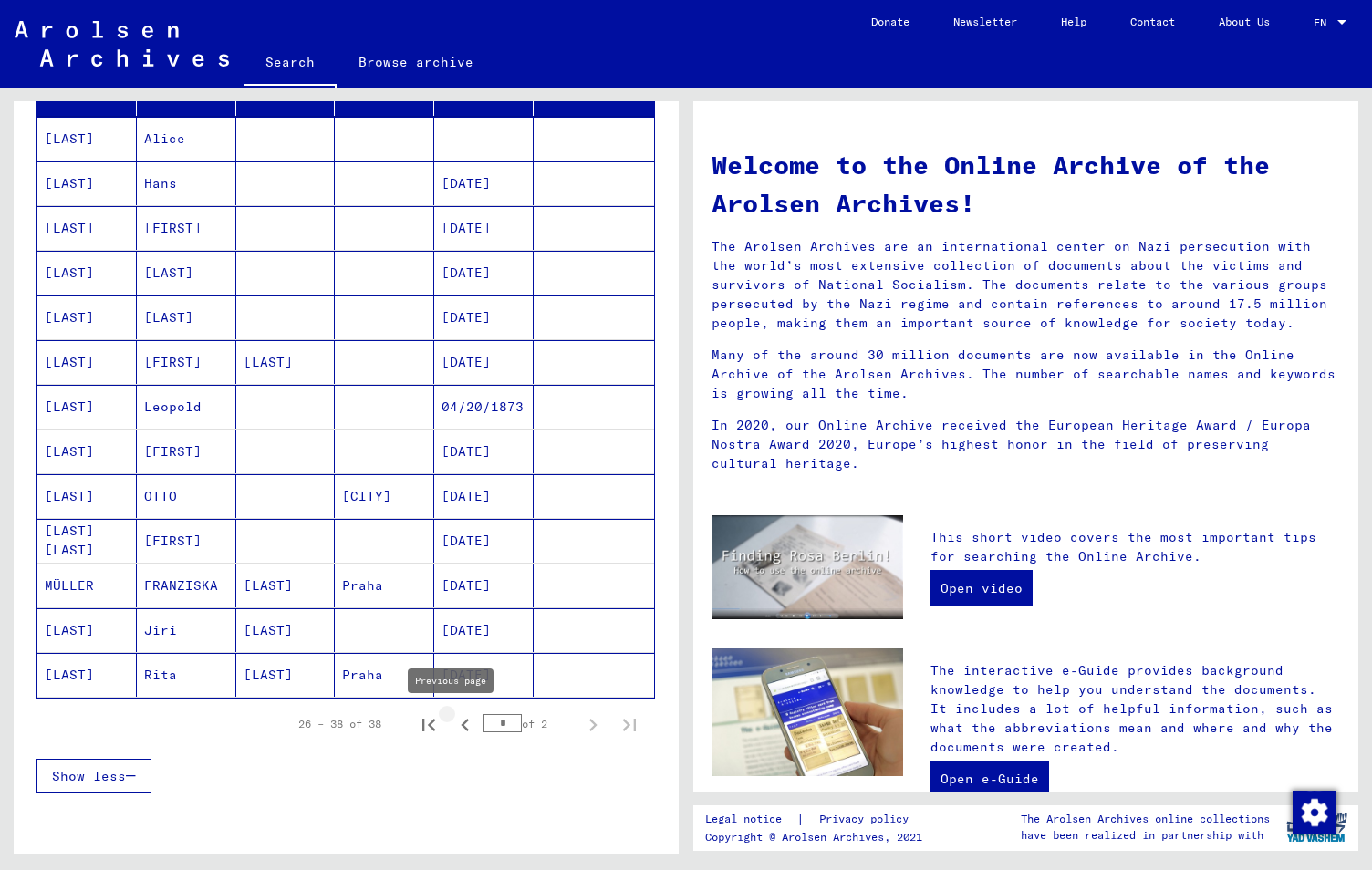 click 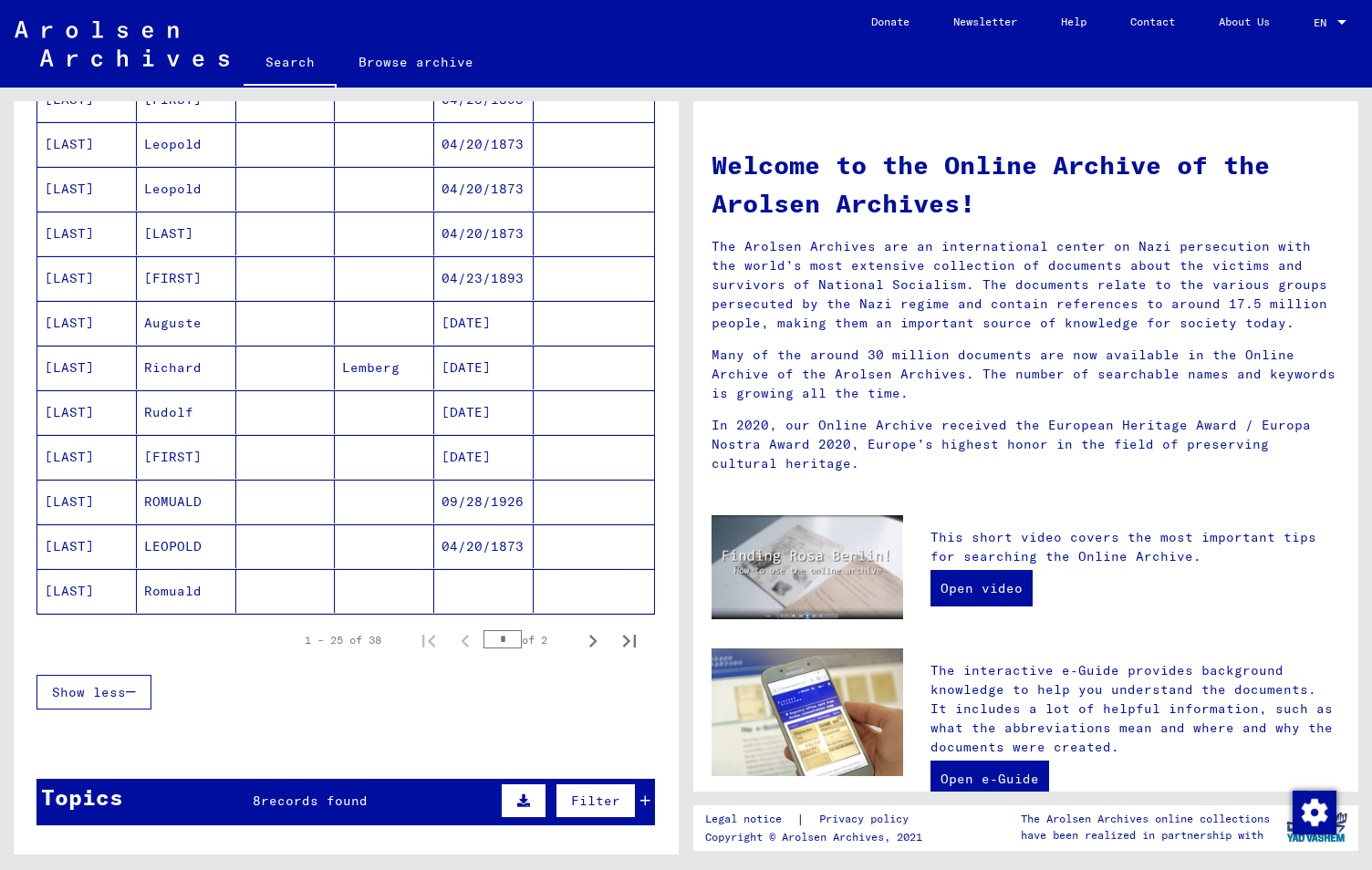 scroll, scrollTop: 891, scrollLeft: 0, axis: vertical 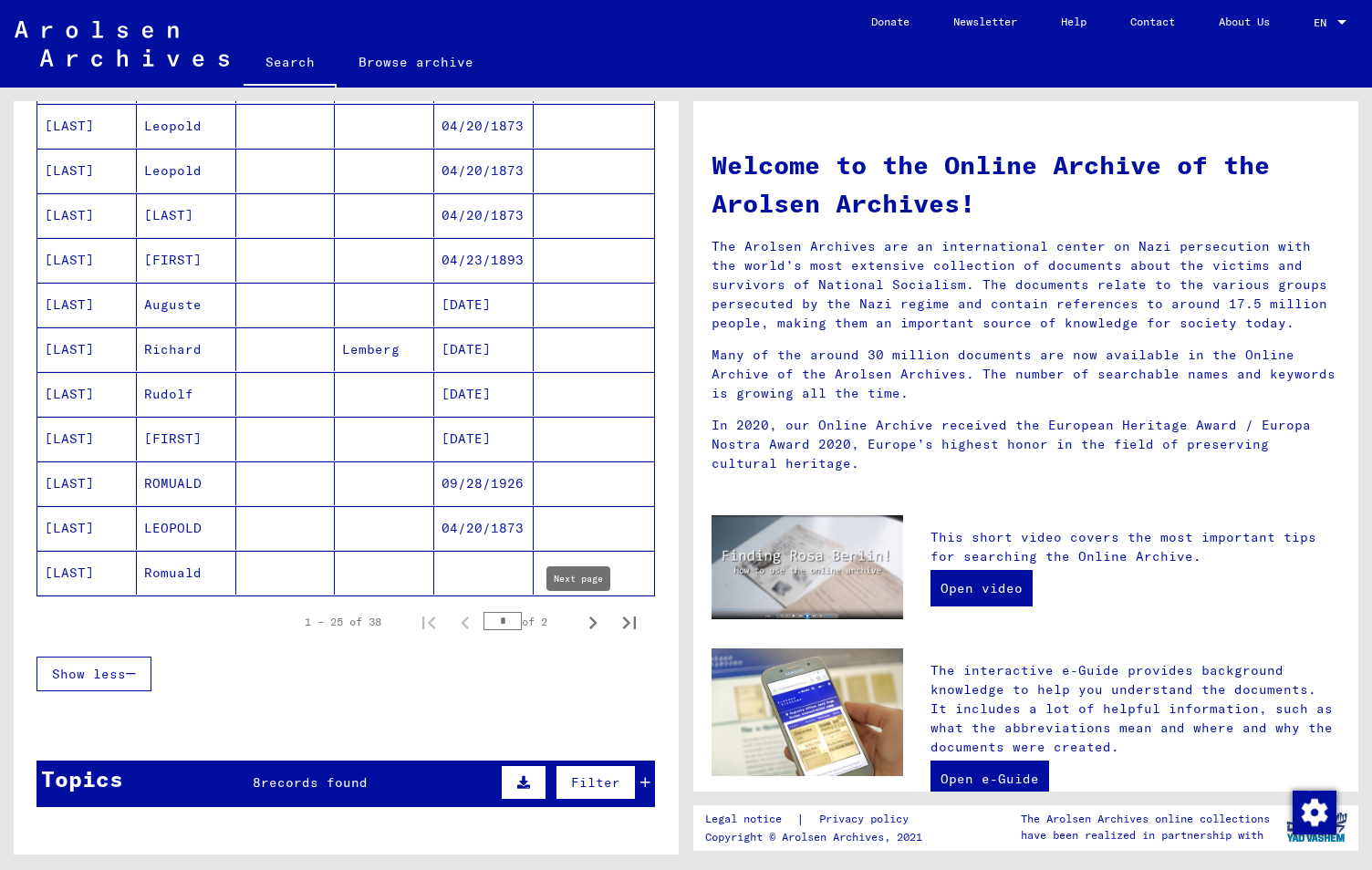 click 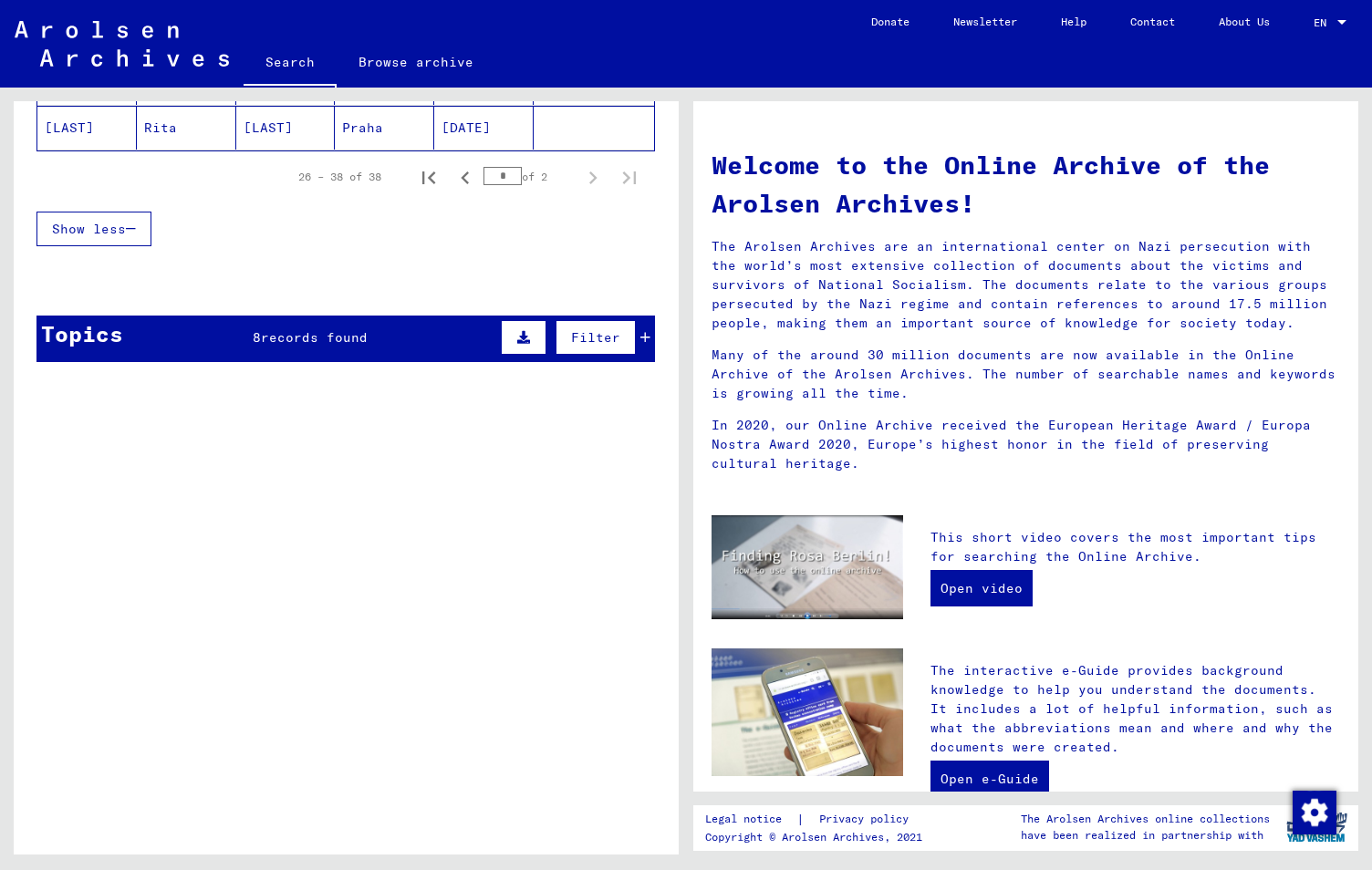 scroll, scrollTop: 617, scrollLeft: 0, axis: vertical 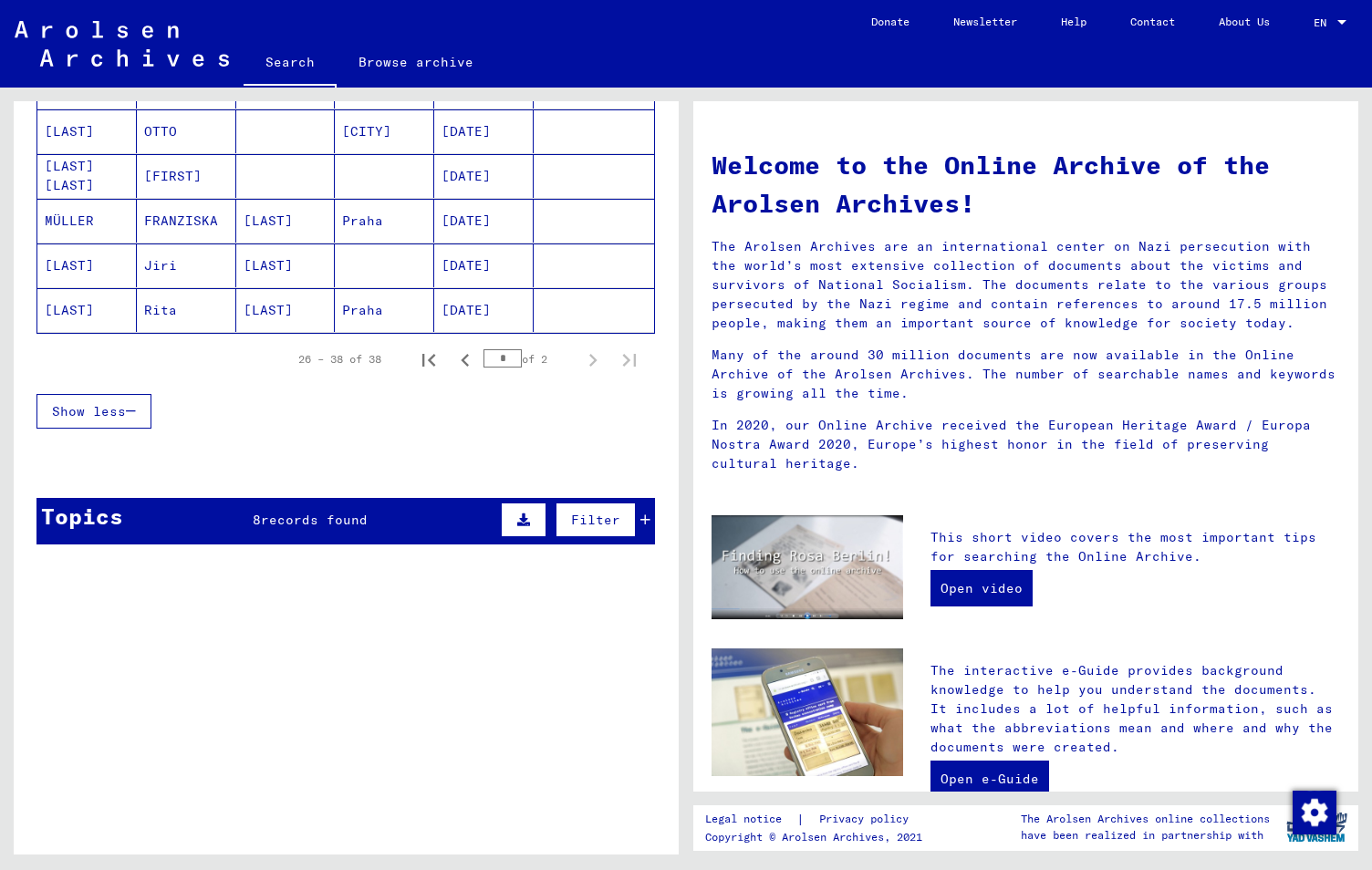 click on "[LAST]" at bounding box center (286, 265) 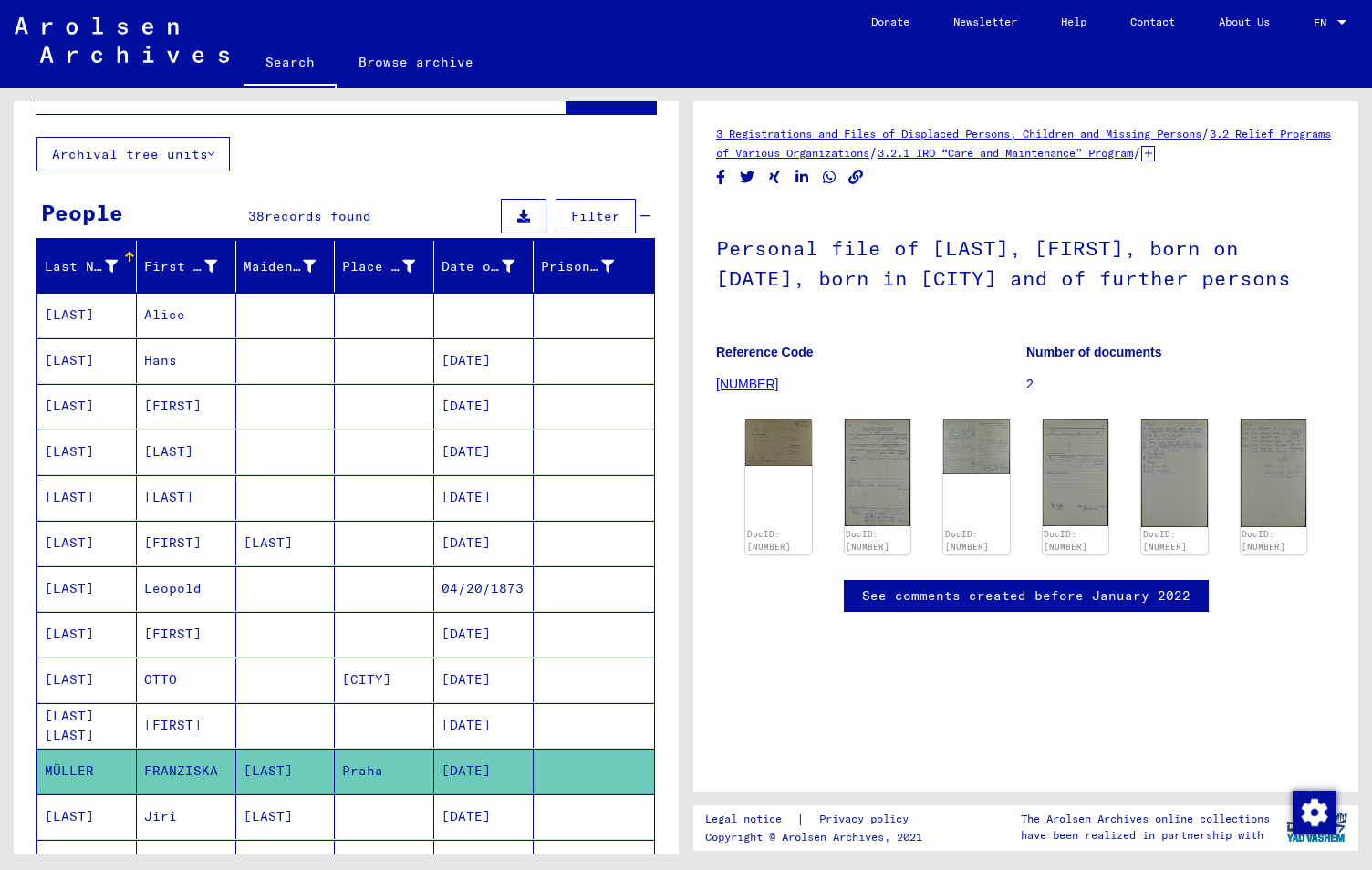 scroll, scrollTop: 0, scrollLeft: 0, axis: both 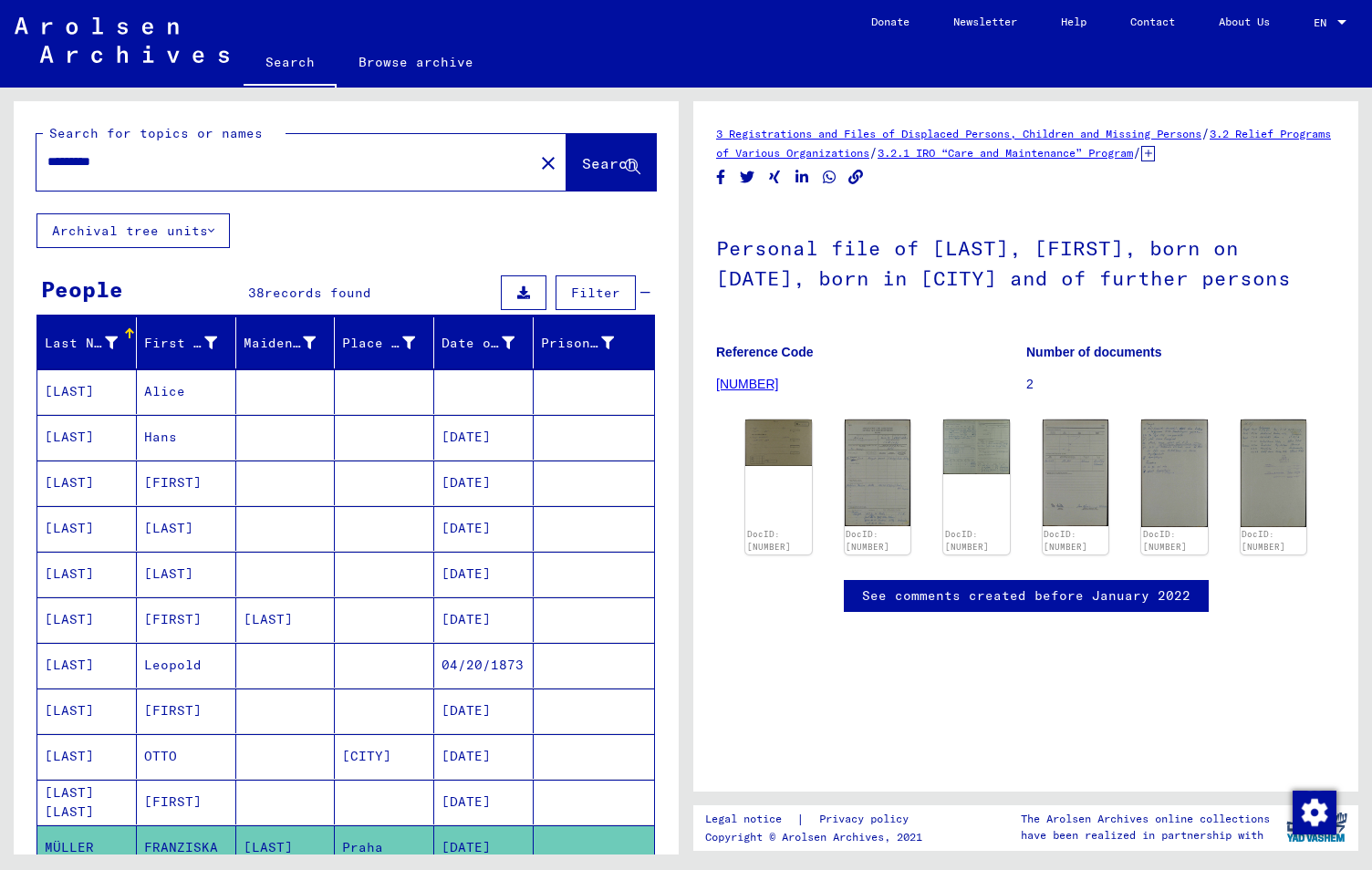 drag, startPoint x: 204, startPoint y: 177, endPoint x: 104, endPoint y: 166, distance: 100.60318 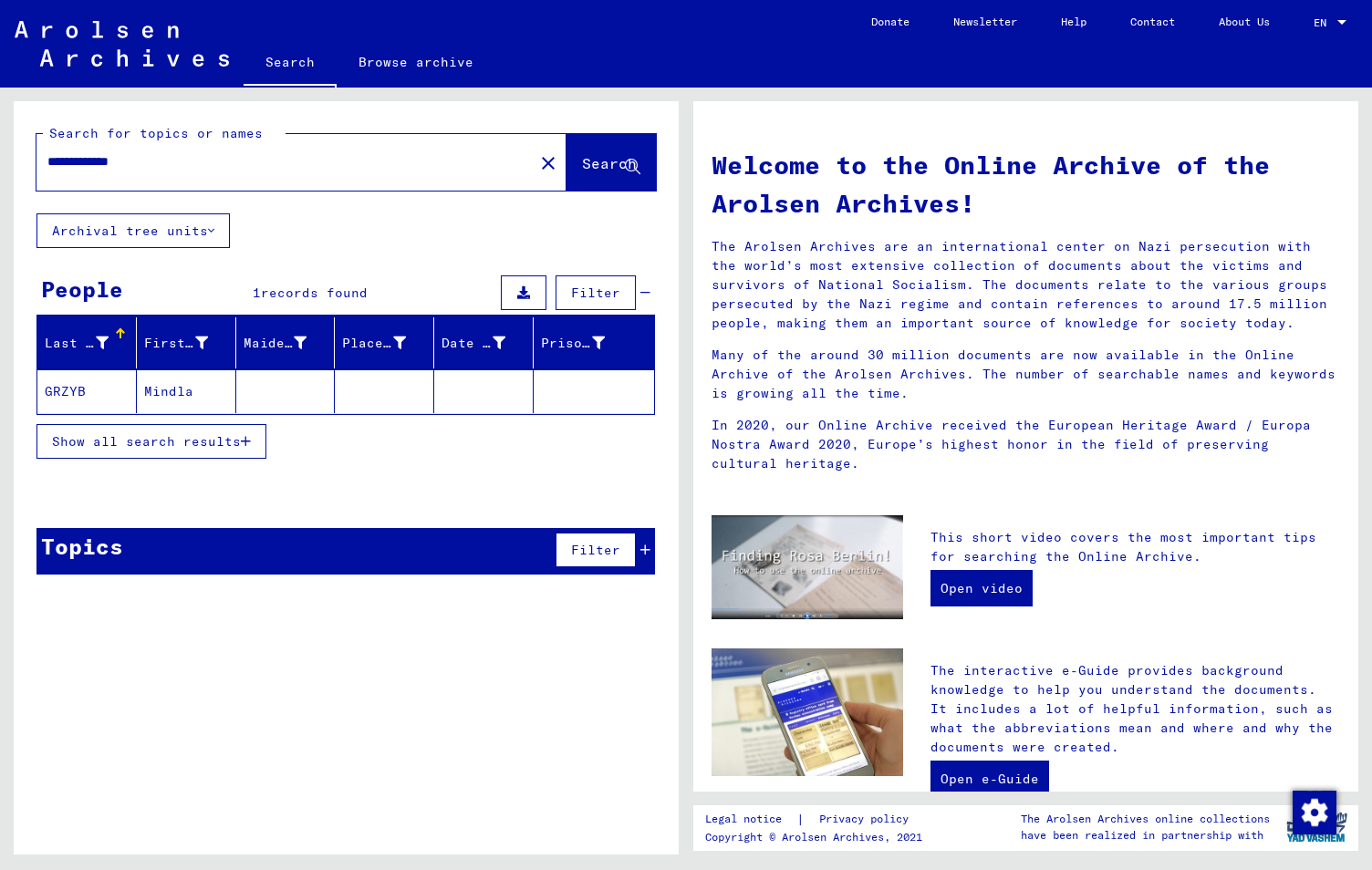 drag, startPoint x: 169, startPoint y: 160, endPoint x: 93, endPoint y: 161, distance: 76.00658 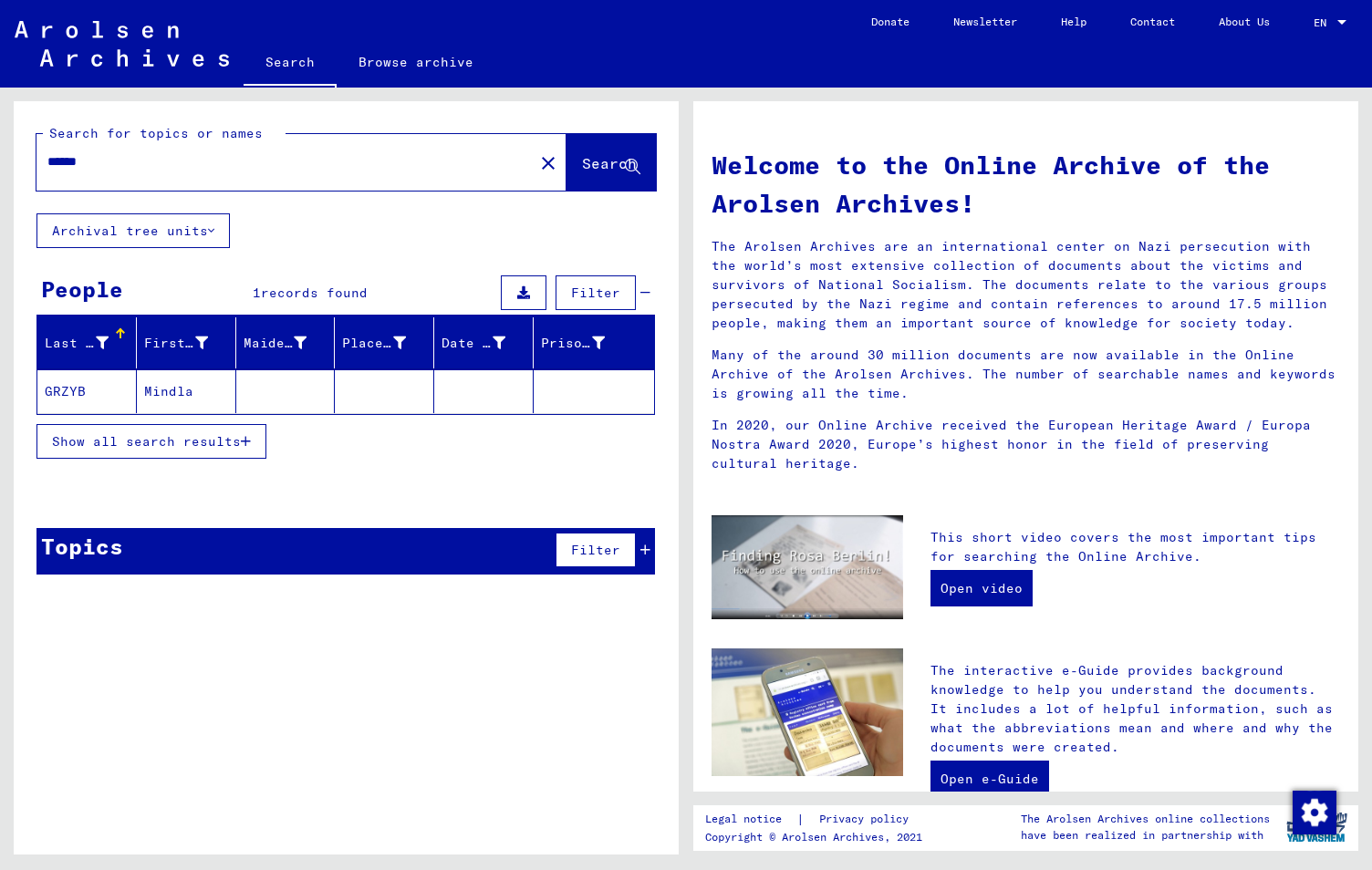 click on "*****" at bounding box center (279, 161) 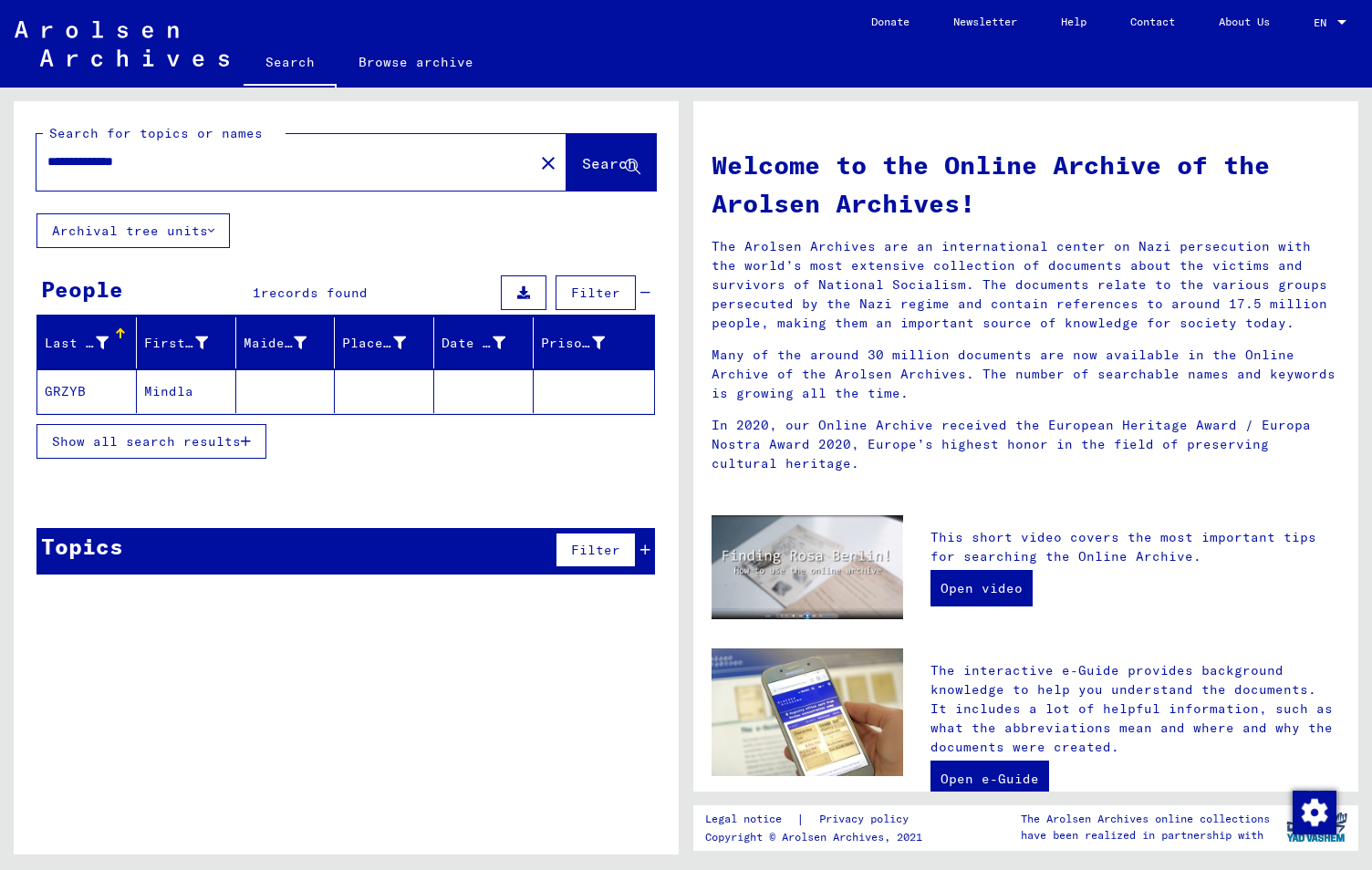 type on "**********" 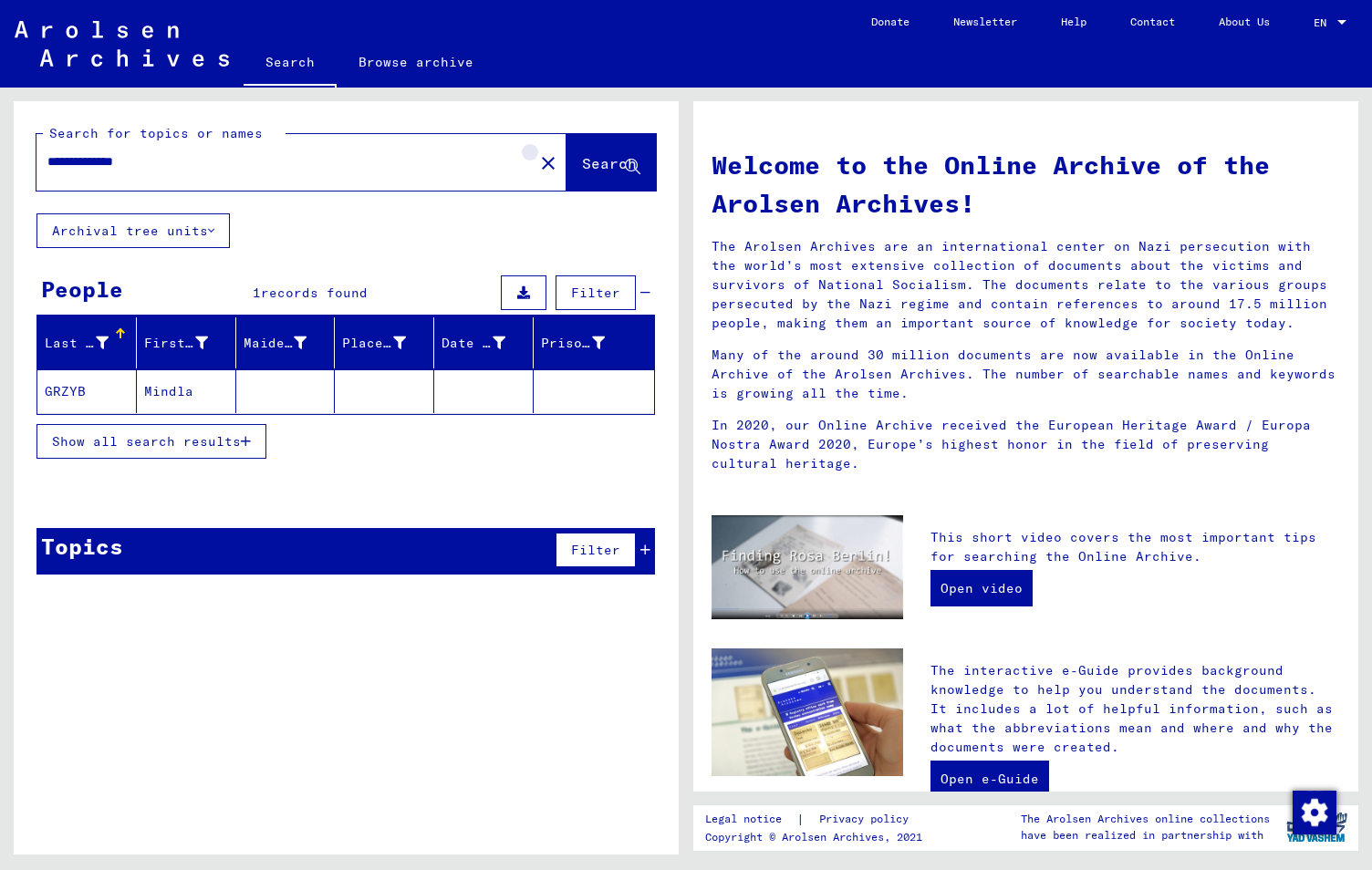 click on "close" 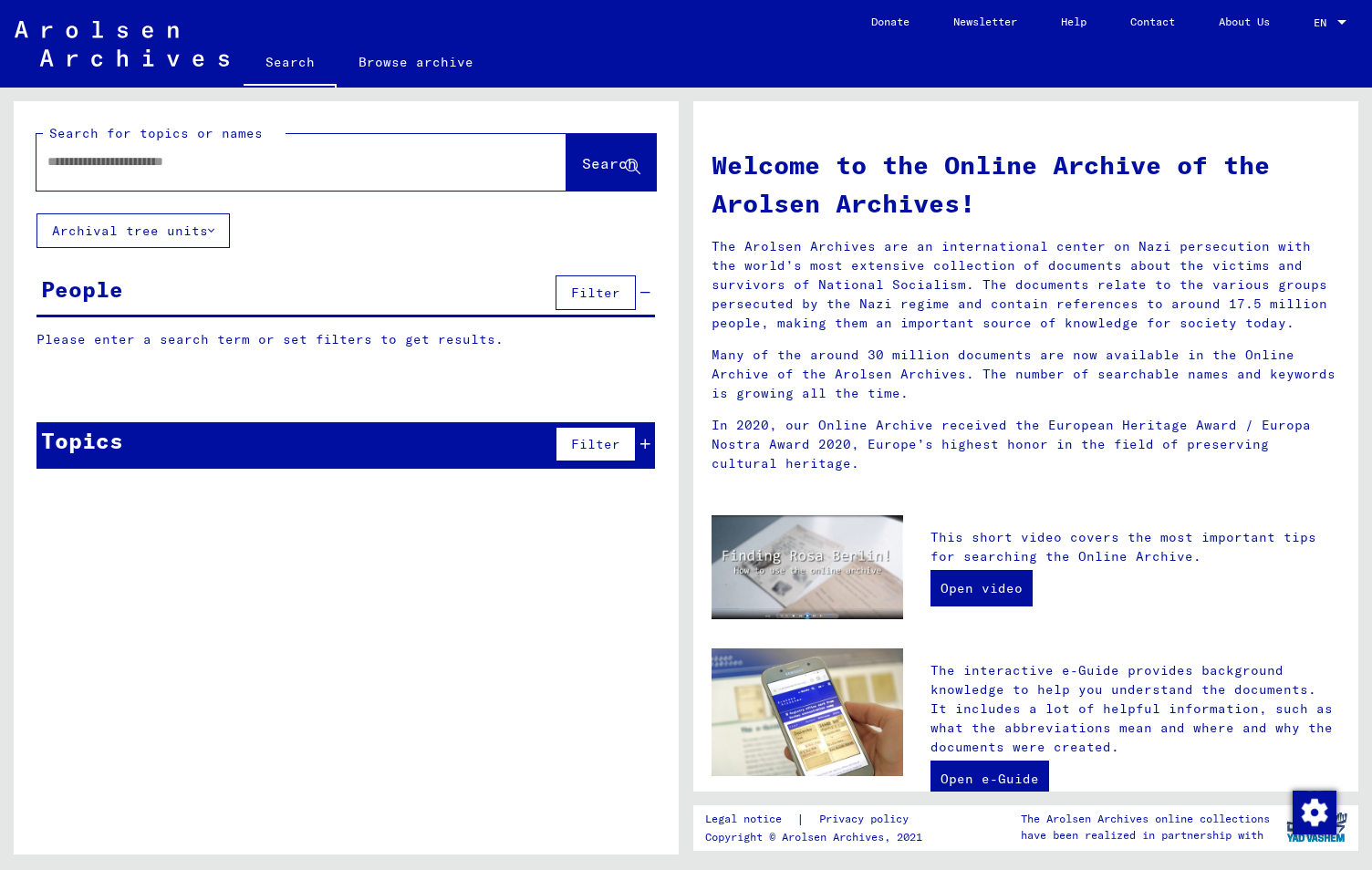 click at bounding box center (279, 161) 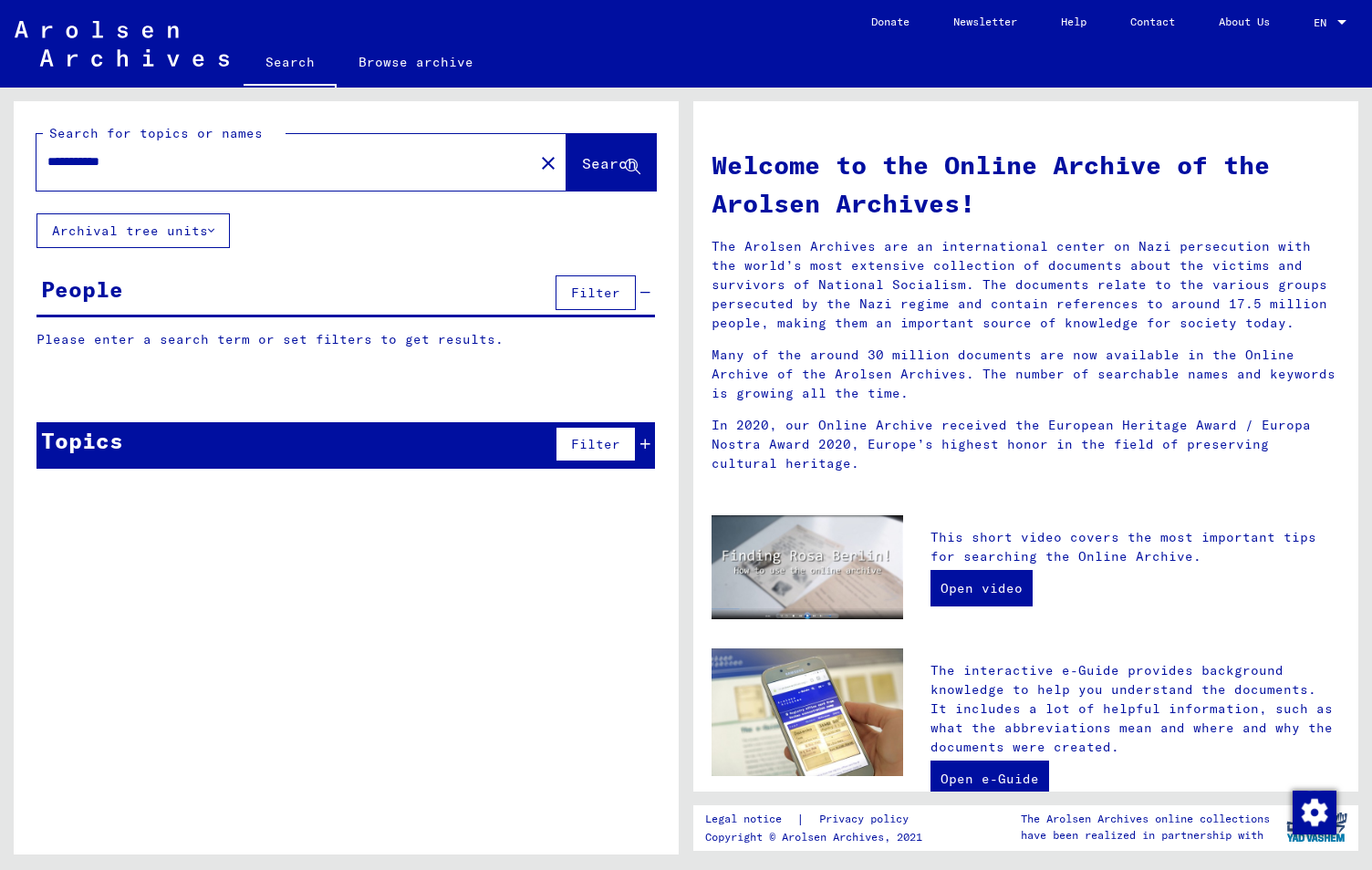 type on "**********" 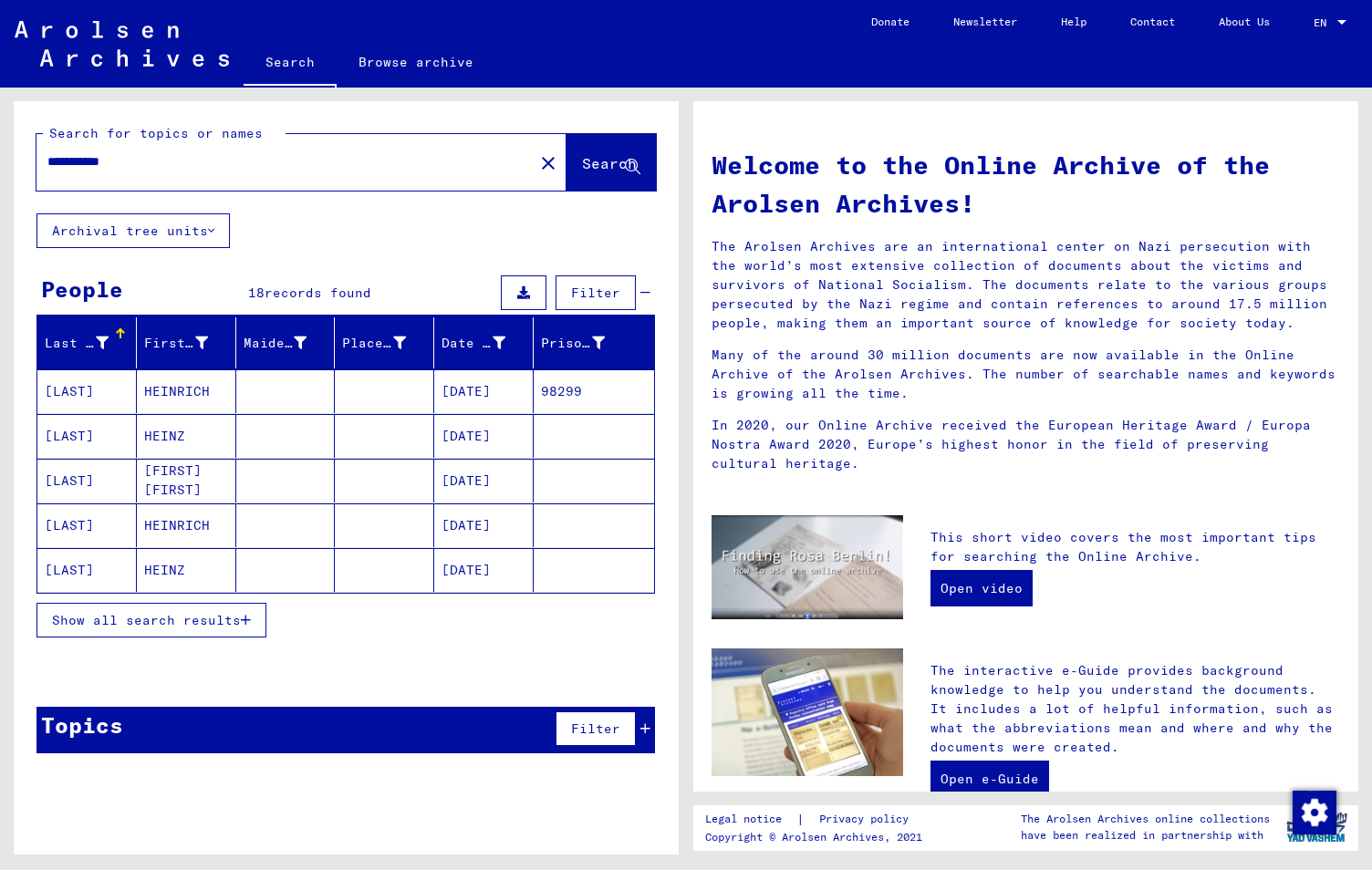 click on "Show all search results" at bounding box center [146, 620] 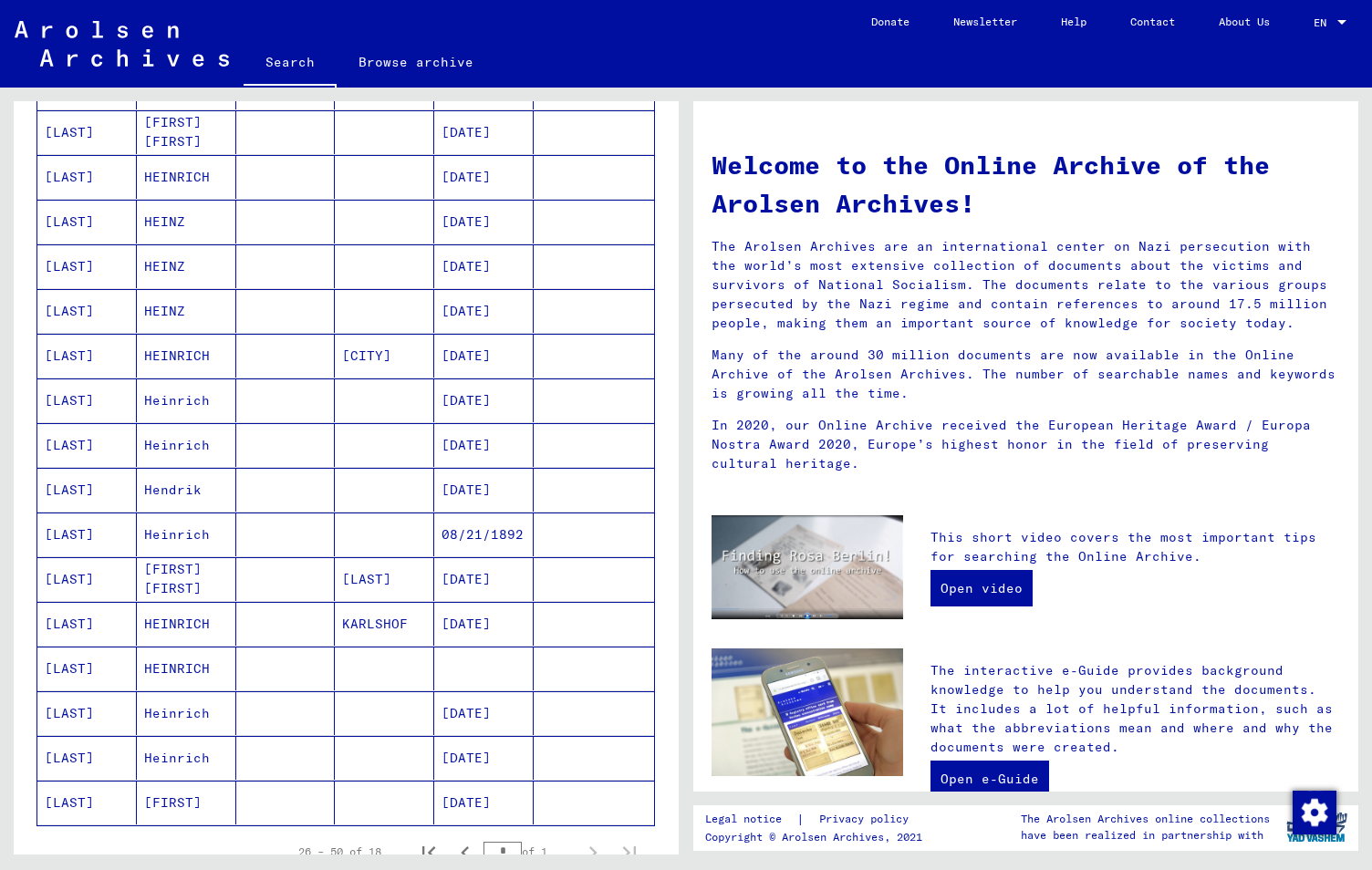 scroll, scrollTop: 365, scrollLeft: 0, axis: vertical 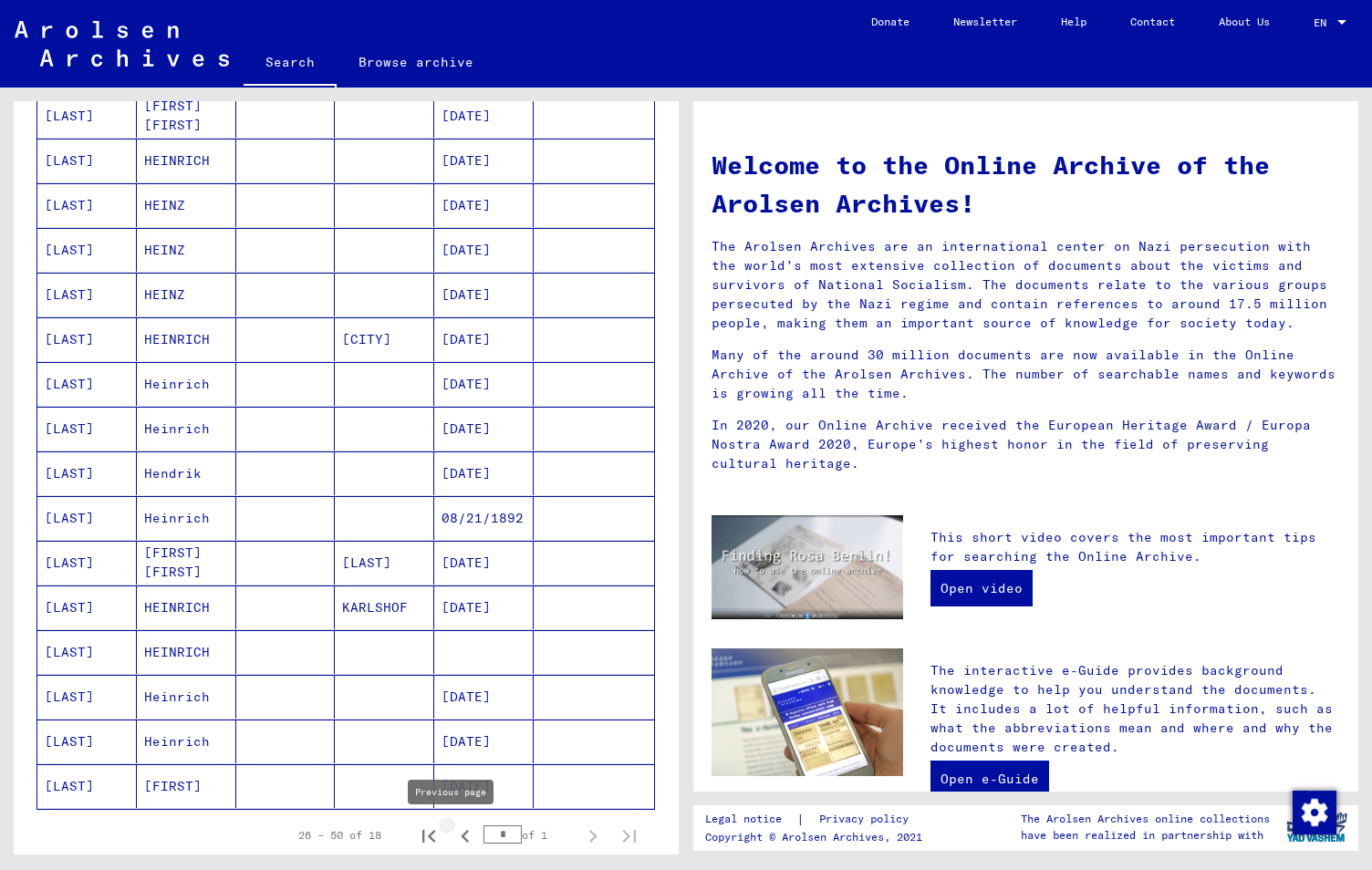 click 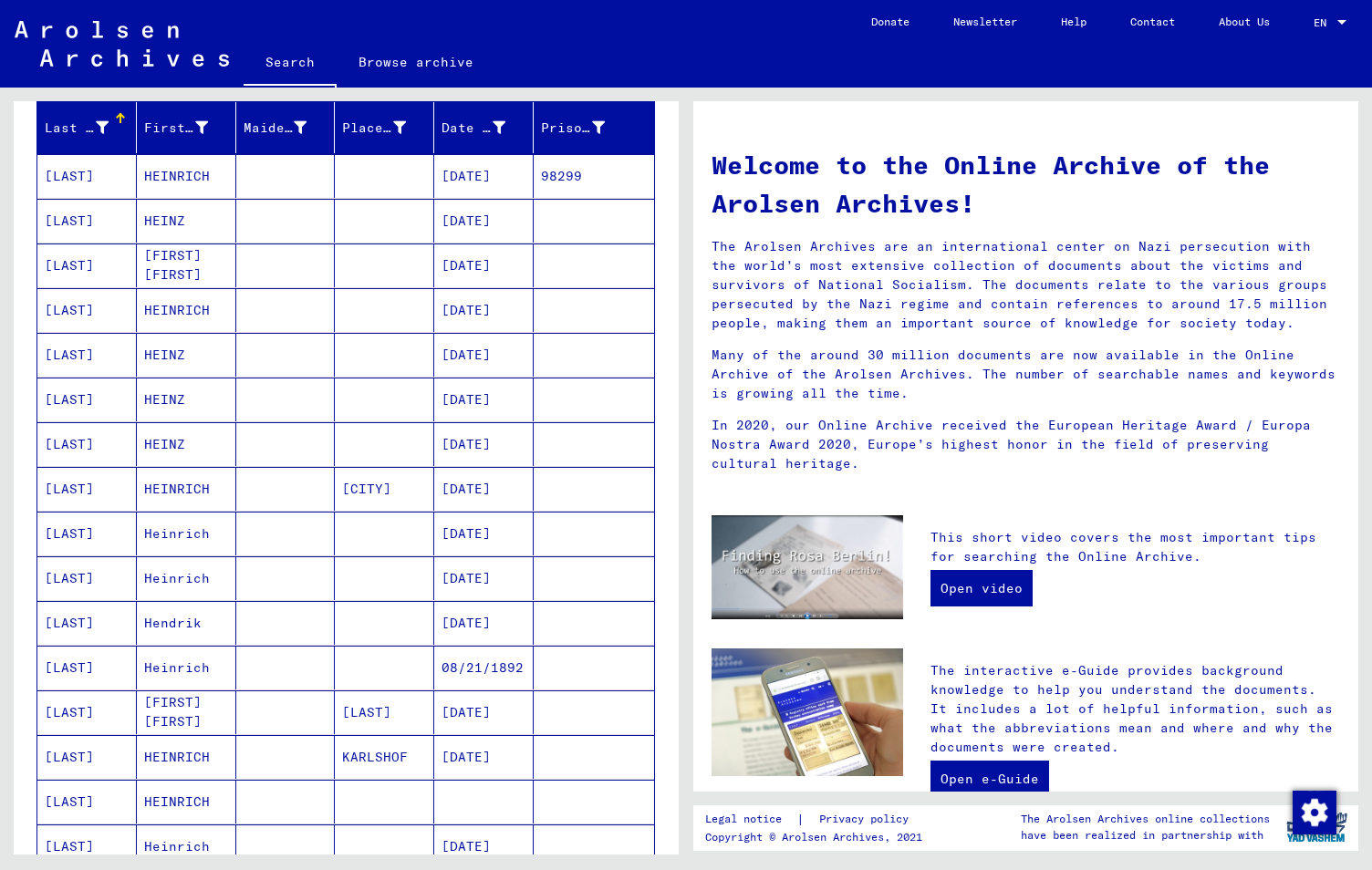 scroll, scrollTop: 0, scrollLeft: 0, axis: both 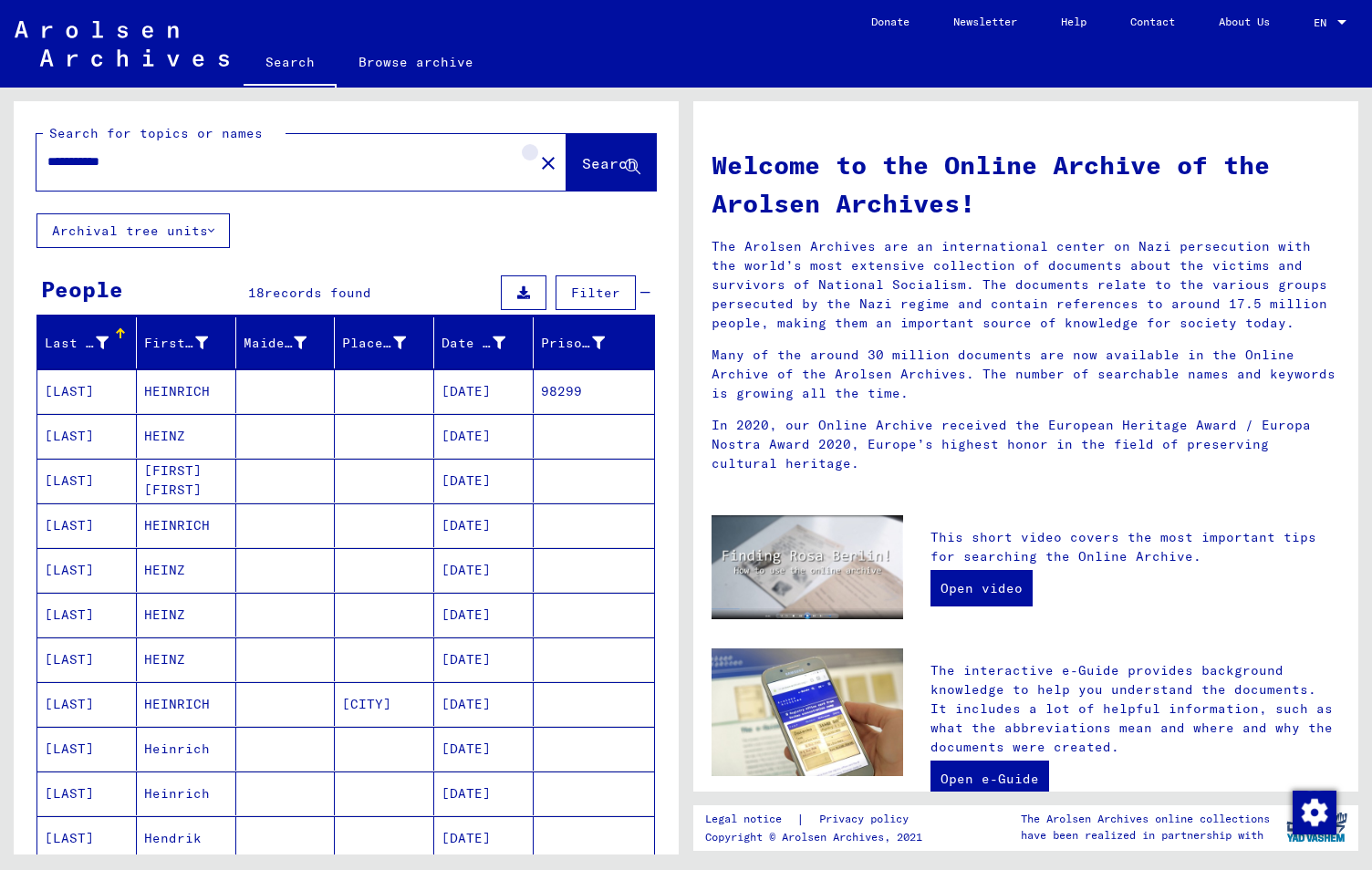 click on "close" 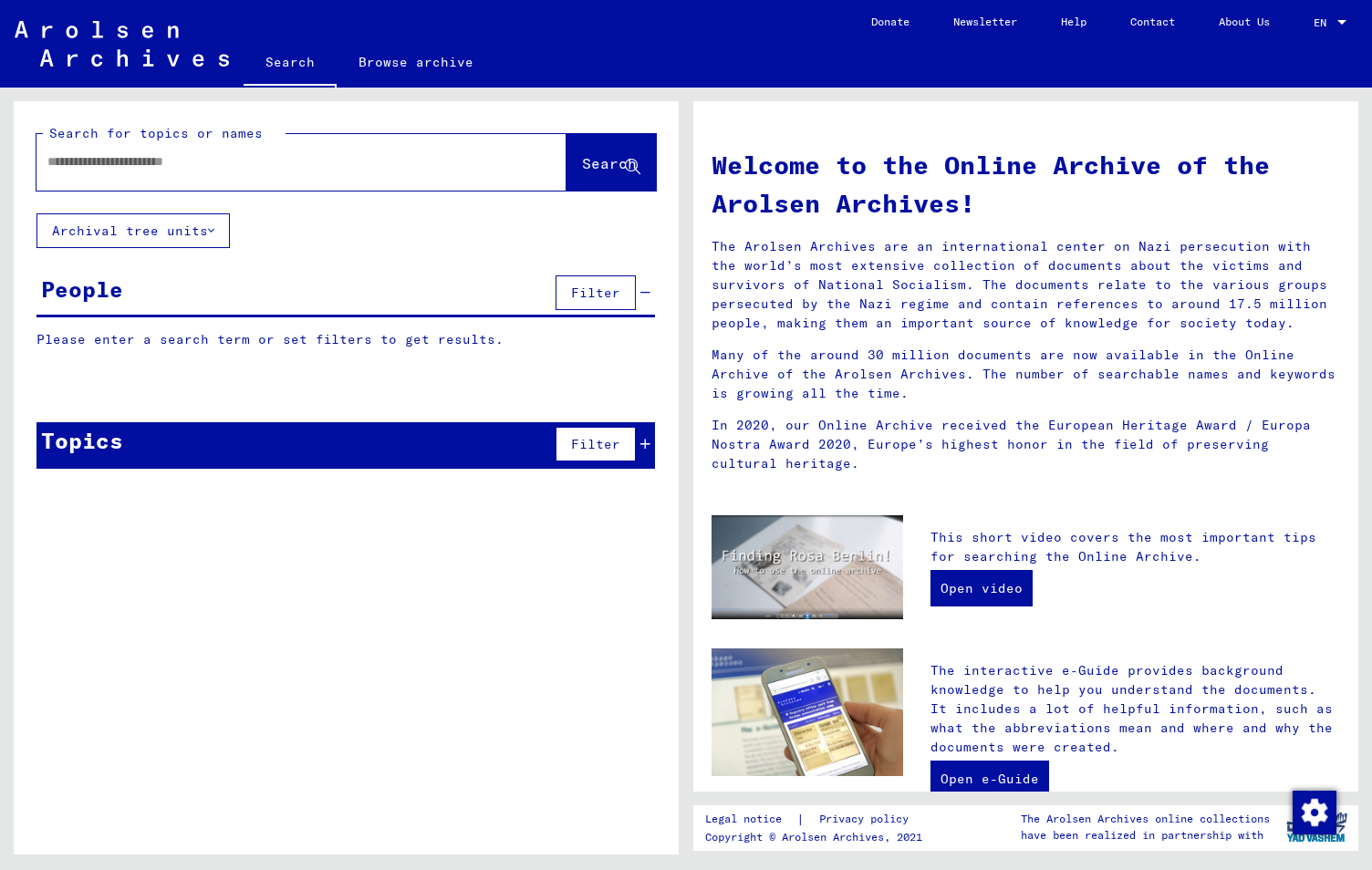 click 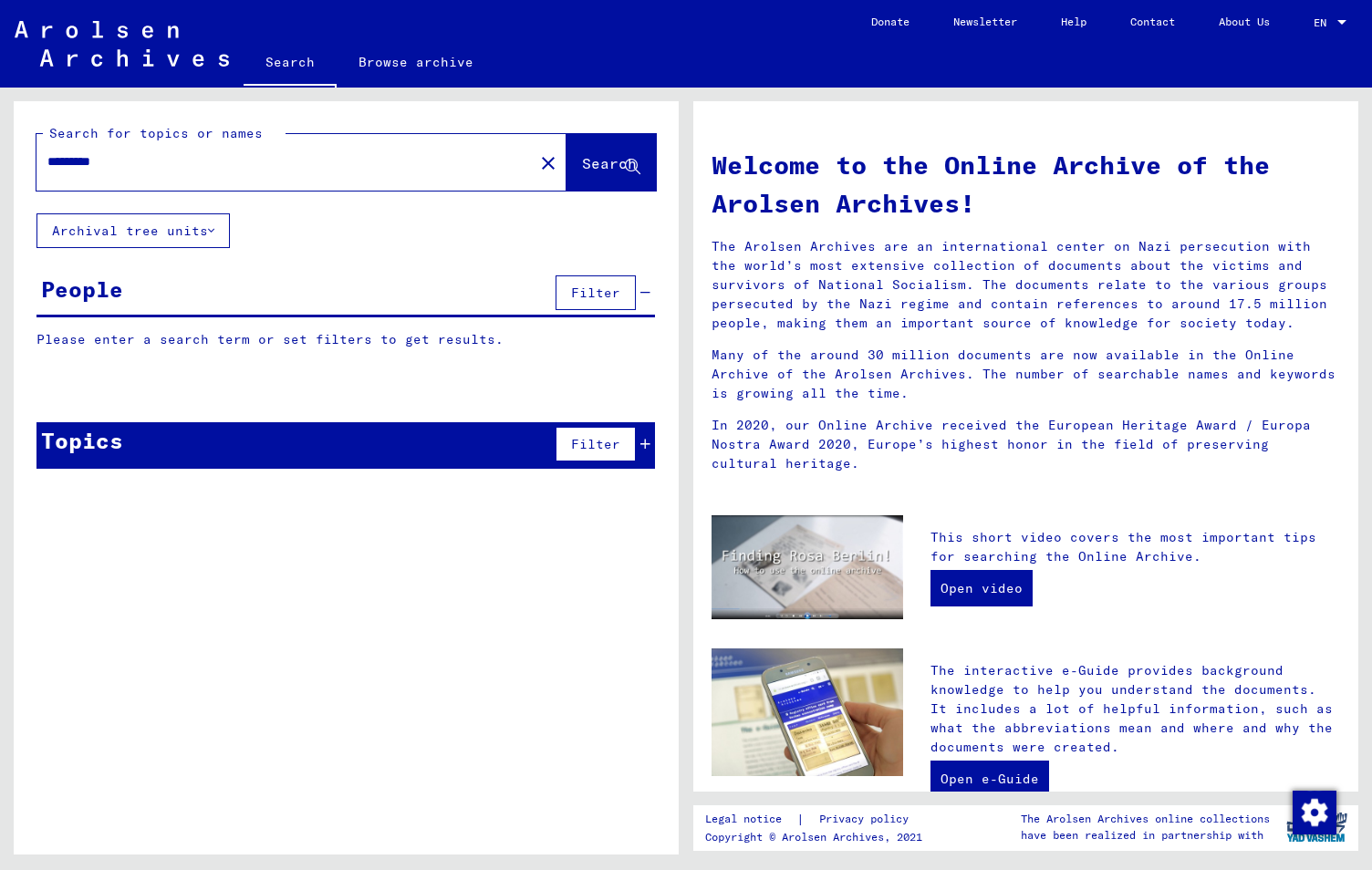 click on "*********" at bounding box center (279, 161) 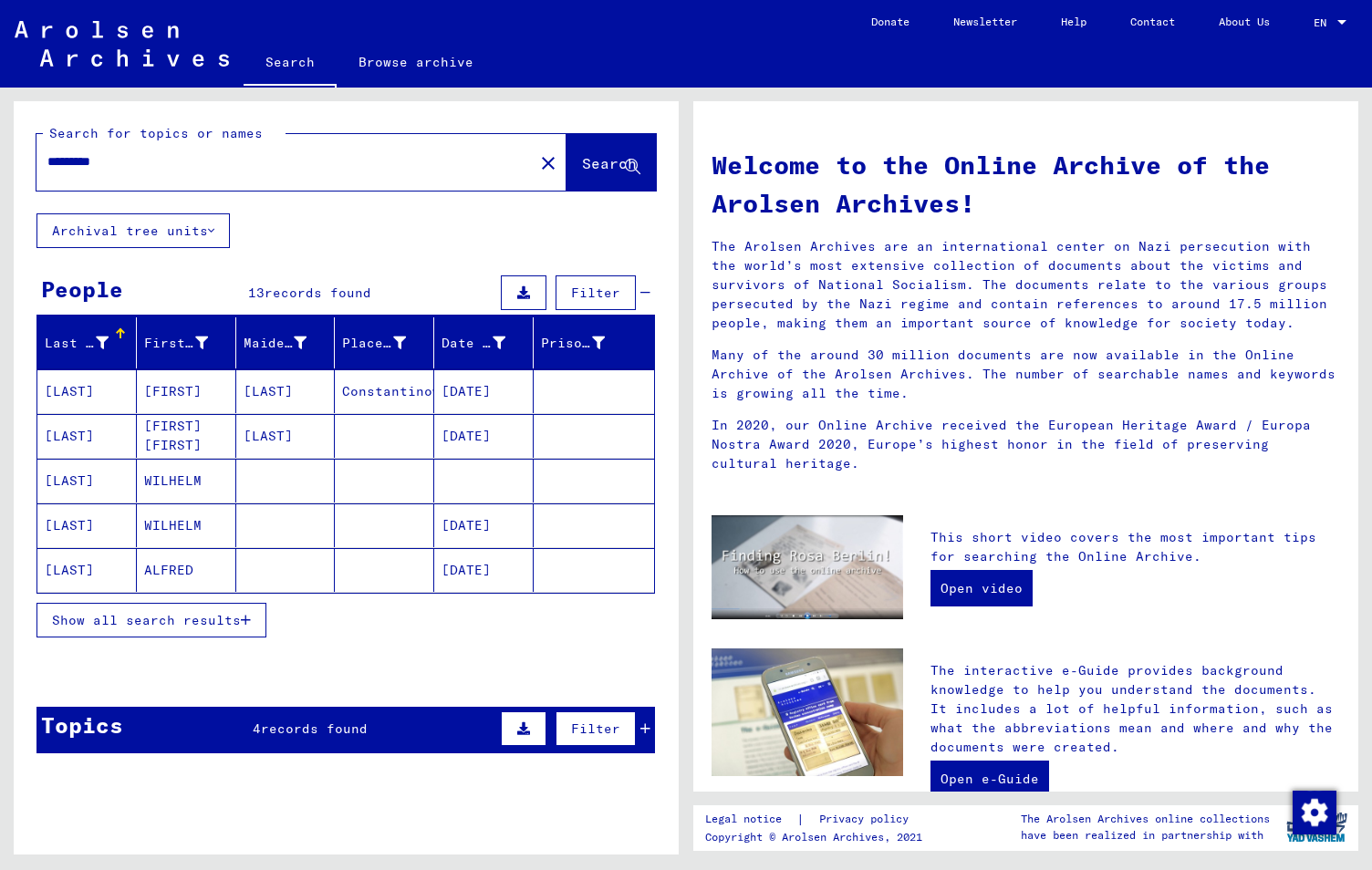 click on "Show all search results" at bounding box center [146, 620] 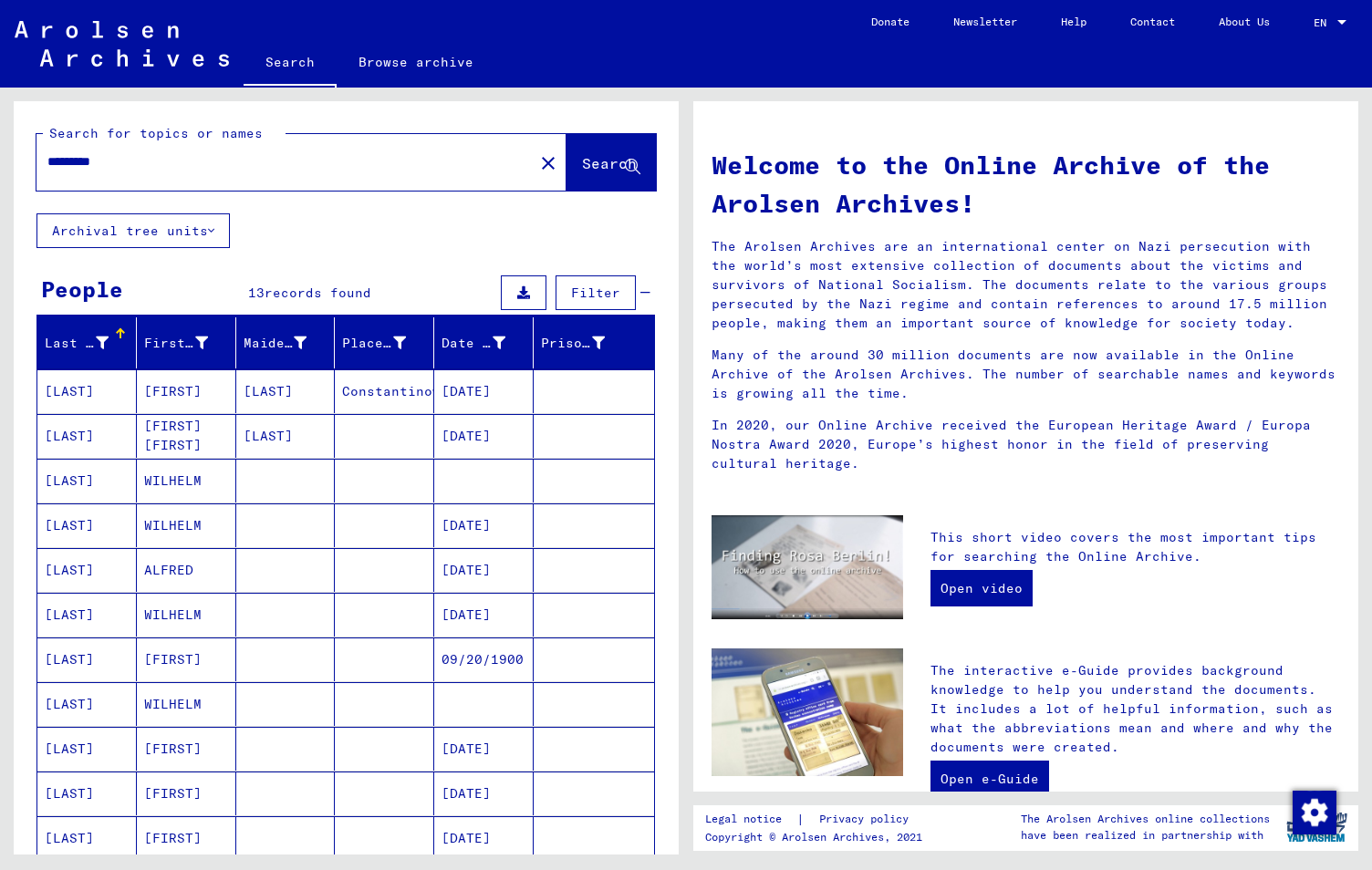 click on "[FIRST]" at bounding box center [186, 793] 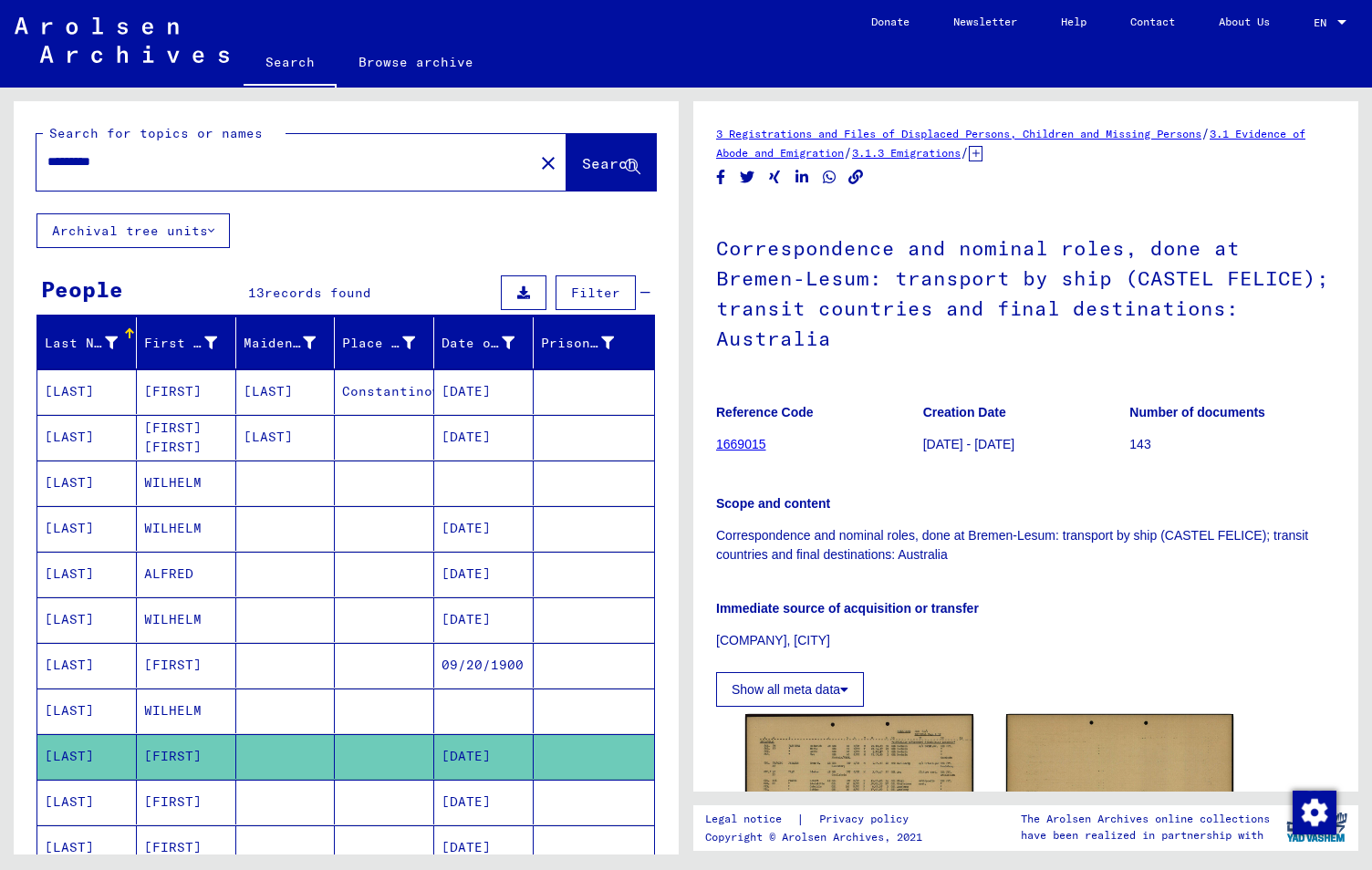 scroll, scrollTop: 0, scrollLeft: 0, axis: both 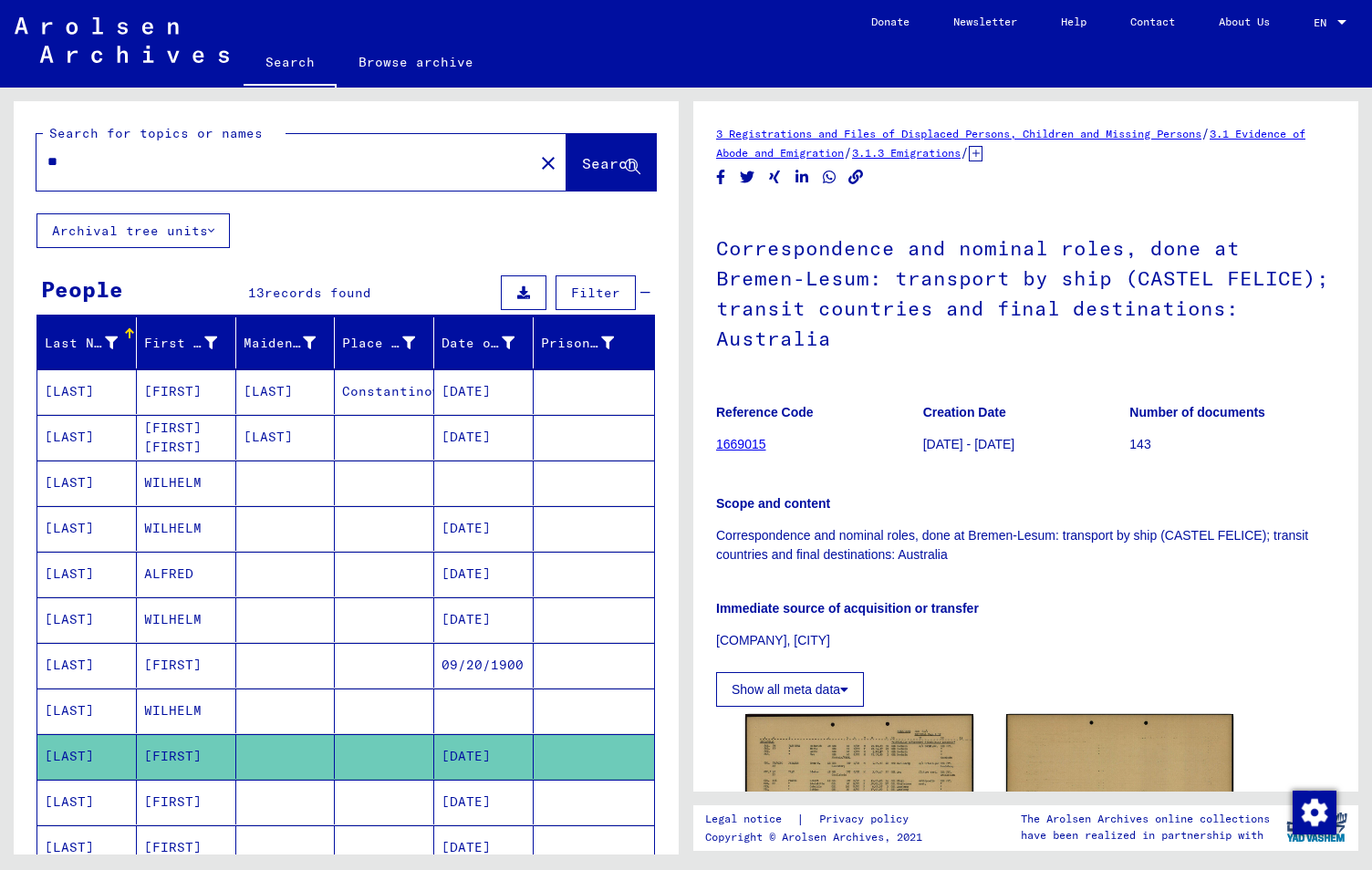 type on "*" 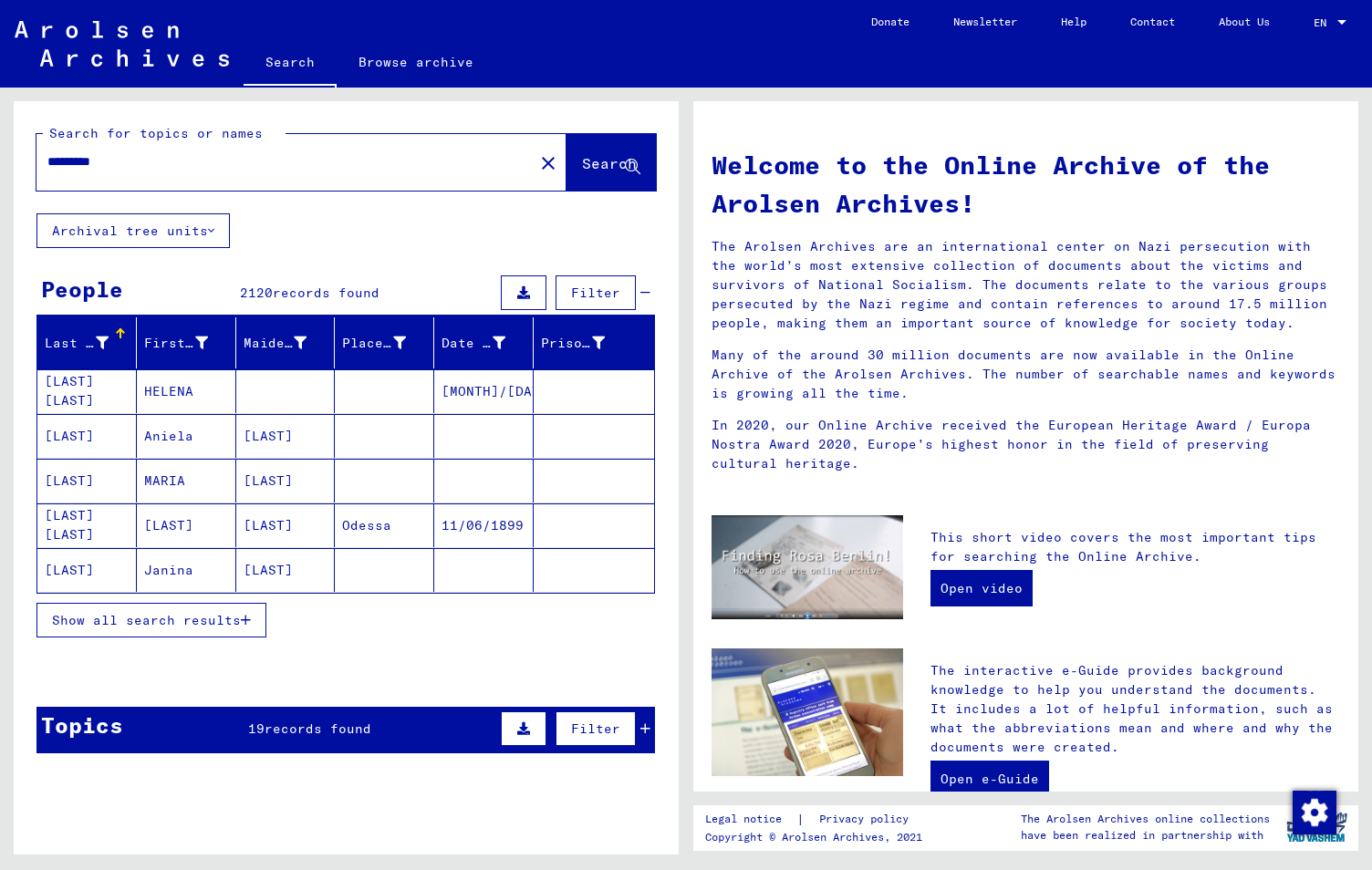 click on "*********" at bounding box center (279, 161) 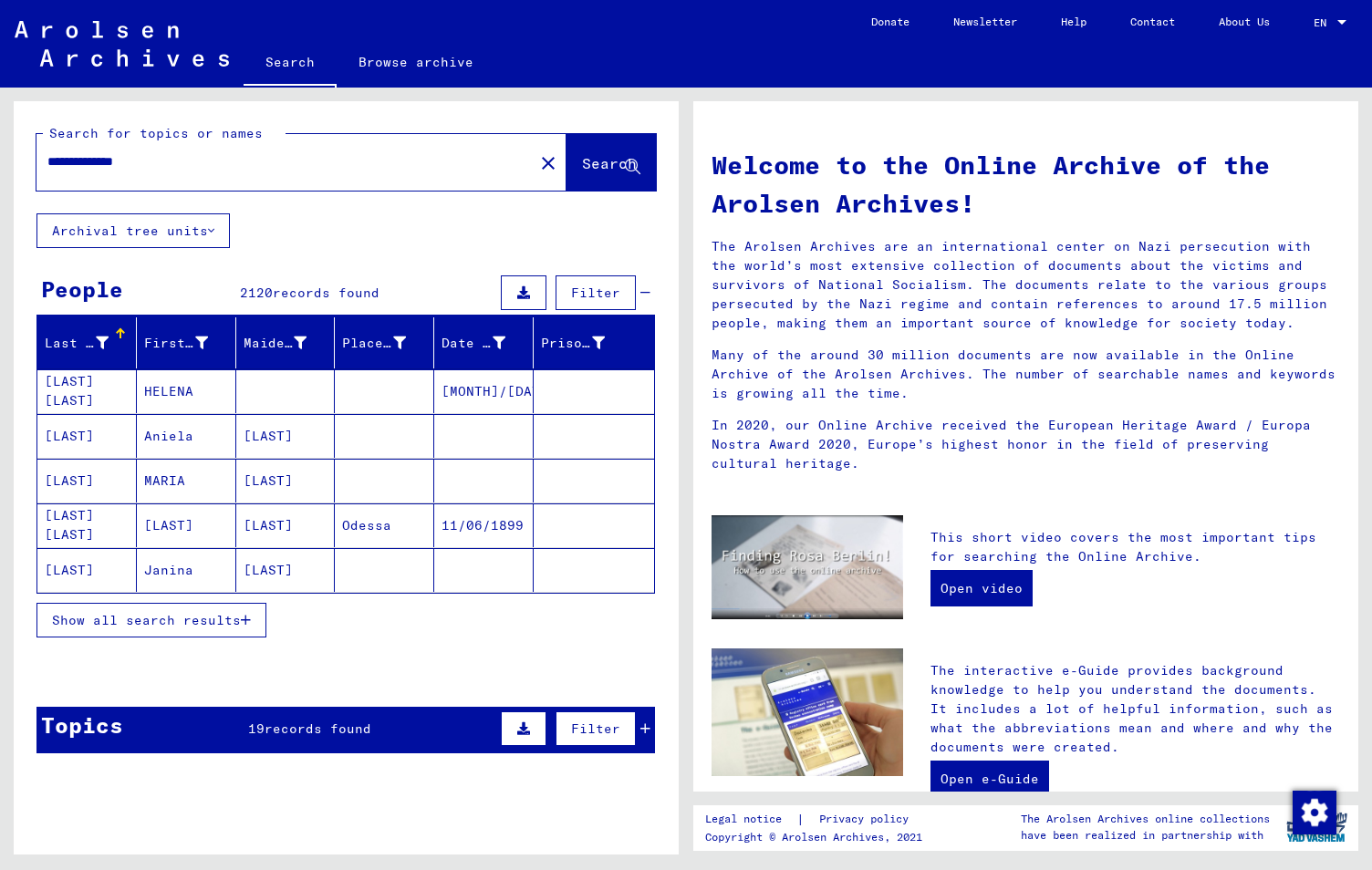 type on "**********" 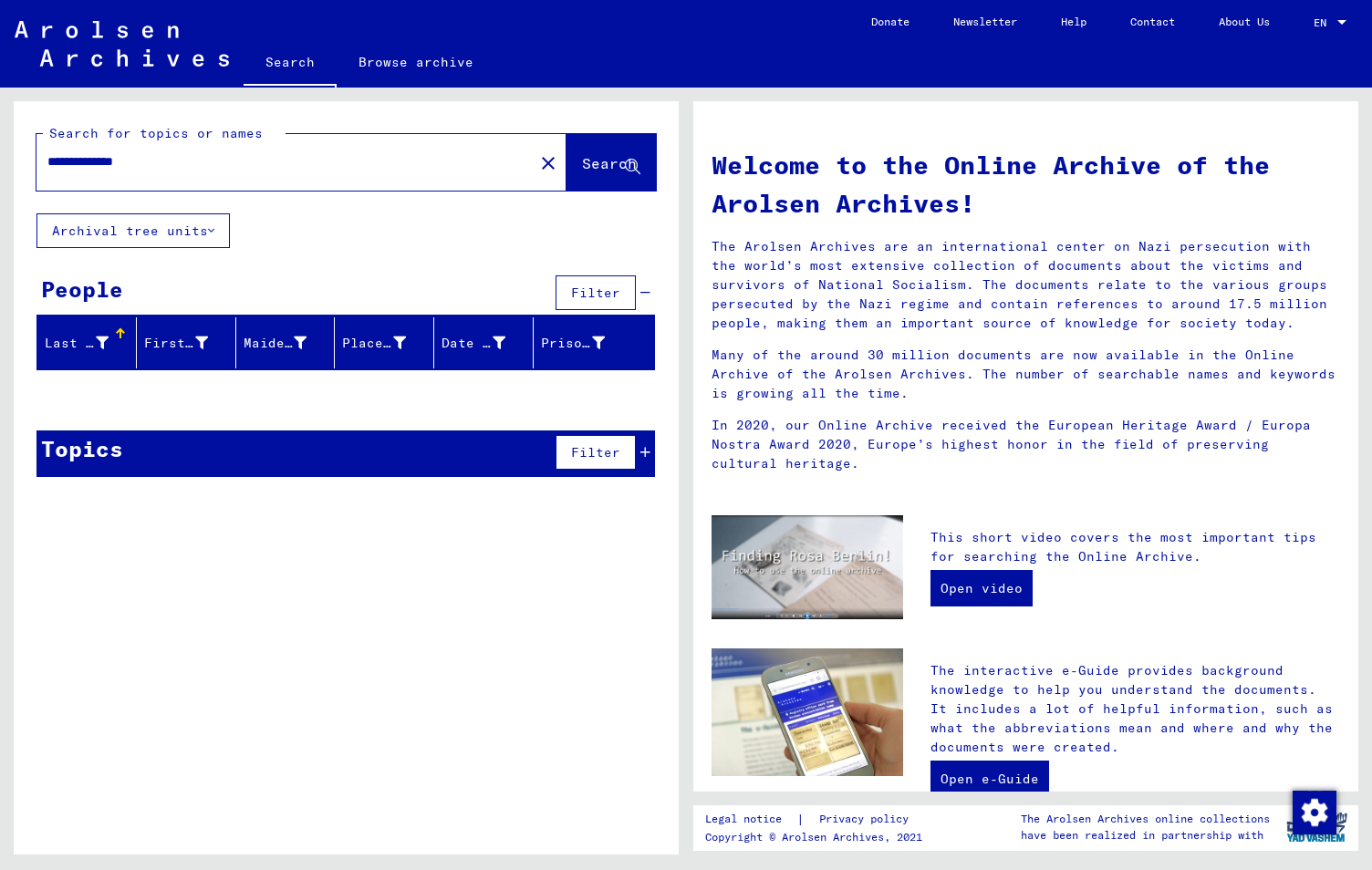 click on "close" 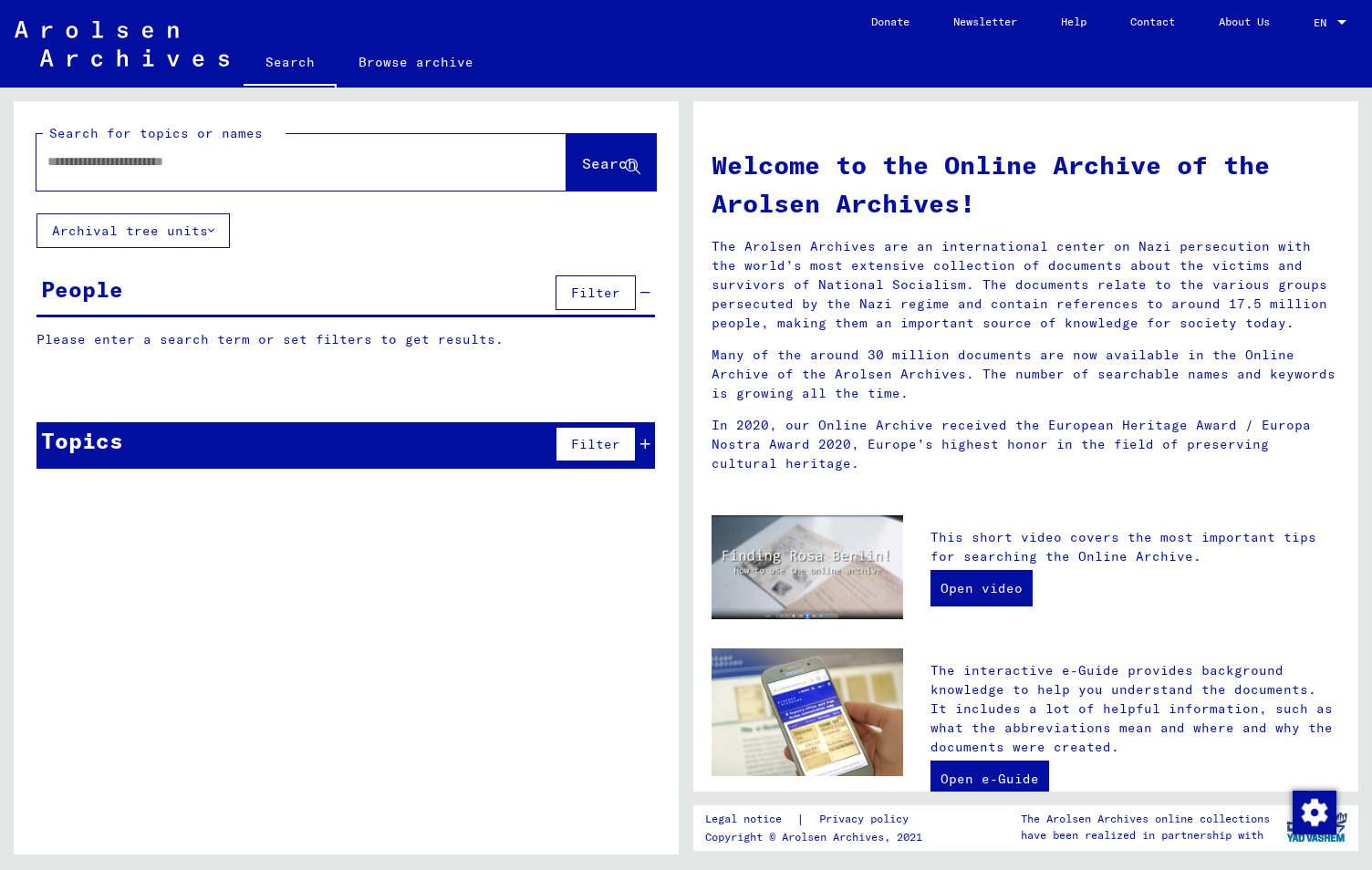click at bounding box center (279, 161) 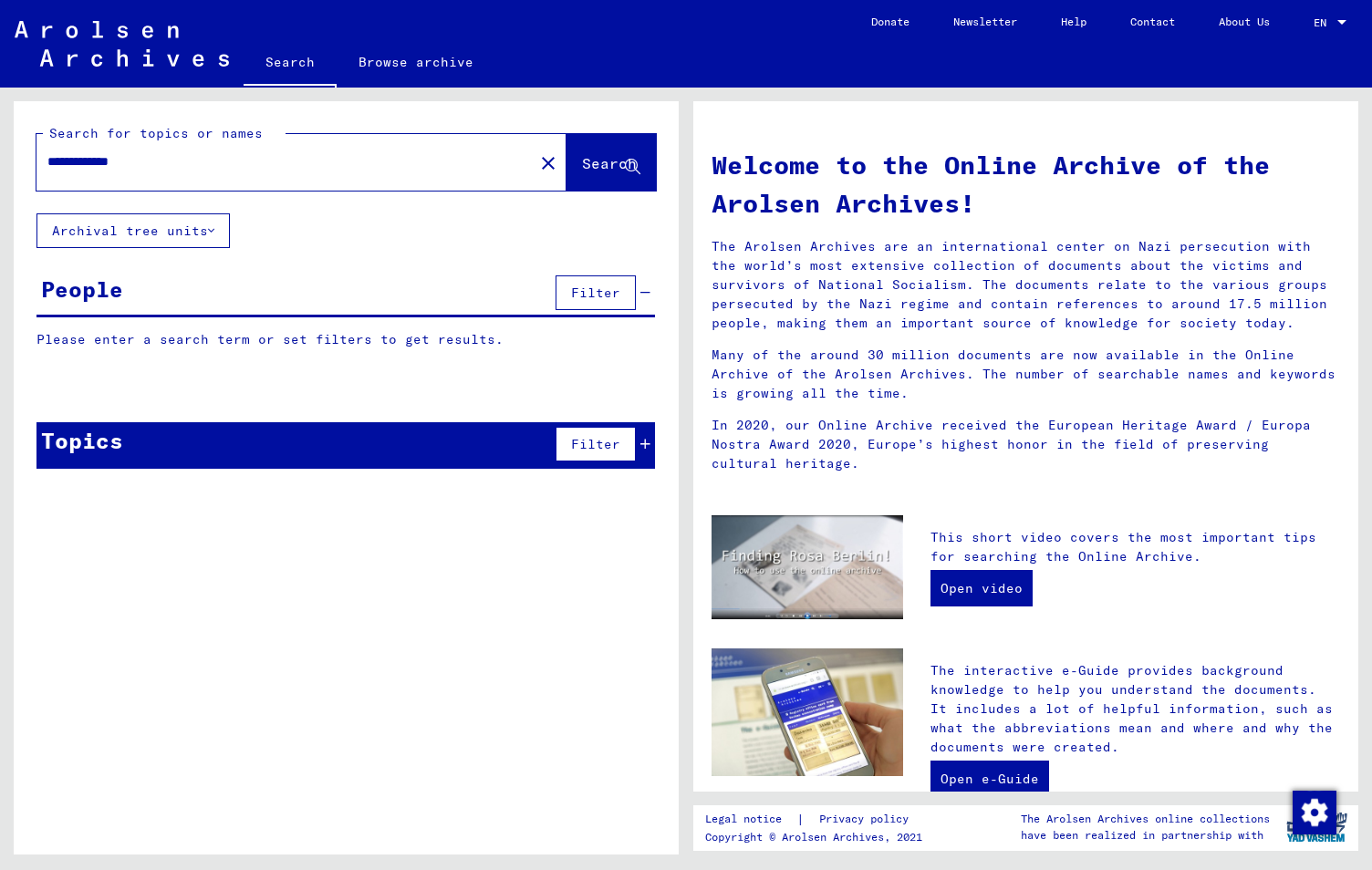 type on "**********" 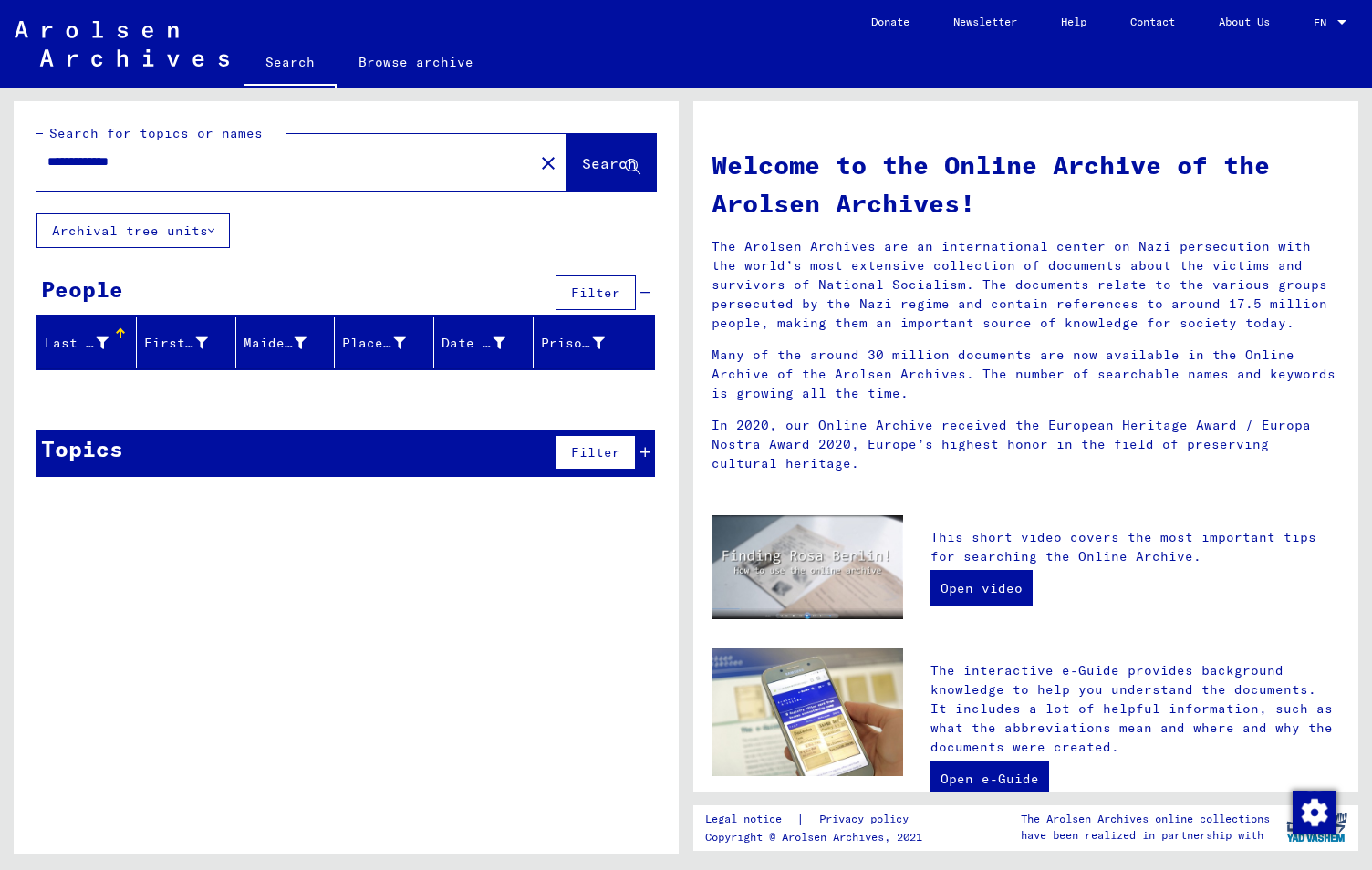 drag, startPoint x: 200, startPoint y: 162, endPoint x: -5, endPoint y: 113, distance: 210.775 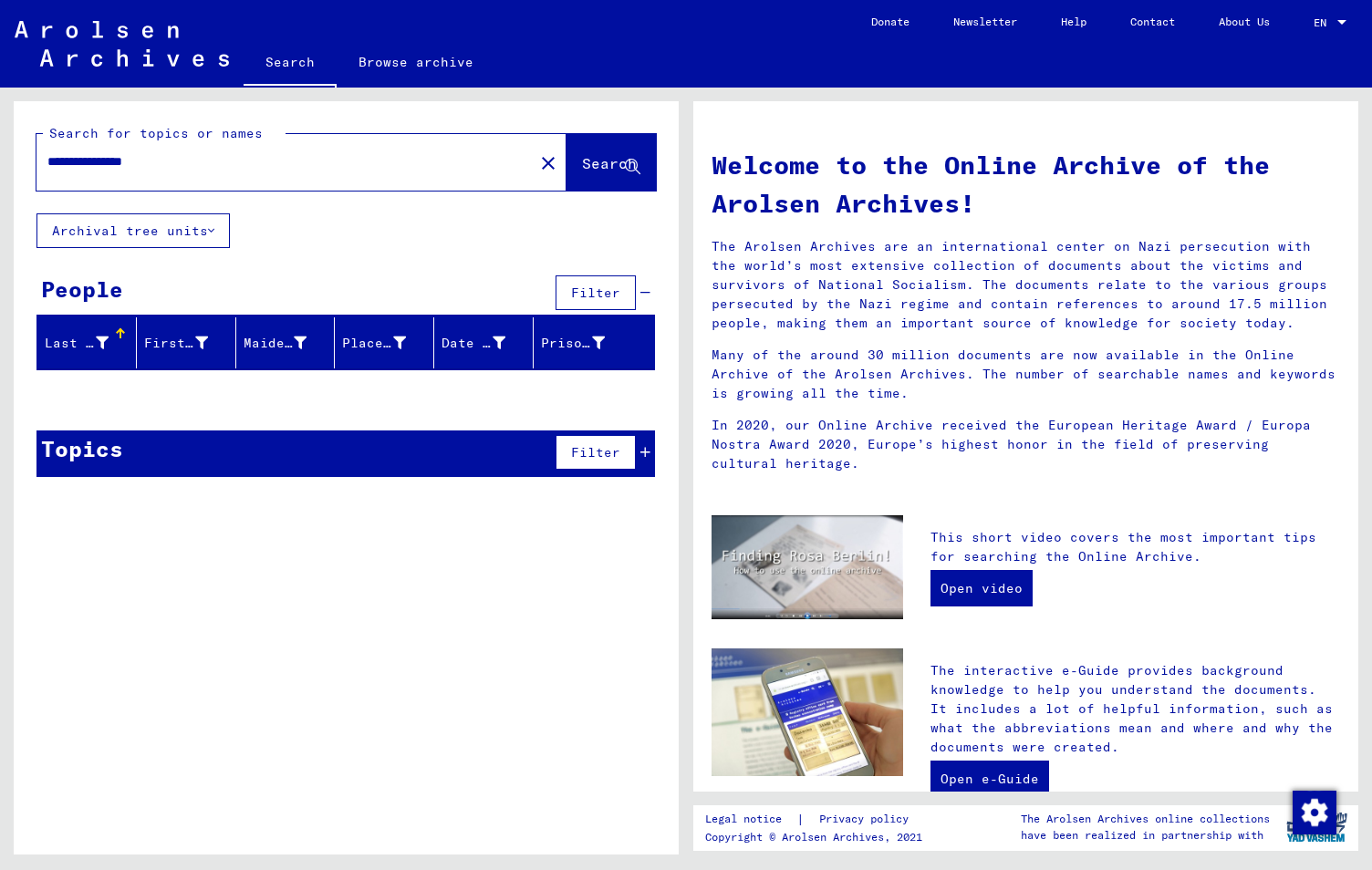 type on "**********" 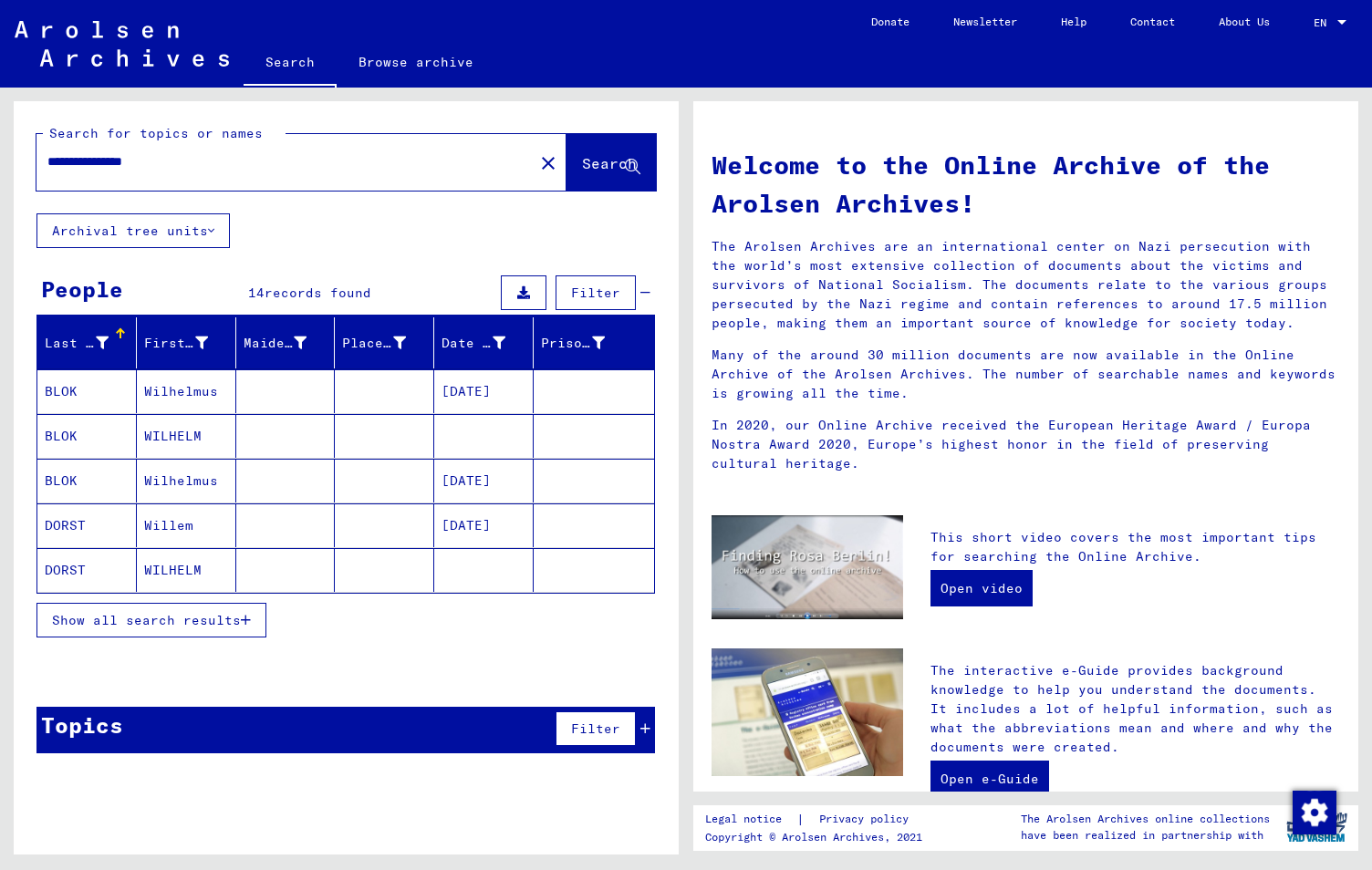 click on "Show all search results" at bounding box center (146, 620) 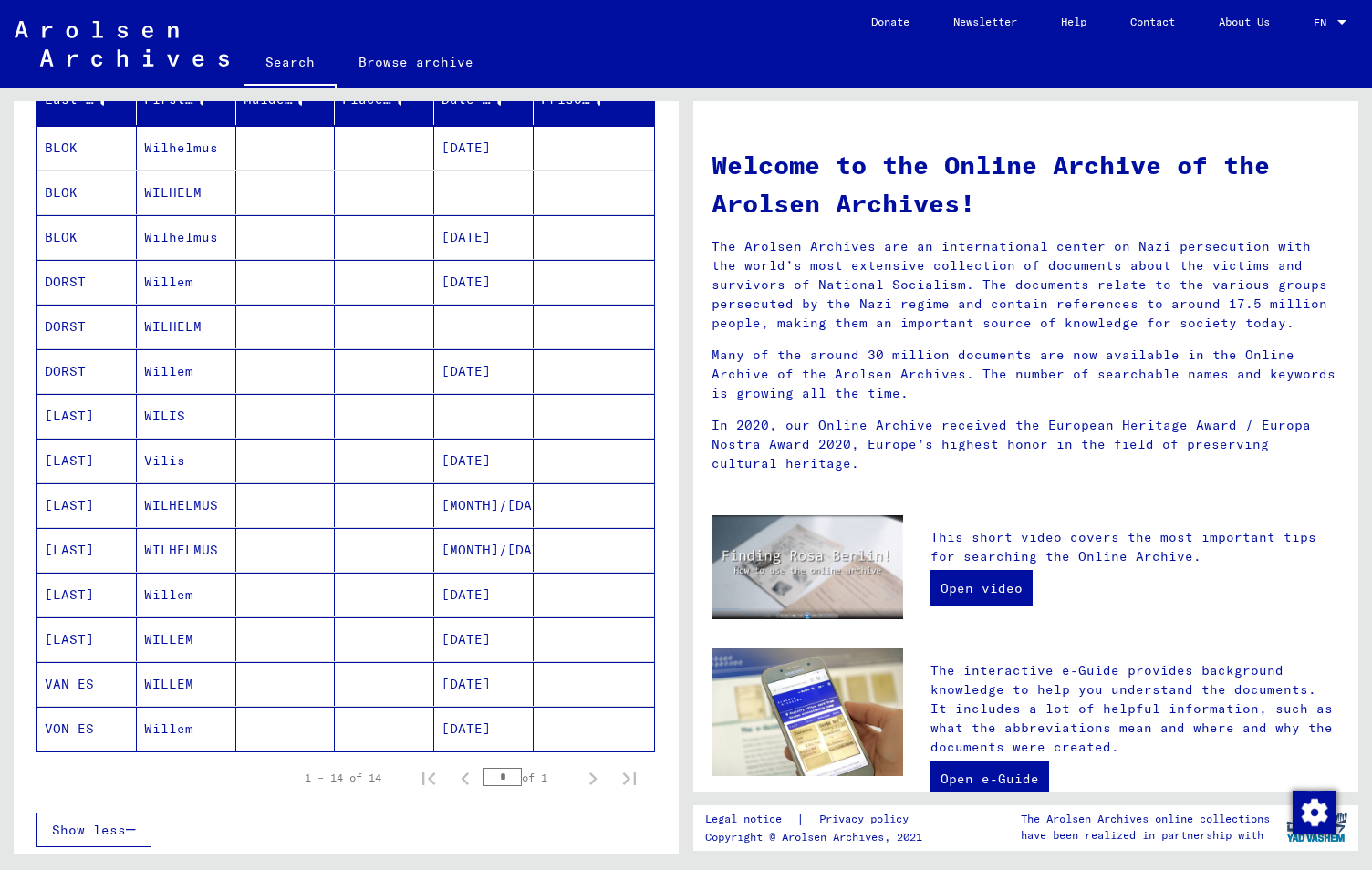 scroll, scrollTop: 0, scrollLeft: 0, axis: both 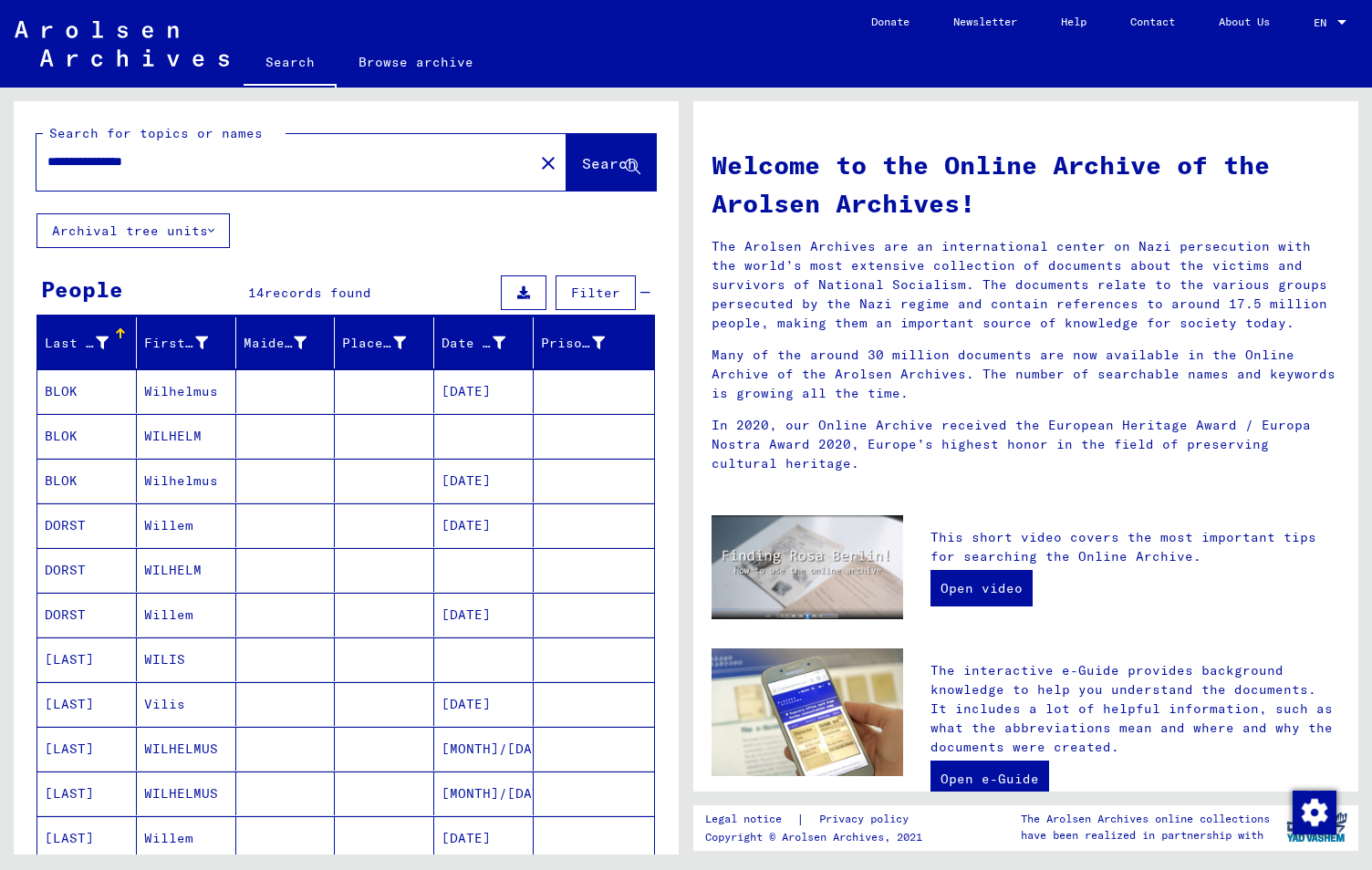 drag, startPoint x: 189, startPoint y: 160, endPoint x: -5, endPoint y: 148, distance: 194.37078 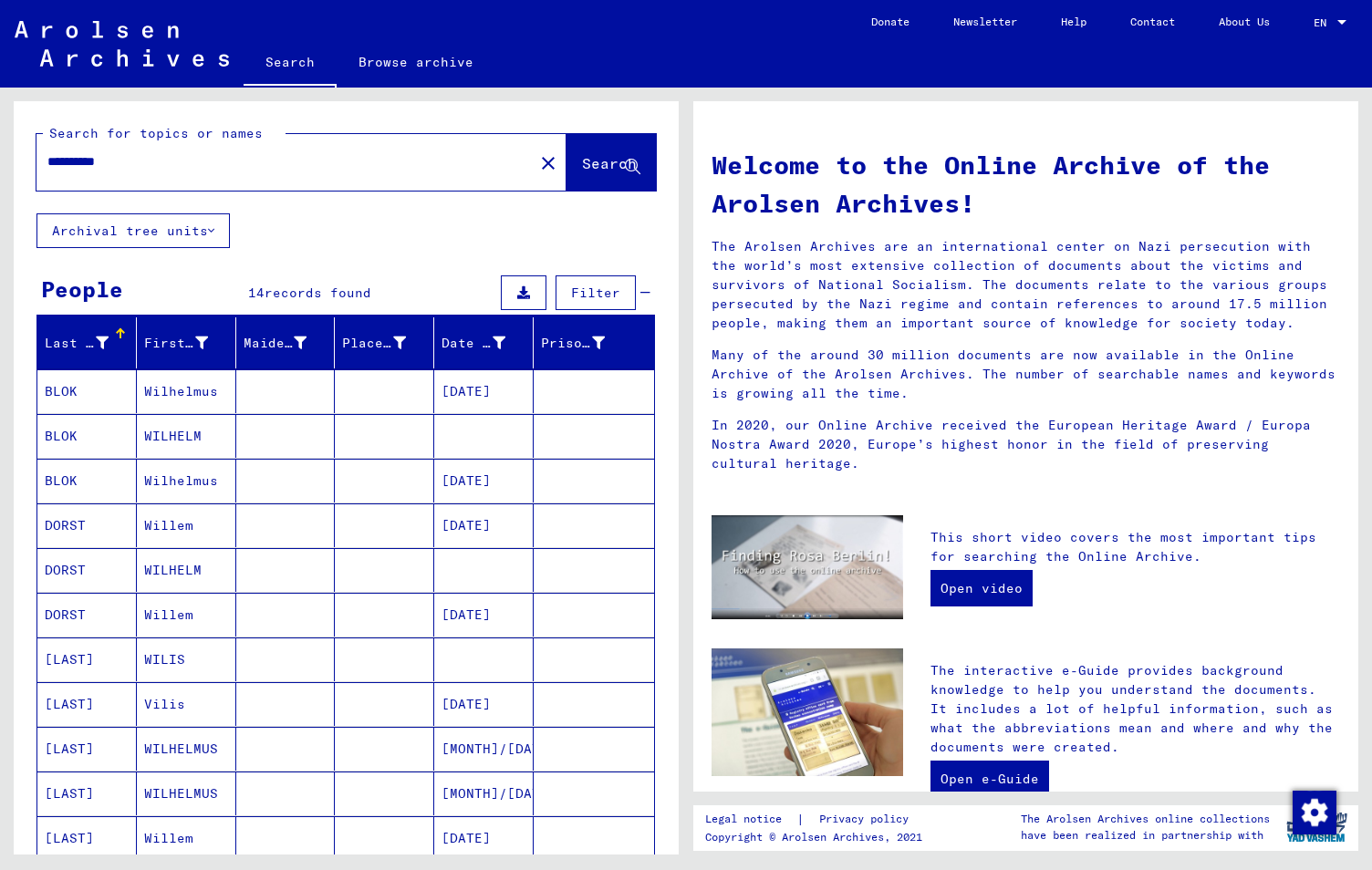 type on "**********" 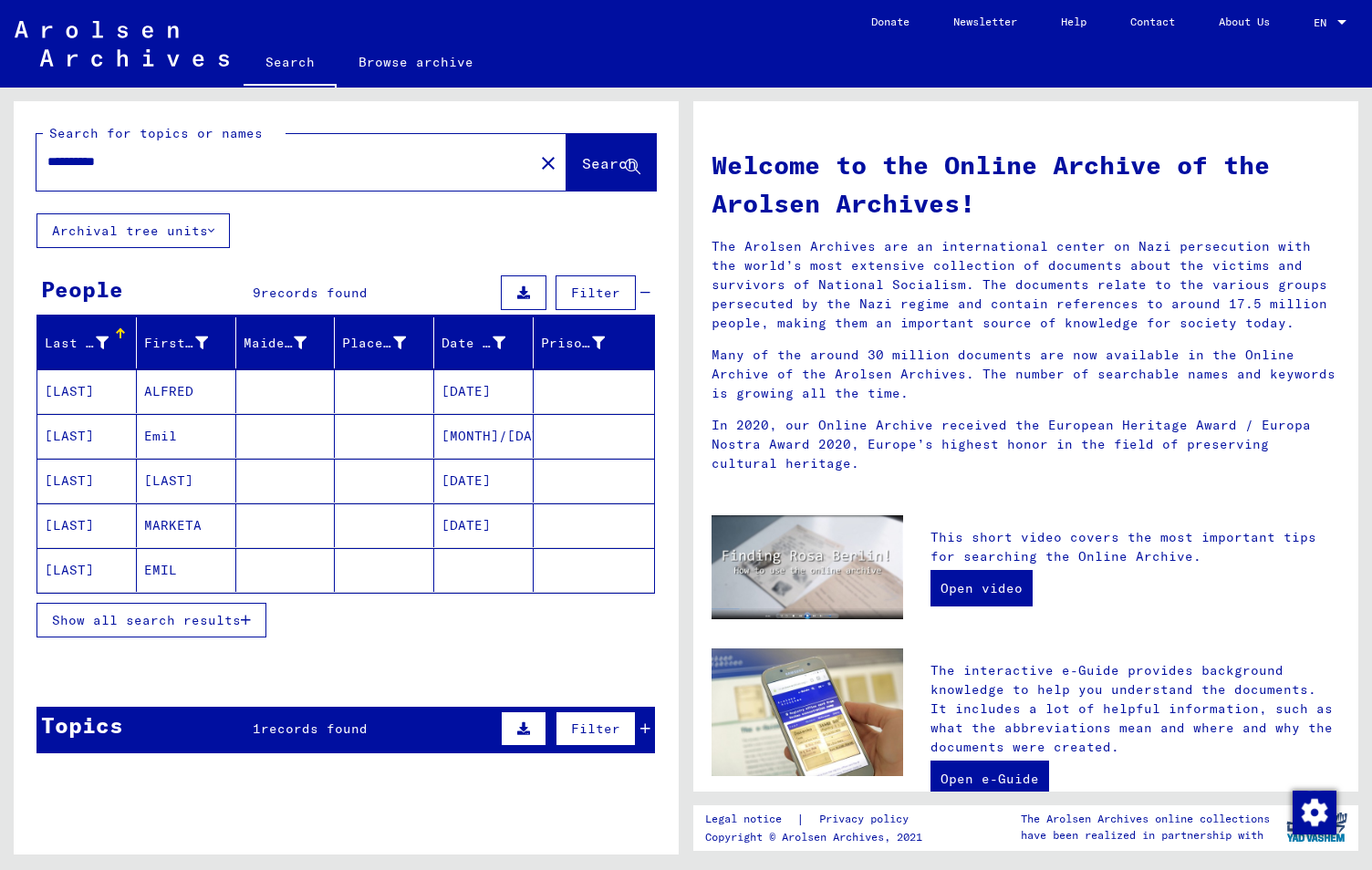 click on "Emil" at bounding box center (186, 481) 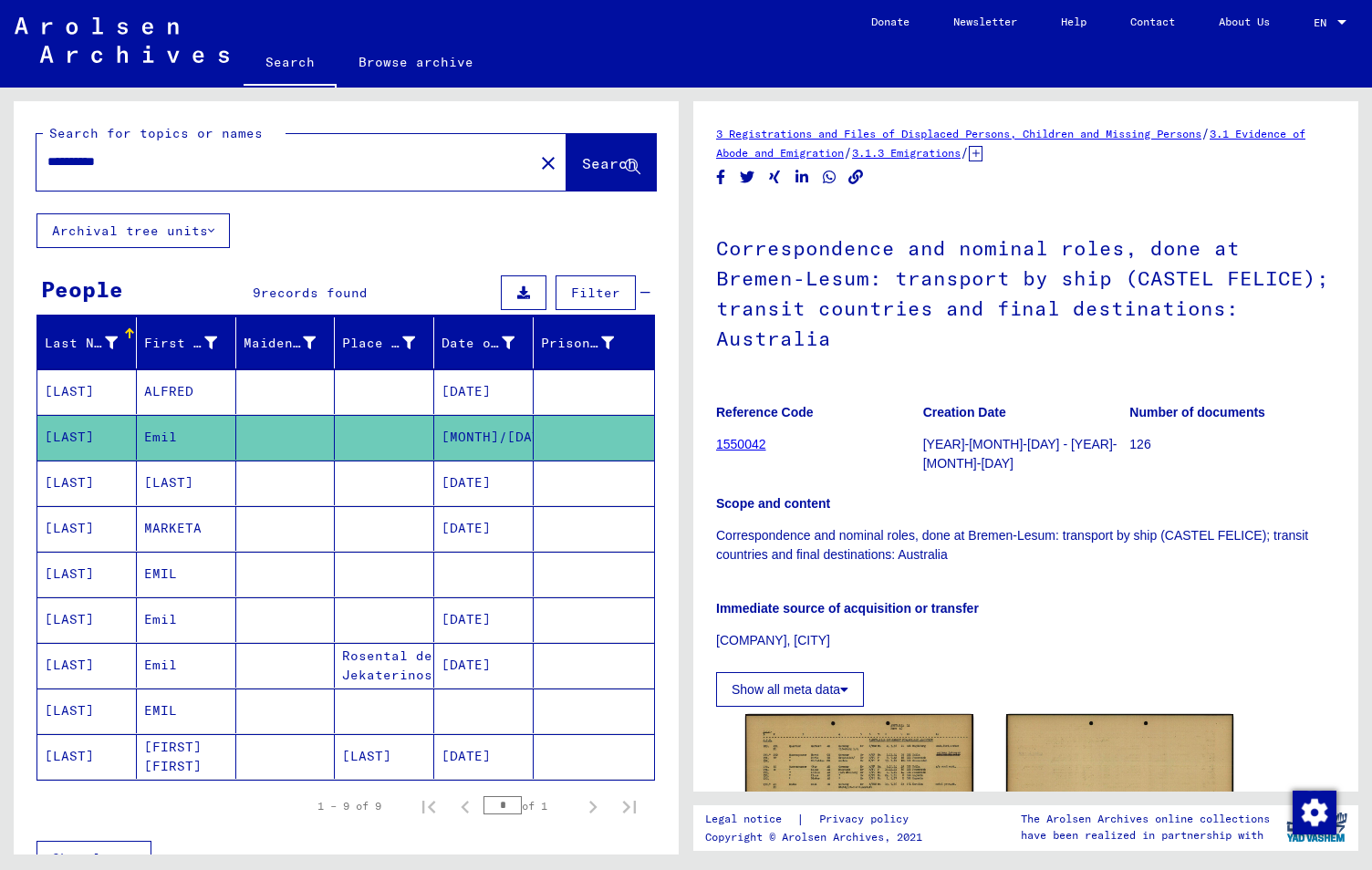 scroll, scrollTop: 0, scrollLeft: 0, axis: both 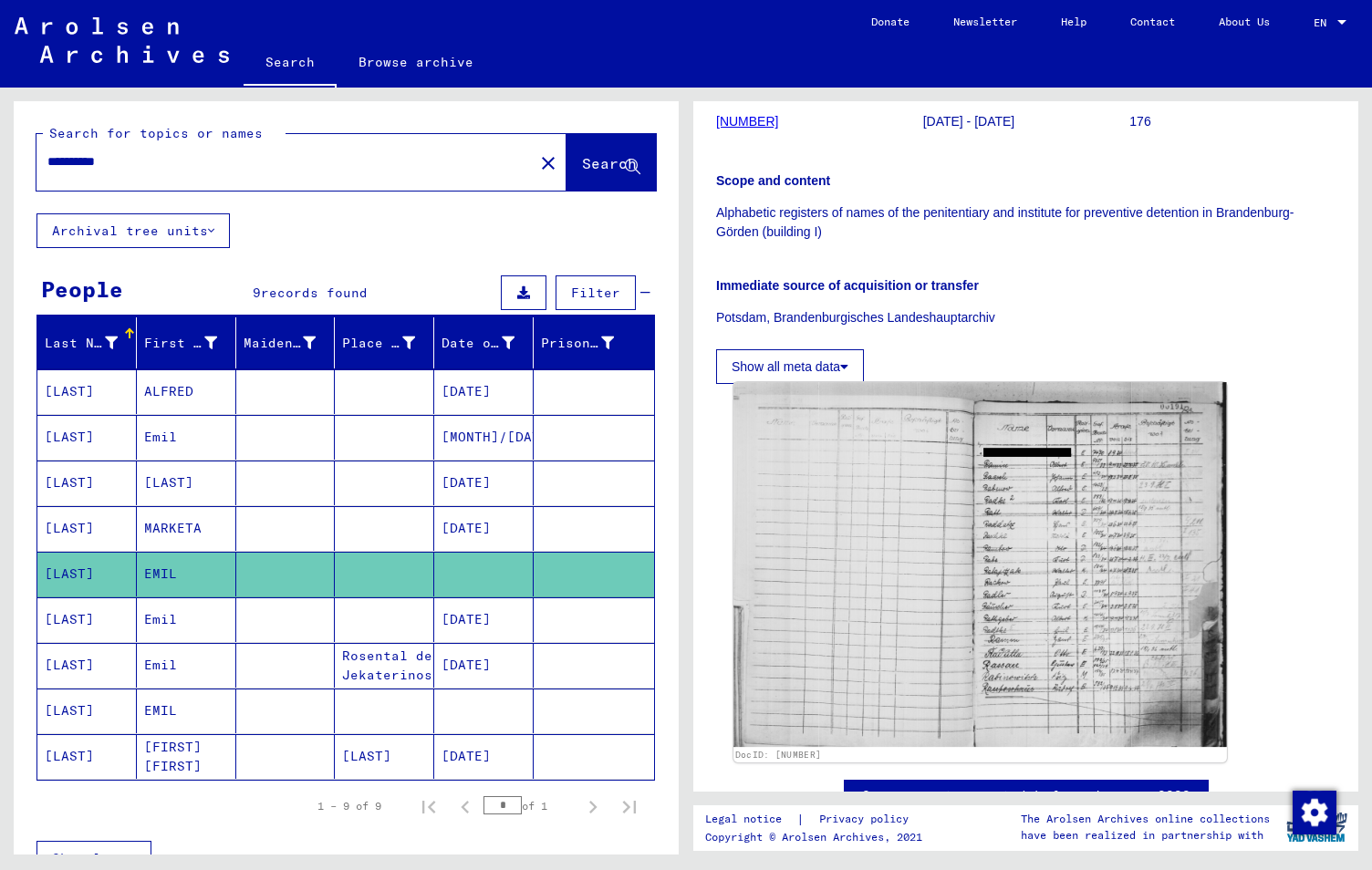 click 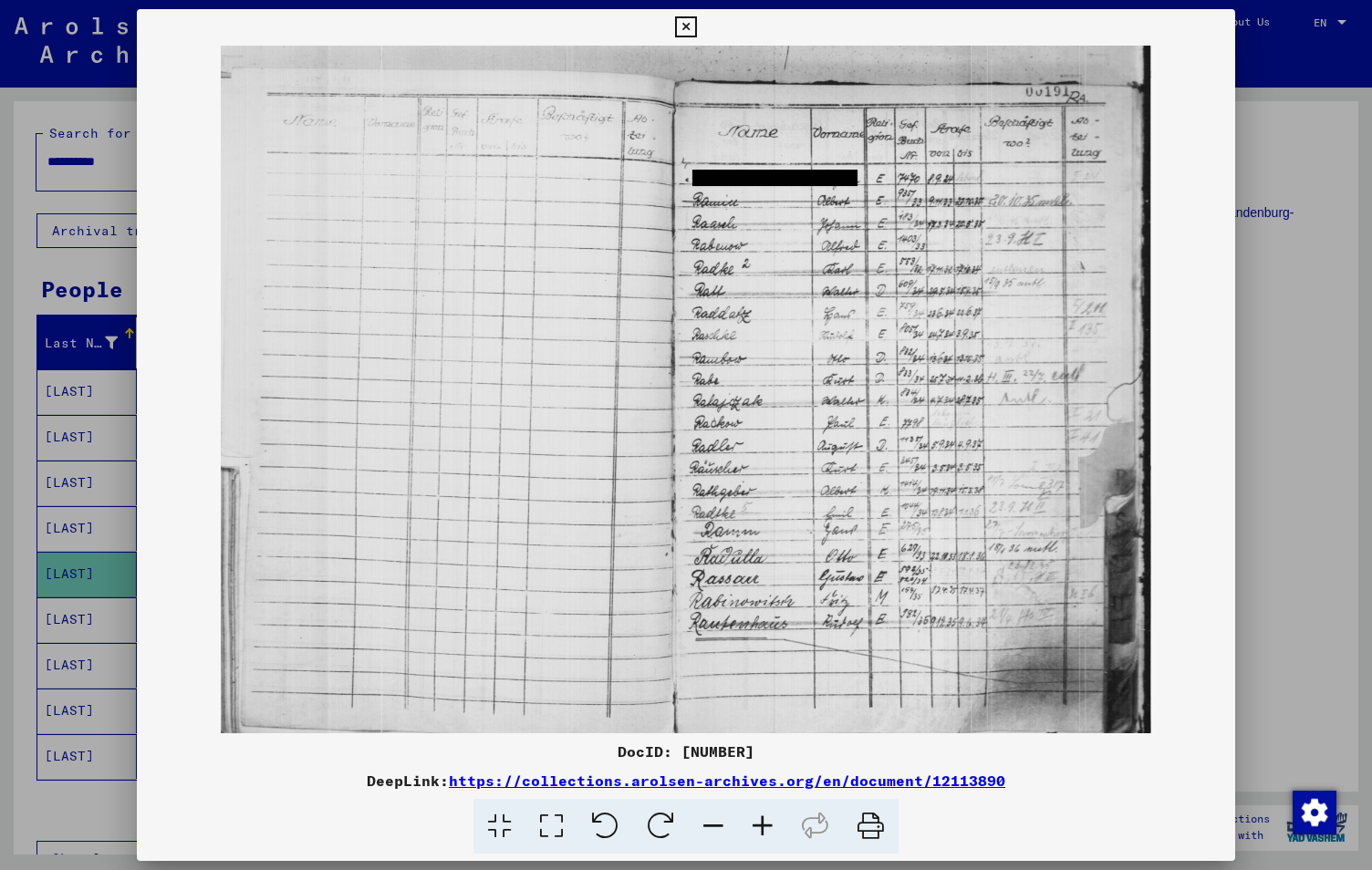 type 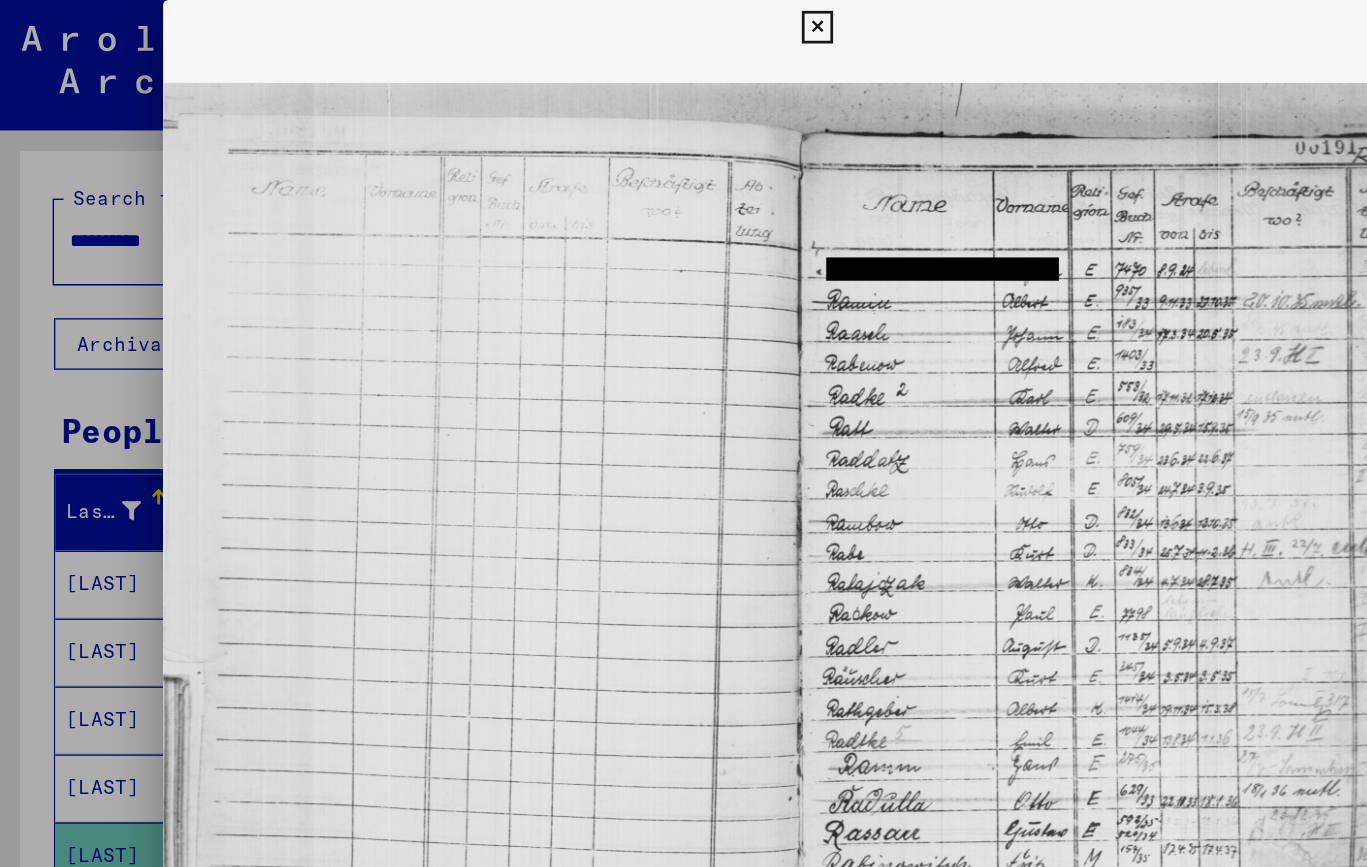 scroll, scrollTop: 300, scrollLeft: 0, axis: vertical 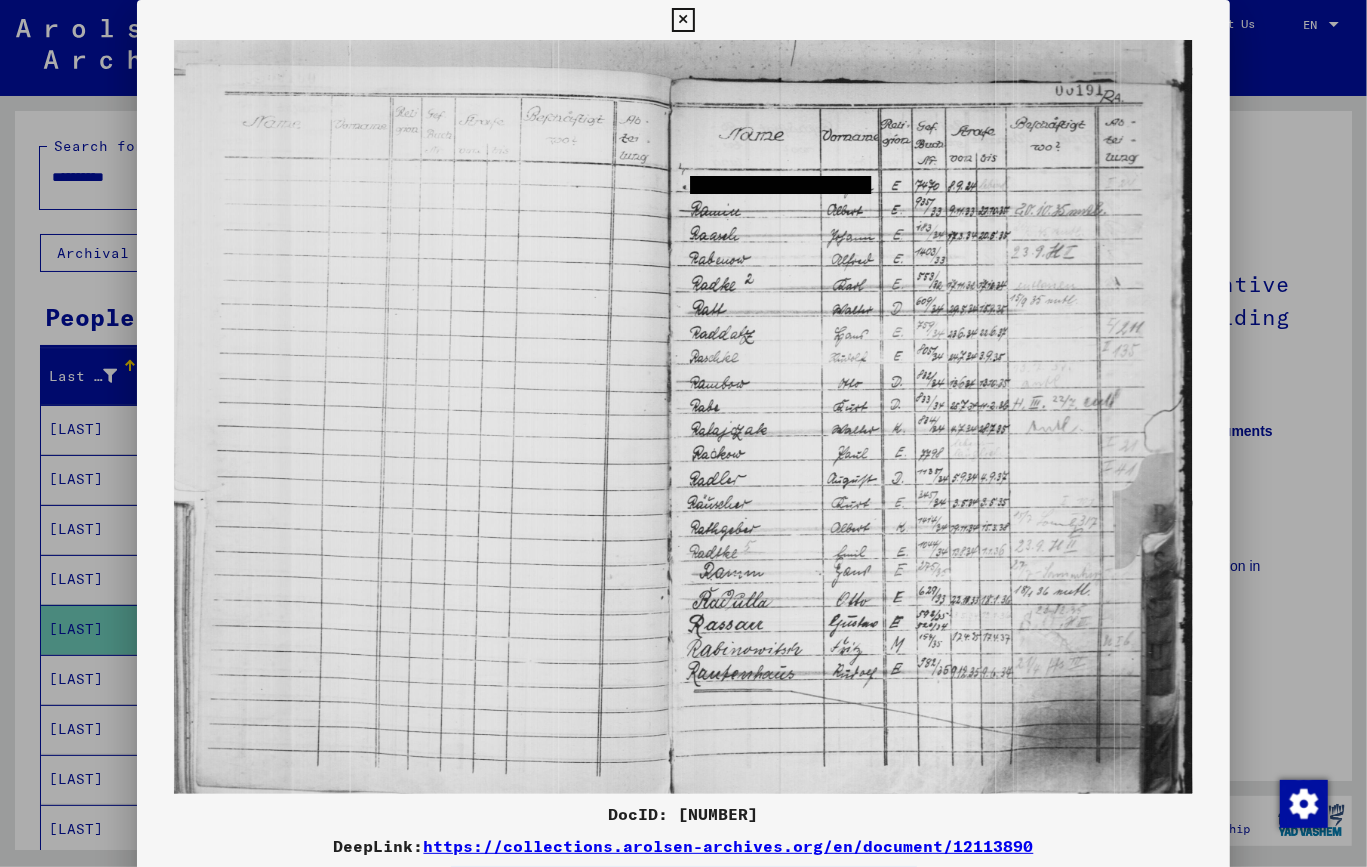 click at bounding box center [683, 433] 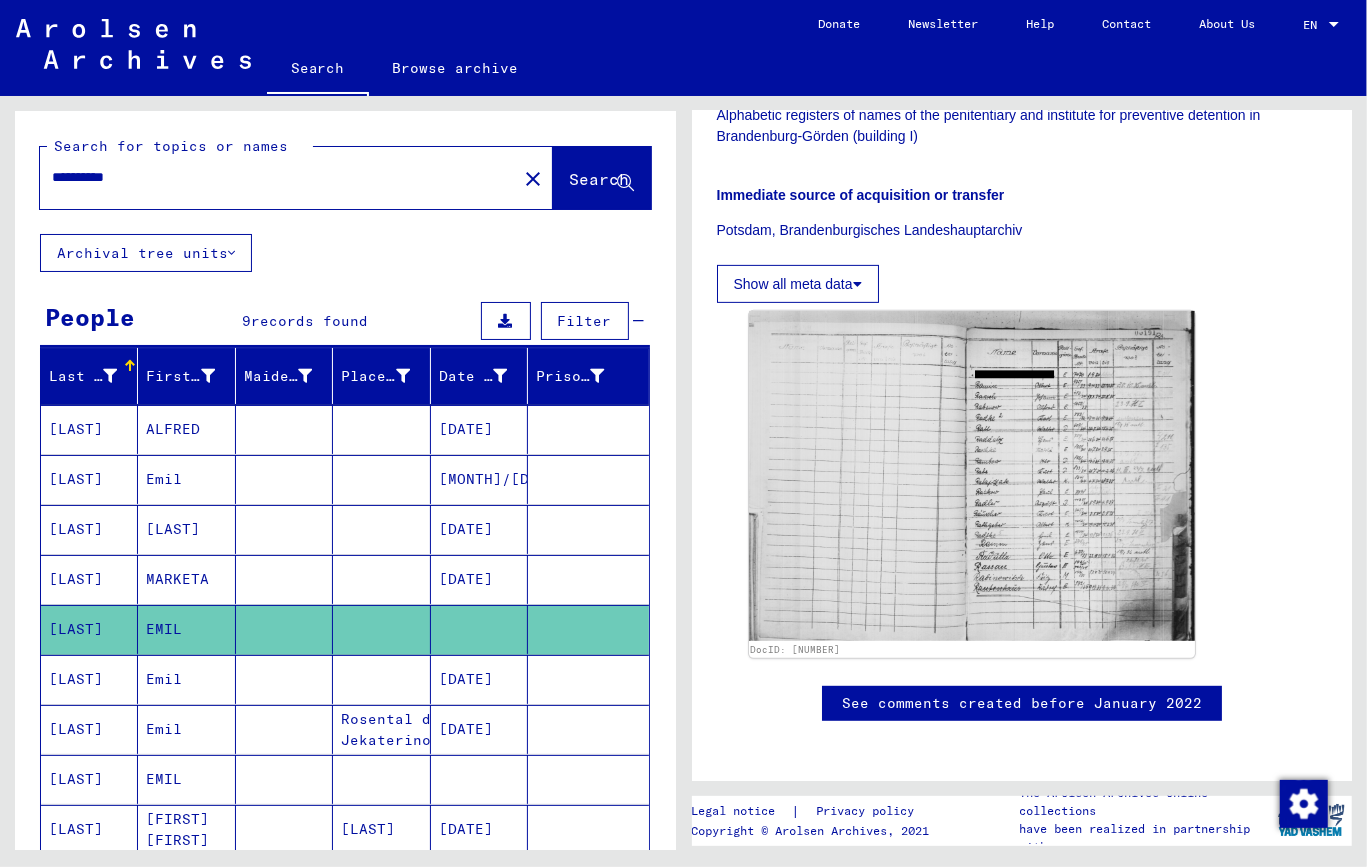 scroll, scrollTop: 454, scrollLeft: 0, axis: vertical 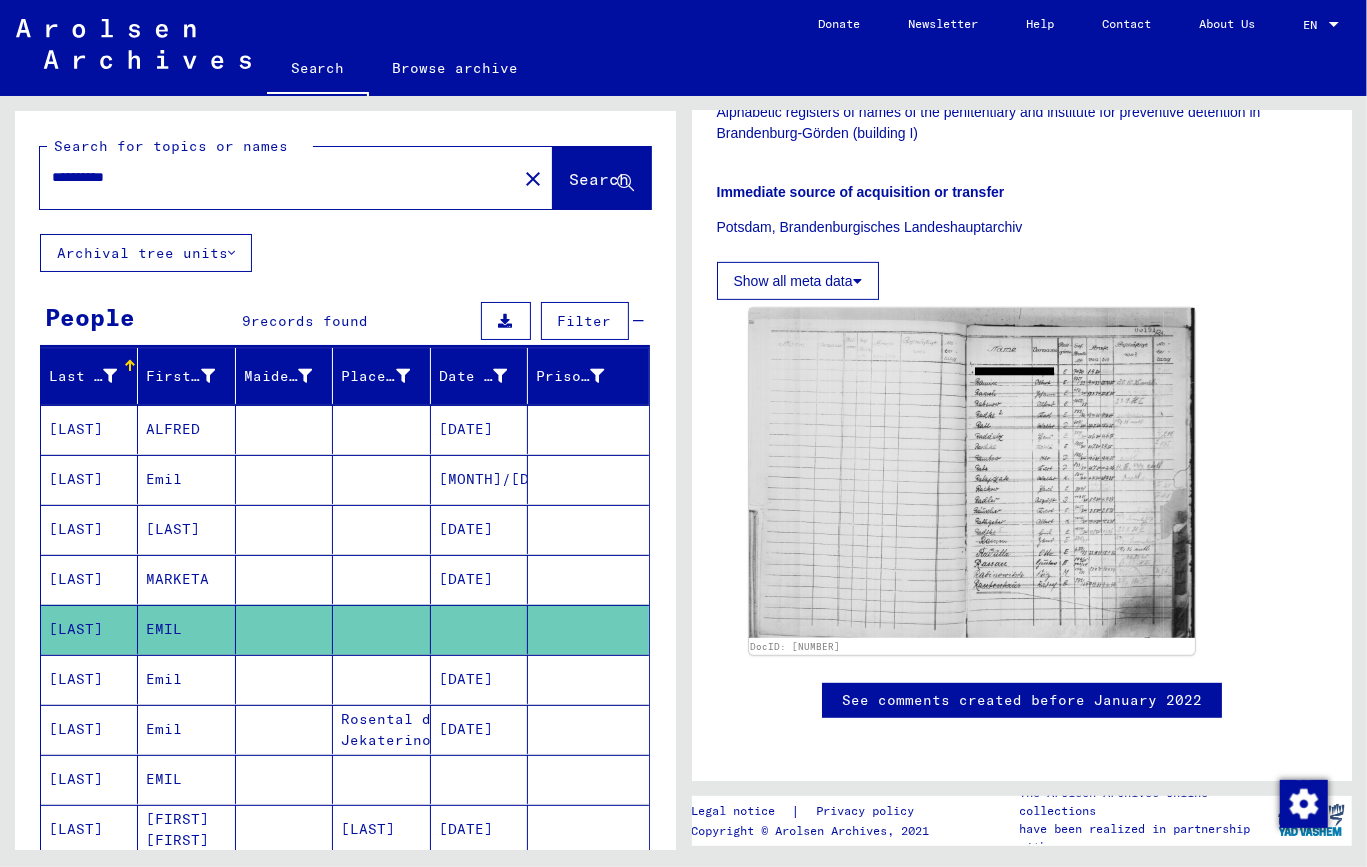 click on "[LAST]" at bounding box center (89, 779) 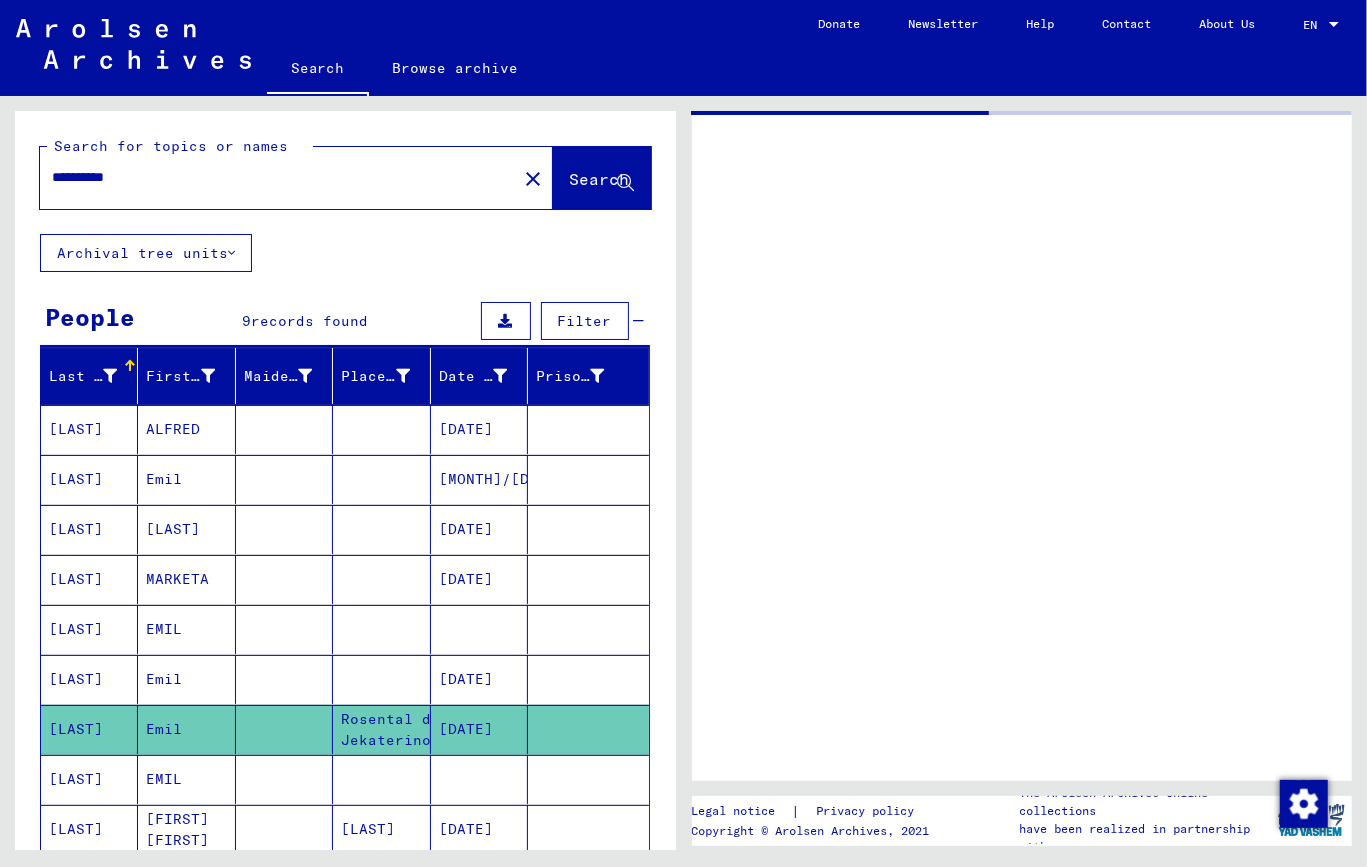 scroll, scrollTop: 0, scrollLeft: 0, axis: both 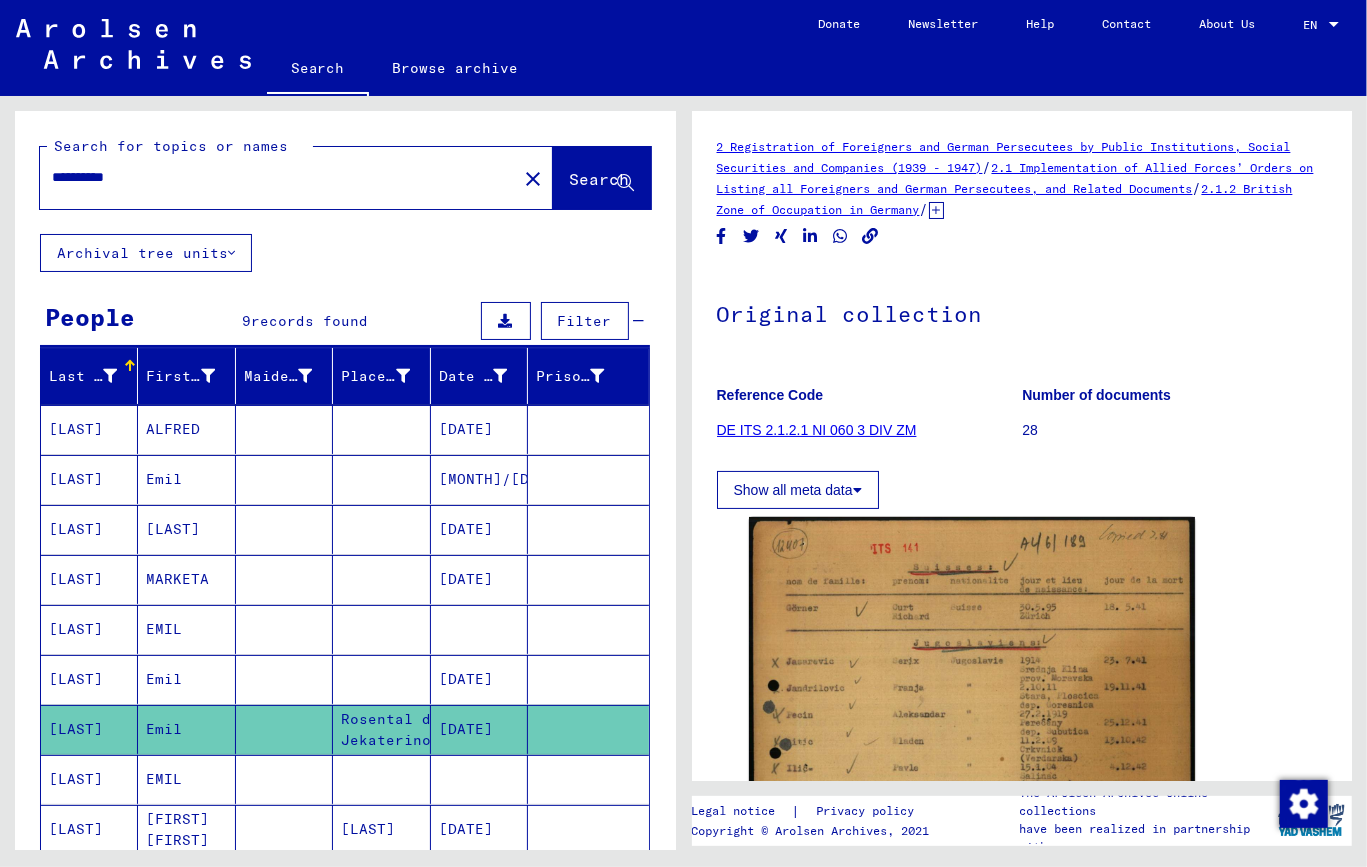 click on "[LAST]" at bounding box center [89, 729] 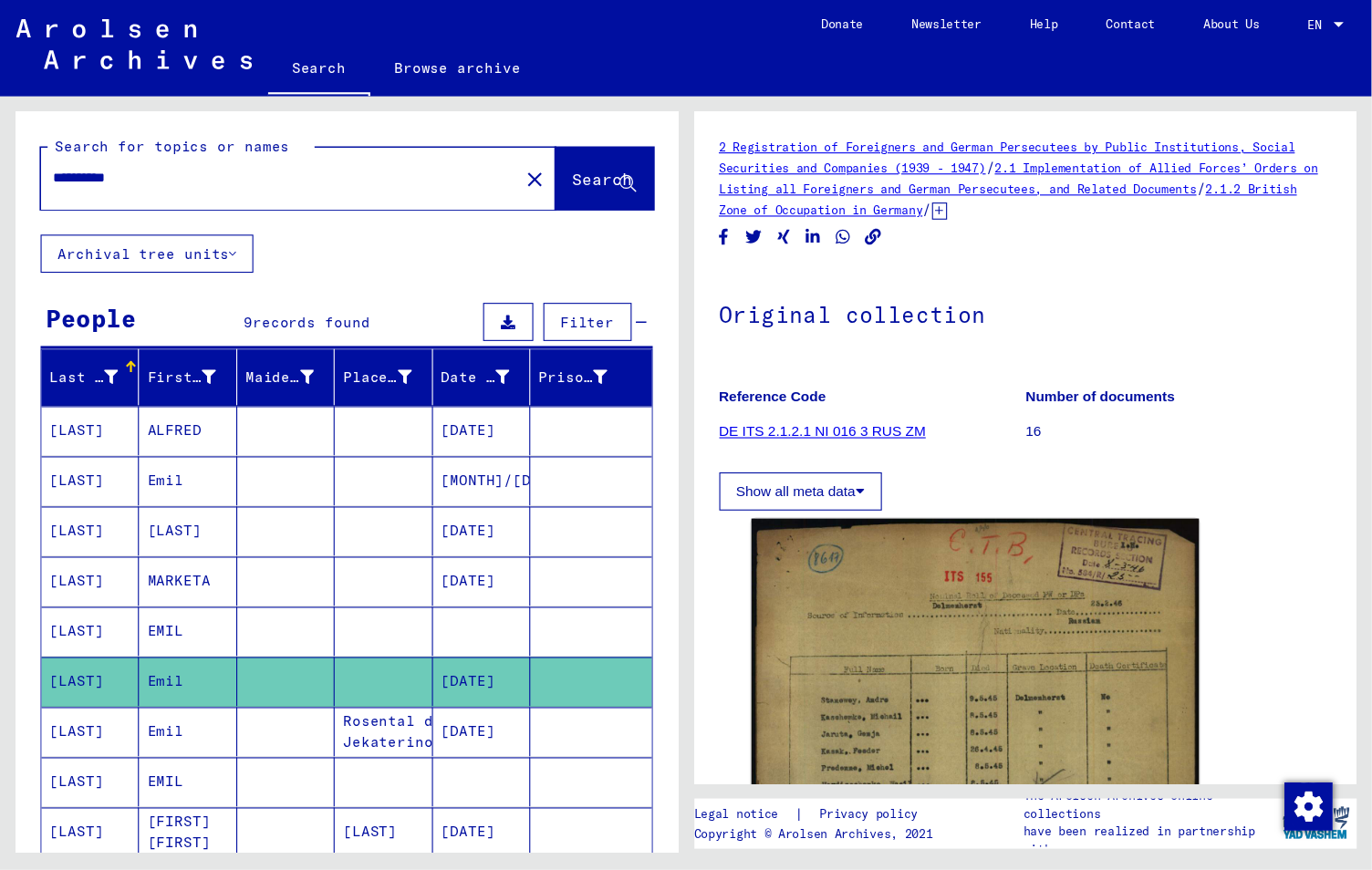 scroll, scrollTop: 0, scrollLeft: 0, axis: both 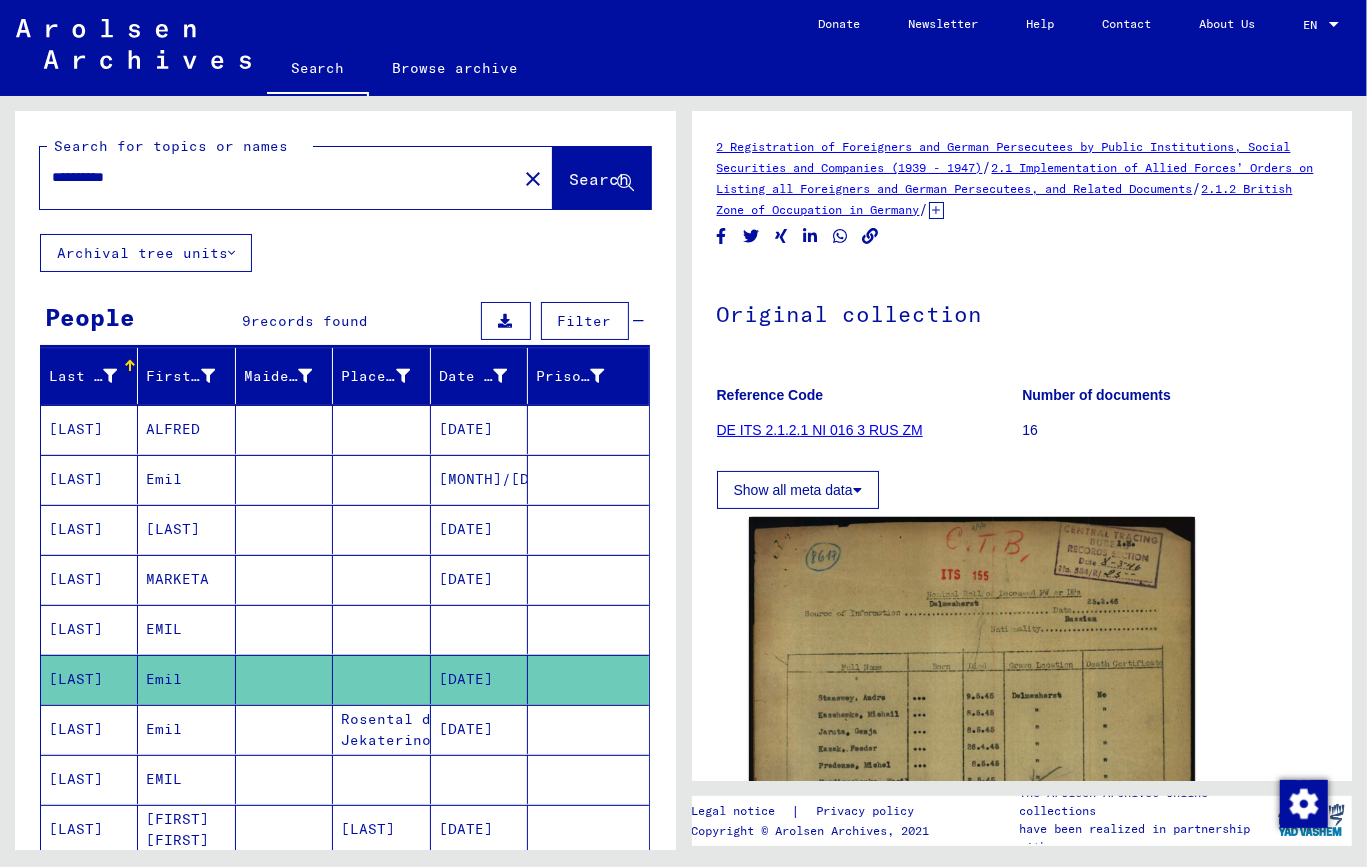 click 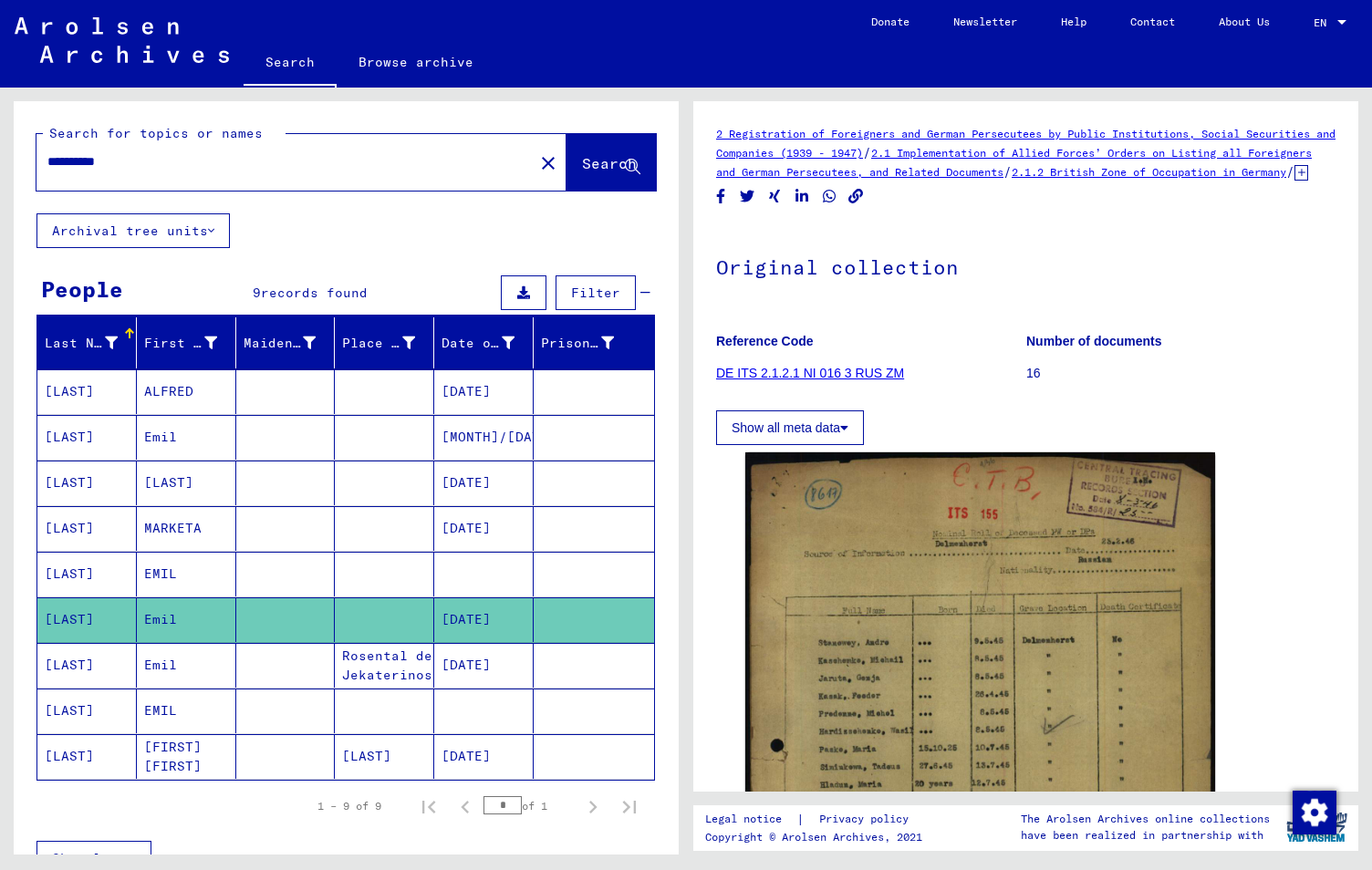 click on "[LAST]" at bounding box center [87, 710] 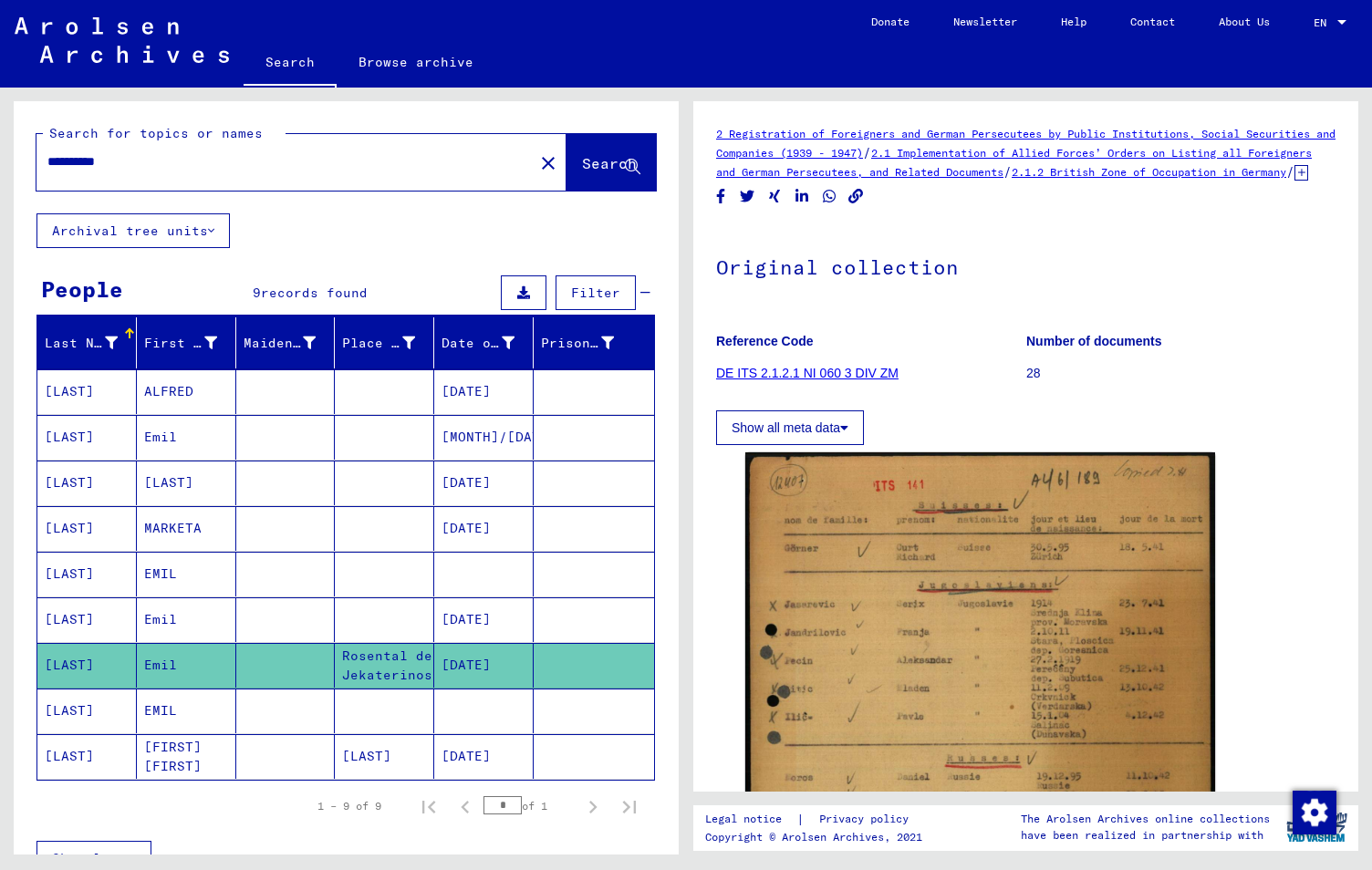 scroll, scrollTop: 0, scrollLeft: 0, axis: both 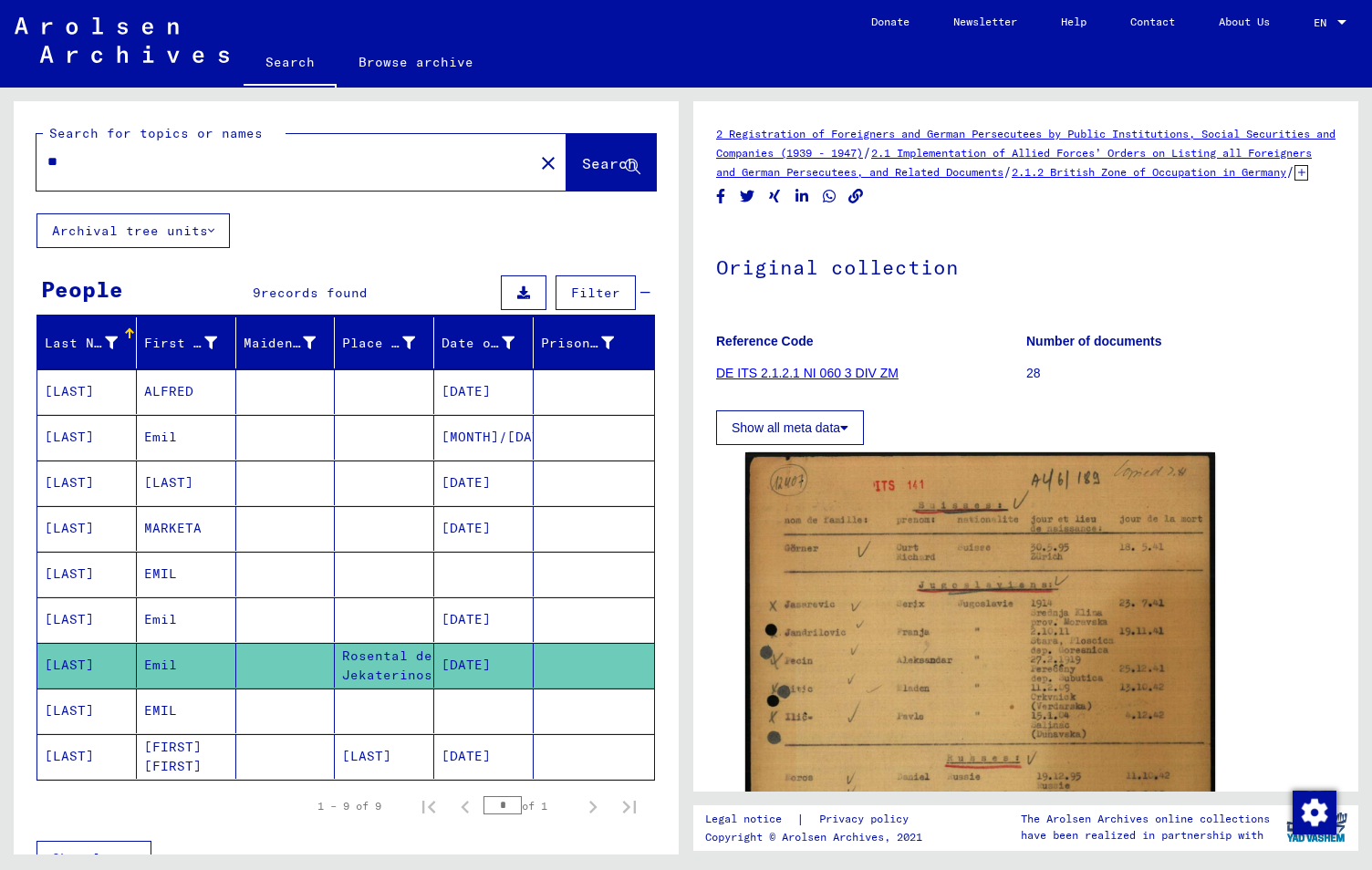 type on "*" 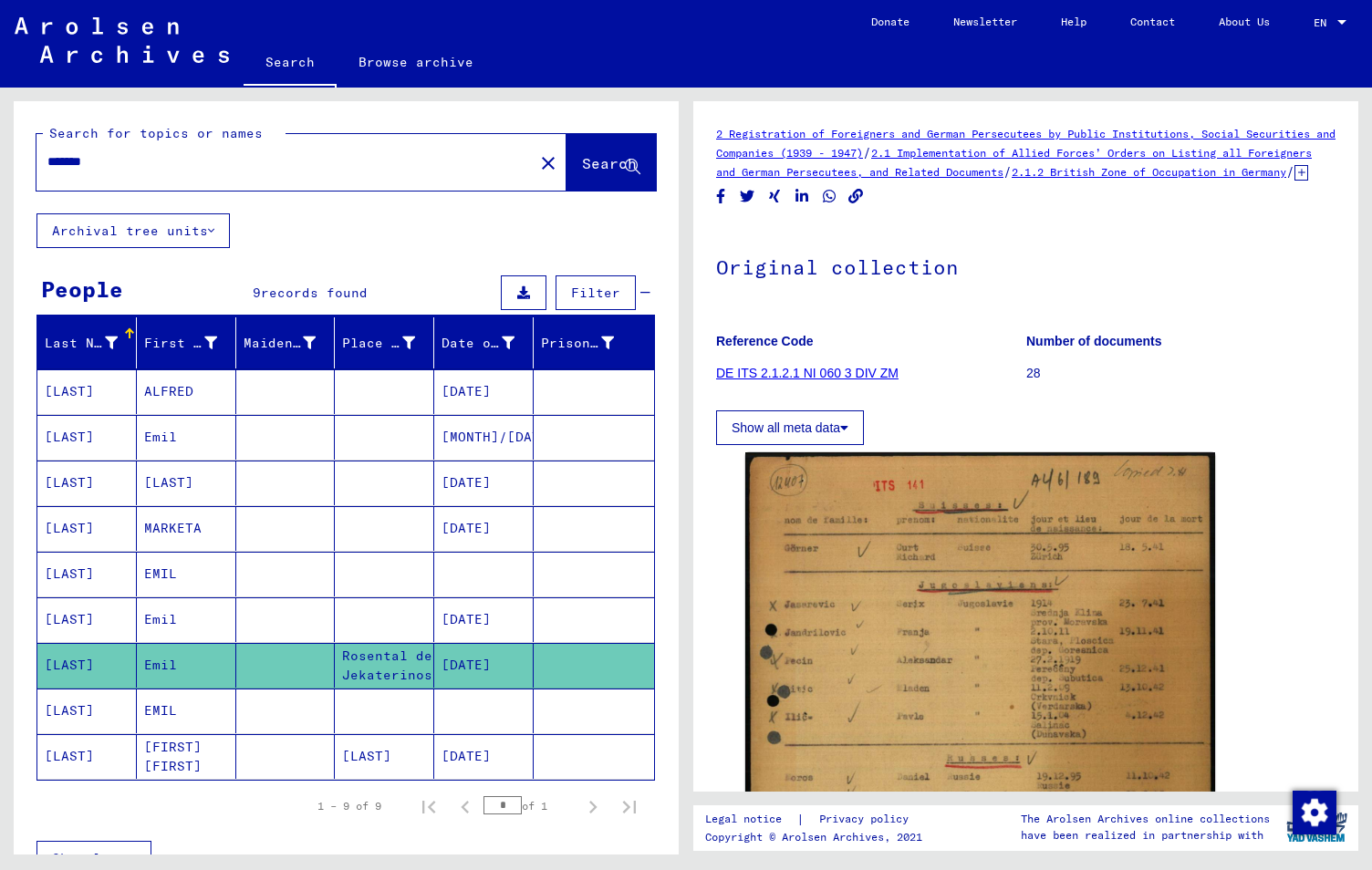 type on "*******" 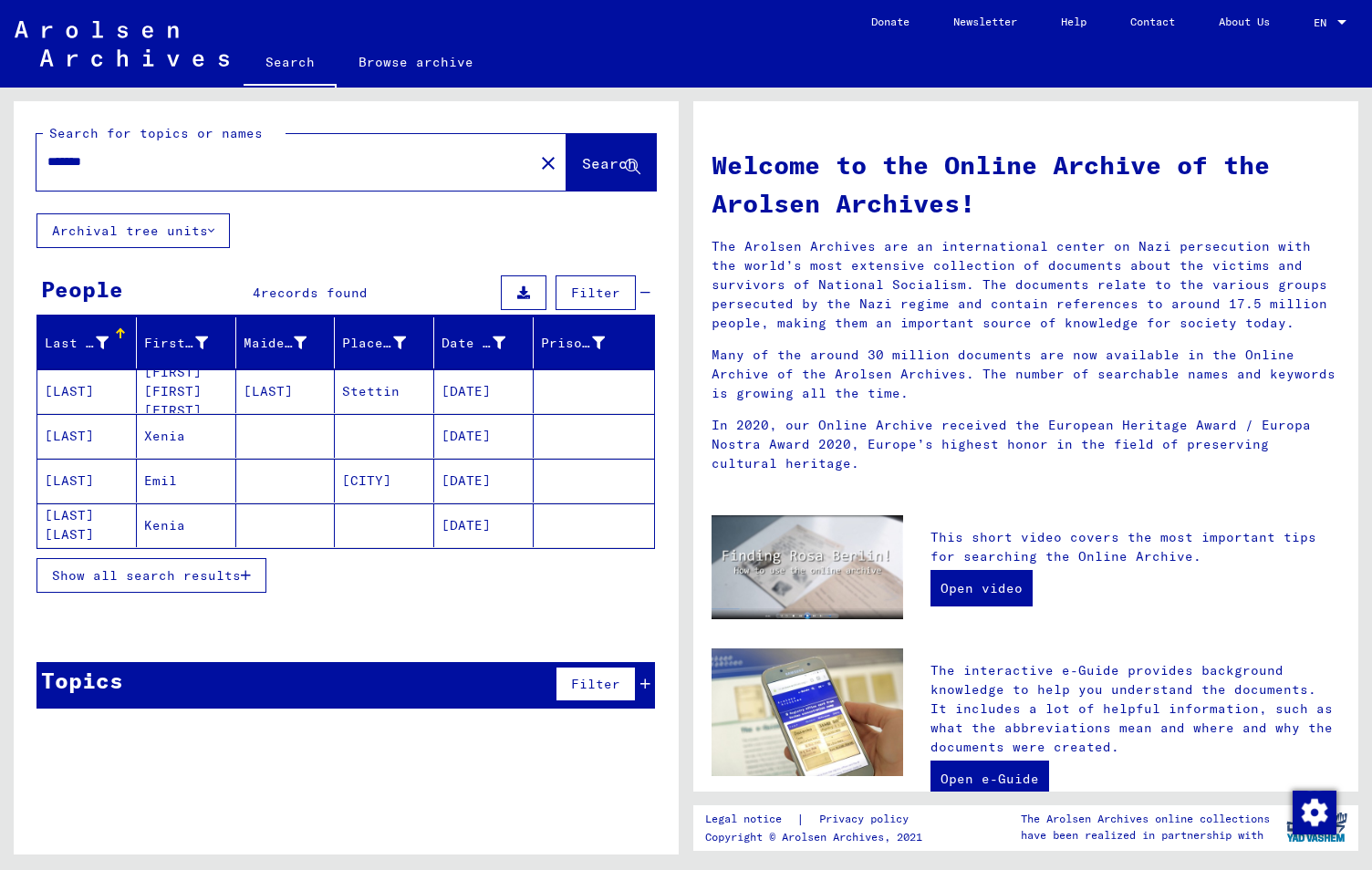 click on "Emil" at bounding box center (186, 525) 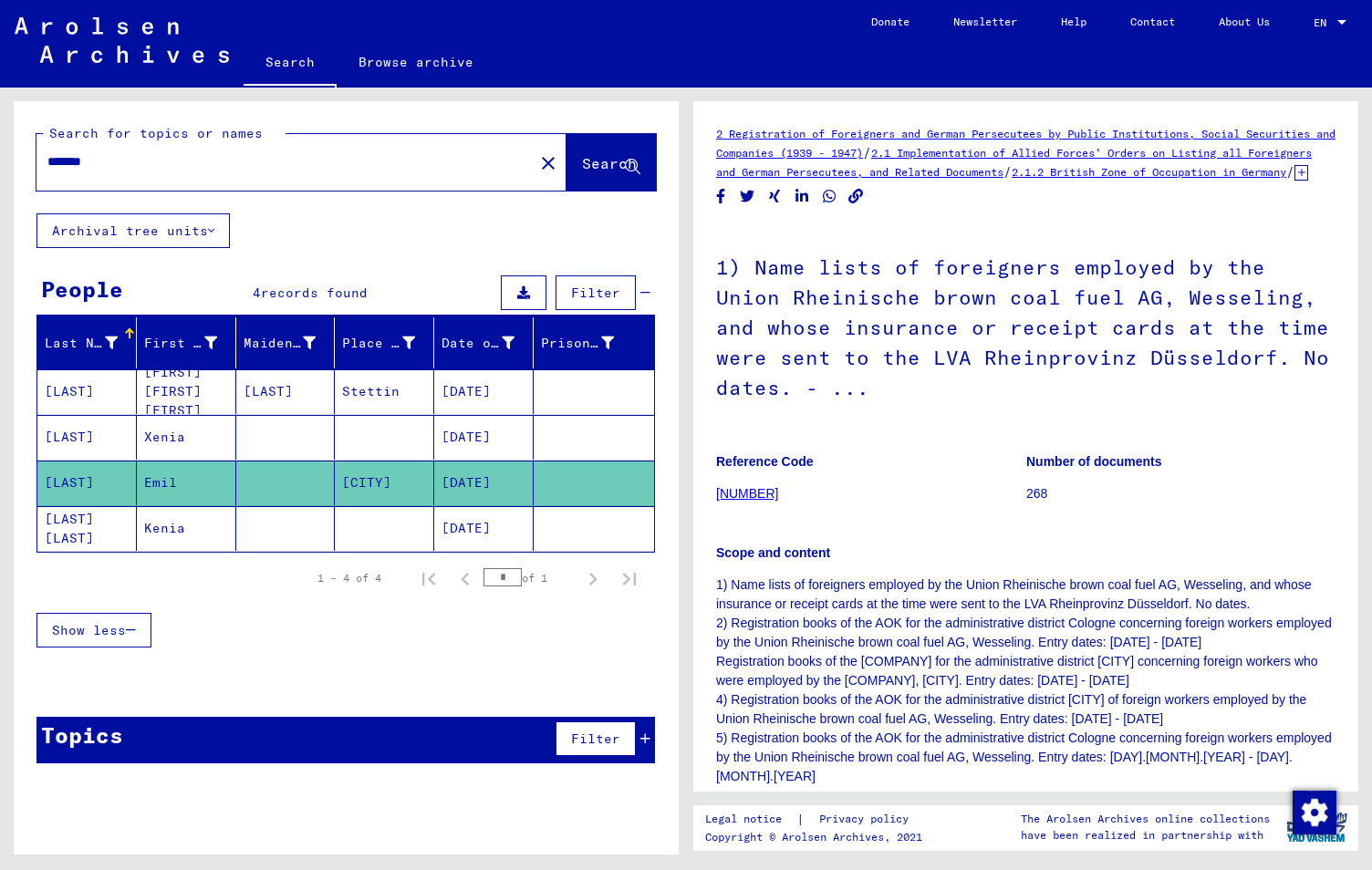 click on "******* close" 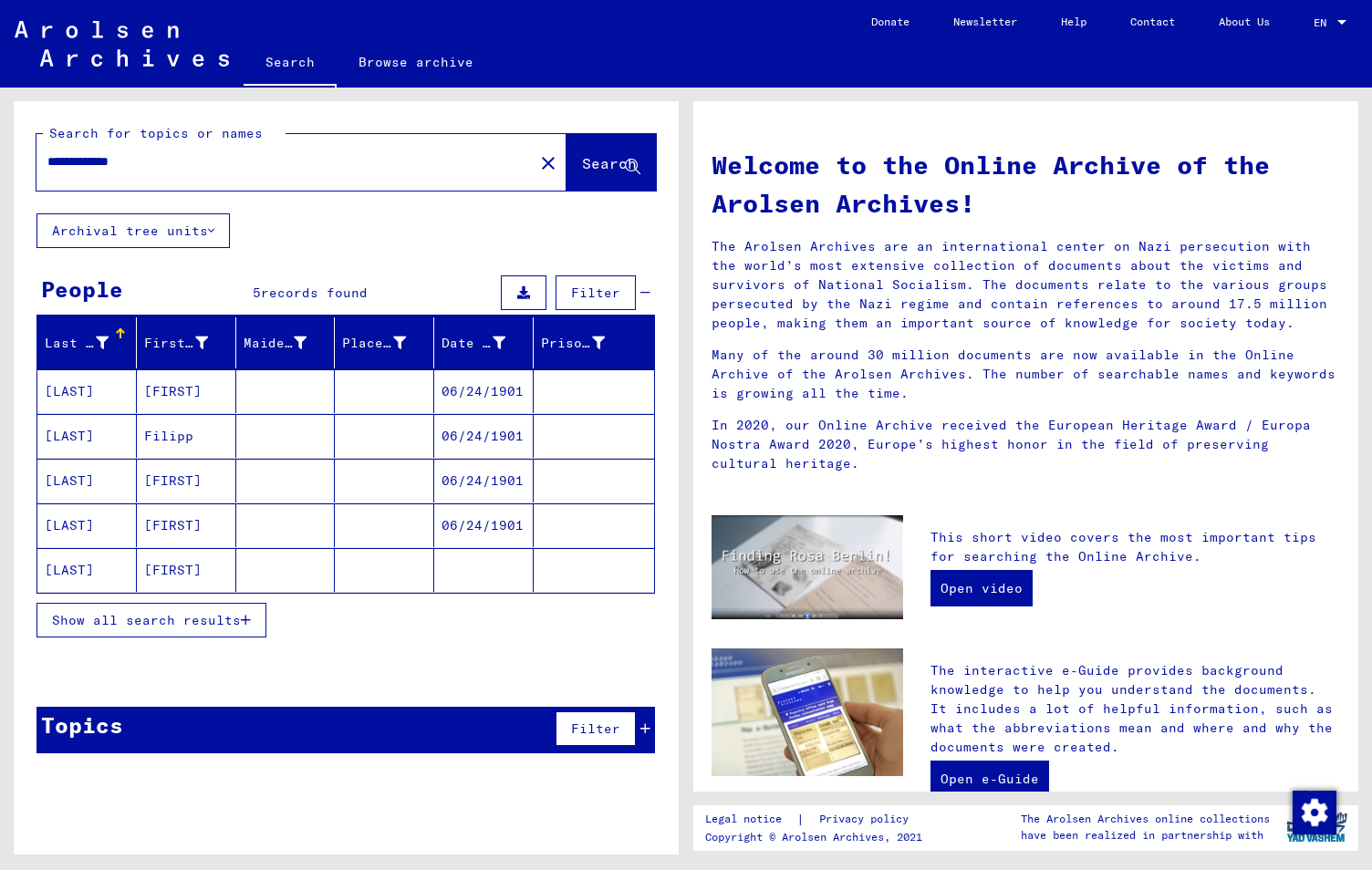 click on "[FIRST]" 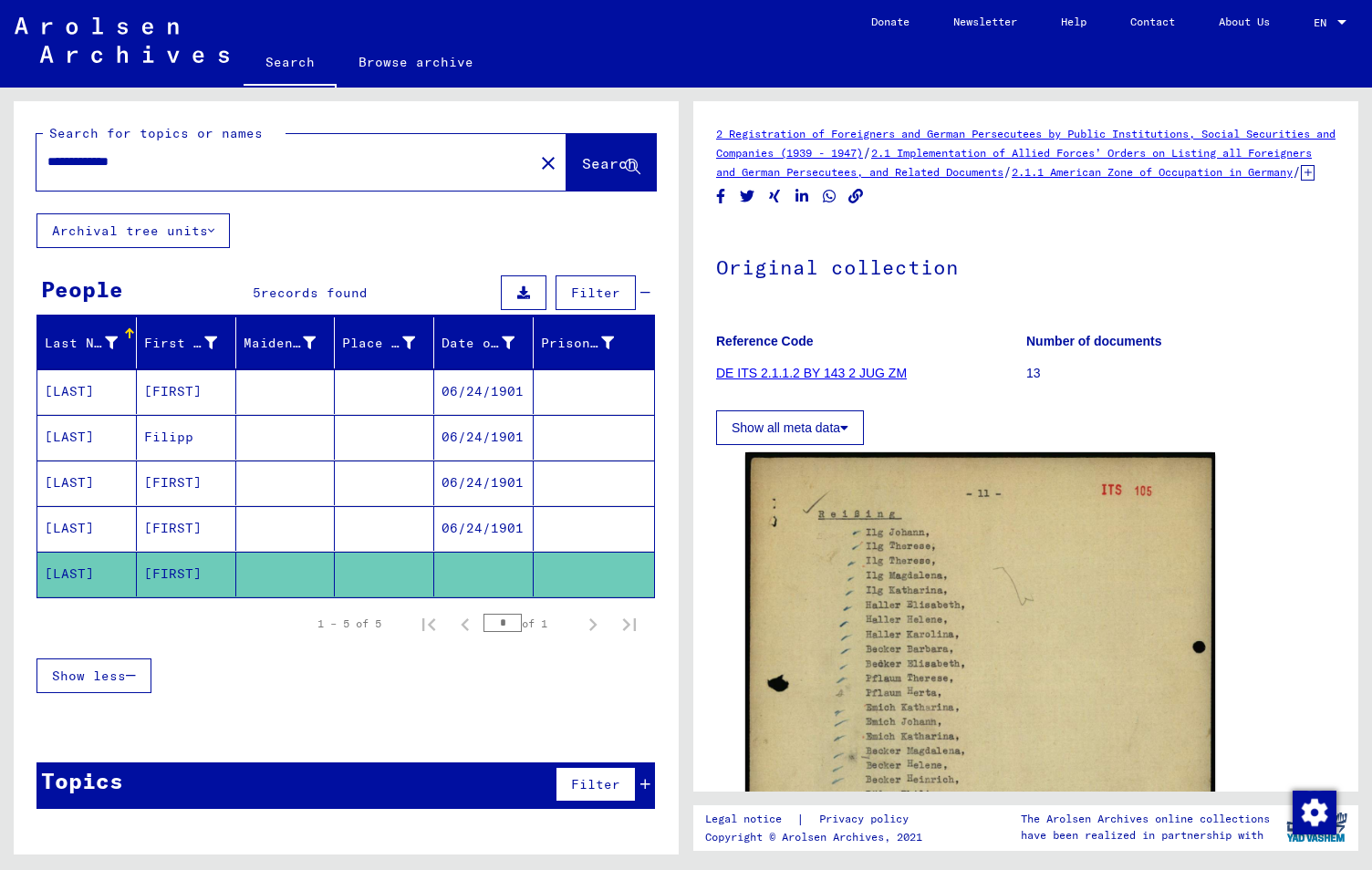 scroll, scrollTop: 0, scrollLeft: 0, axis: both 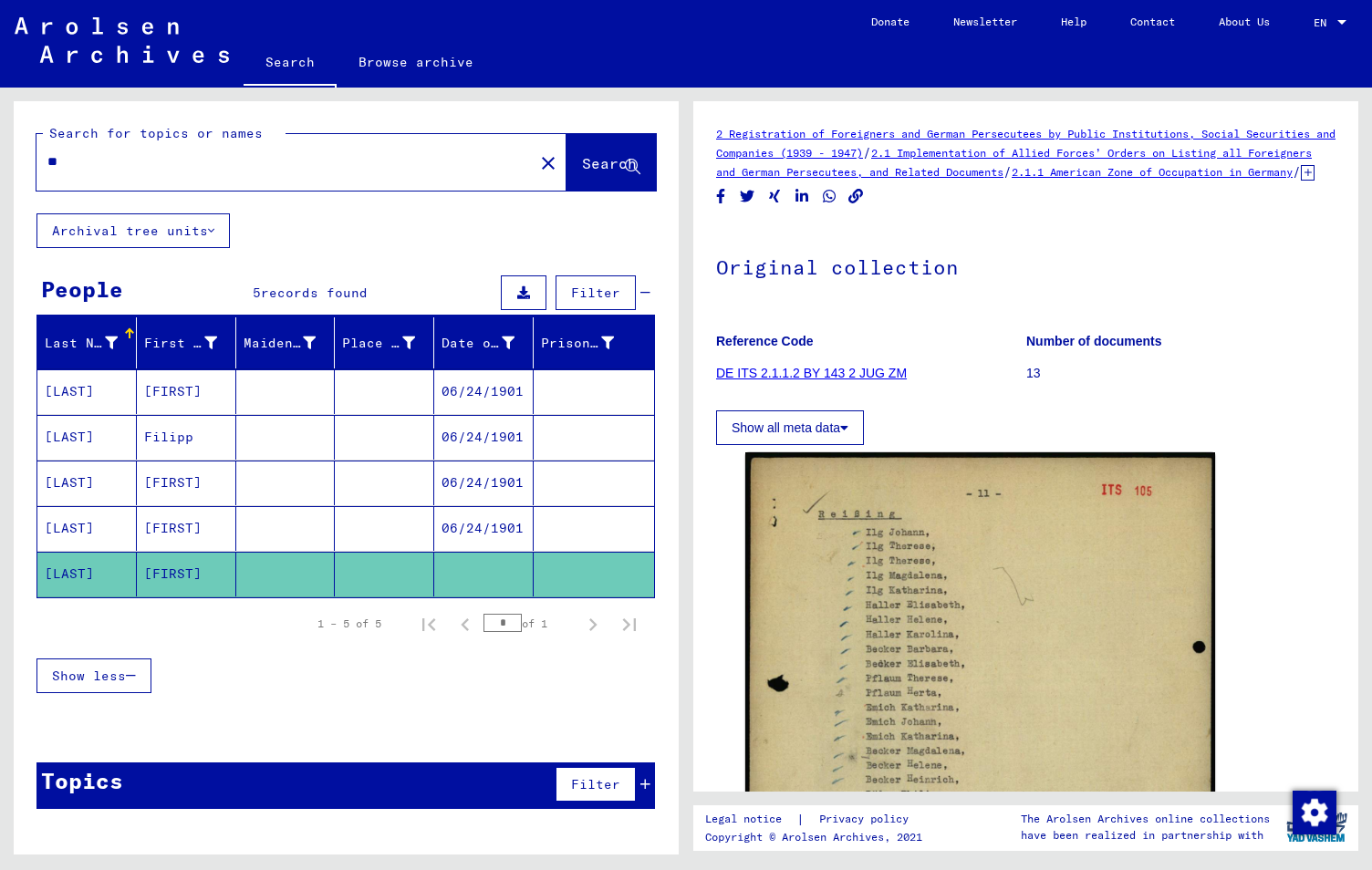 type on "*" 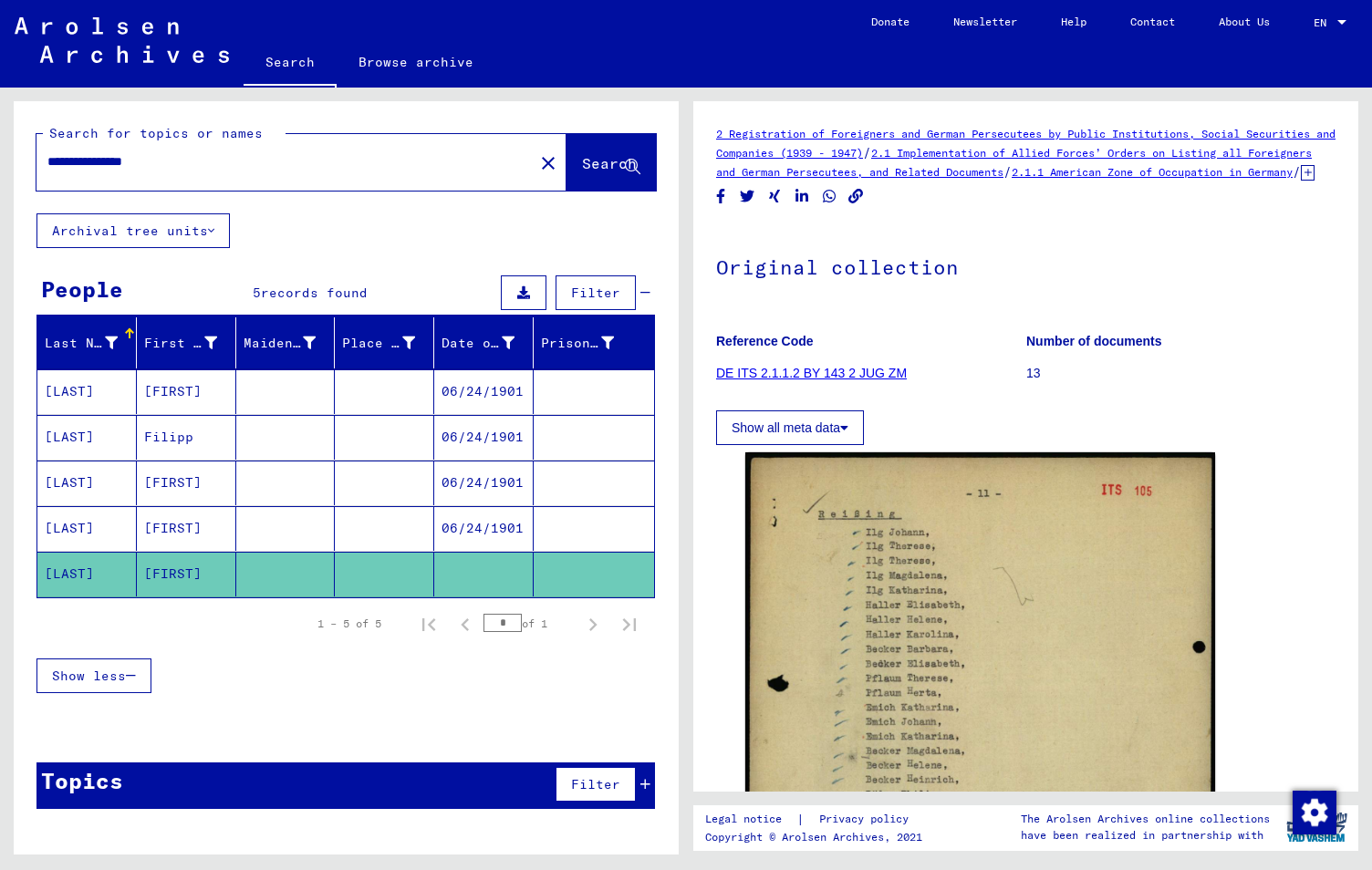 type on "**********" 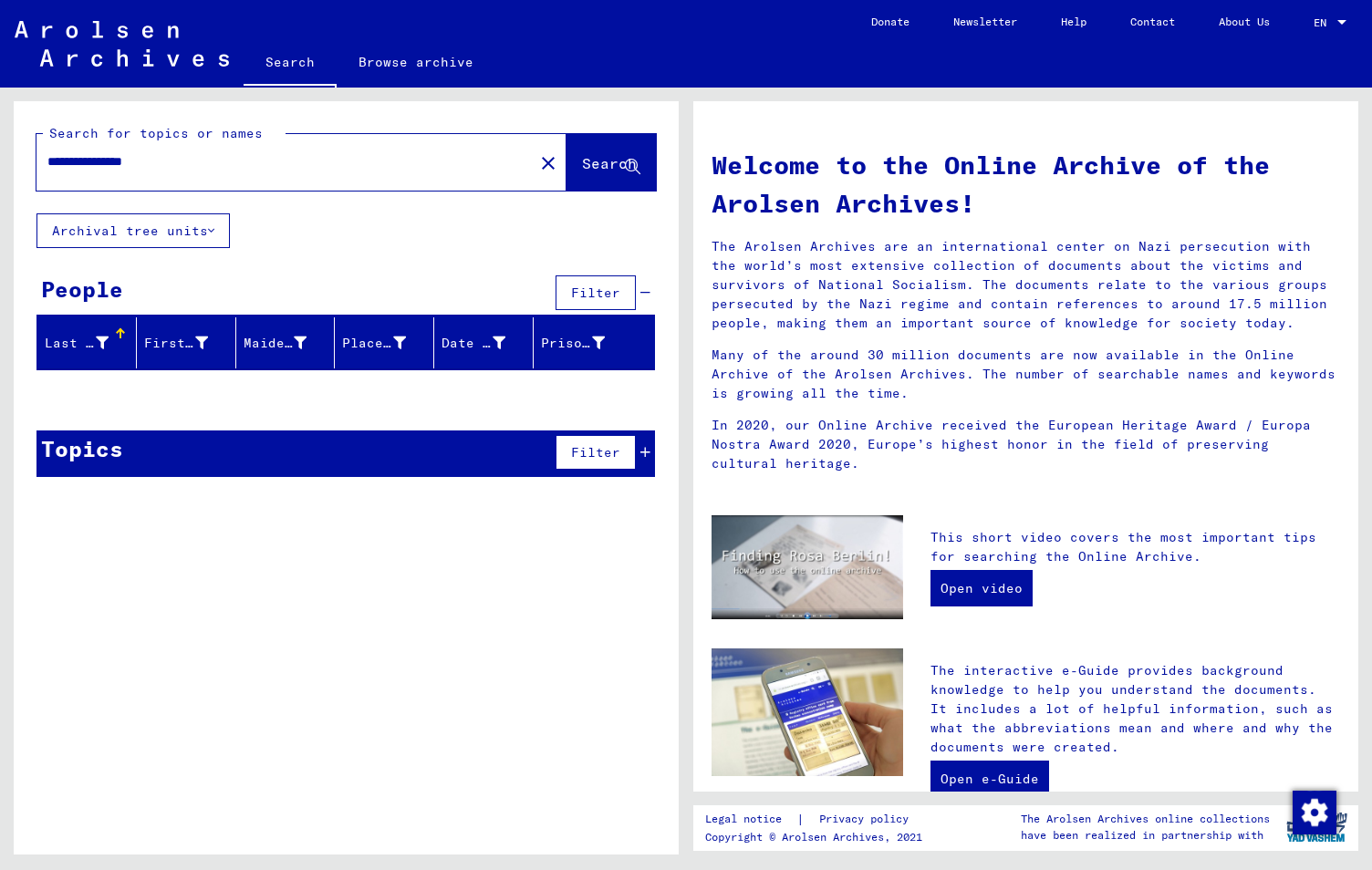 drag, startPoint x: 185, startPoint y: 161, endPoint x: 16, endPoint y: 159, distance: 169.01183 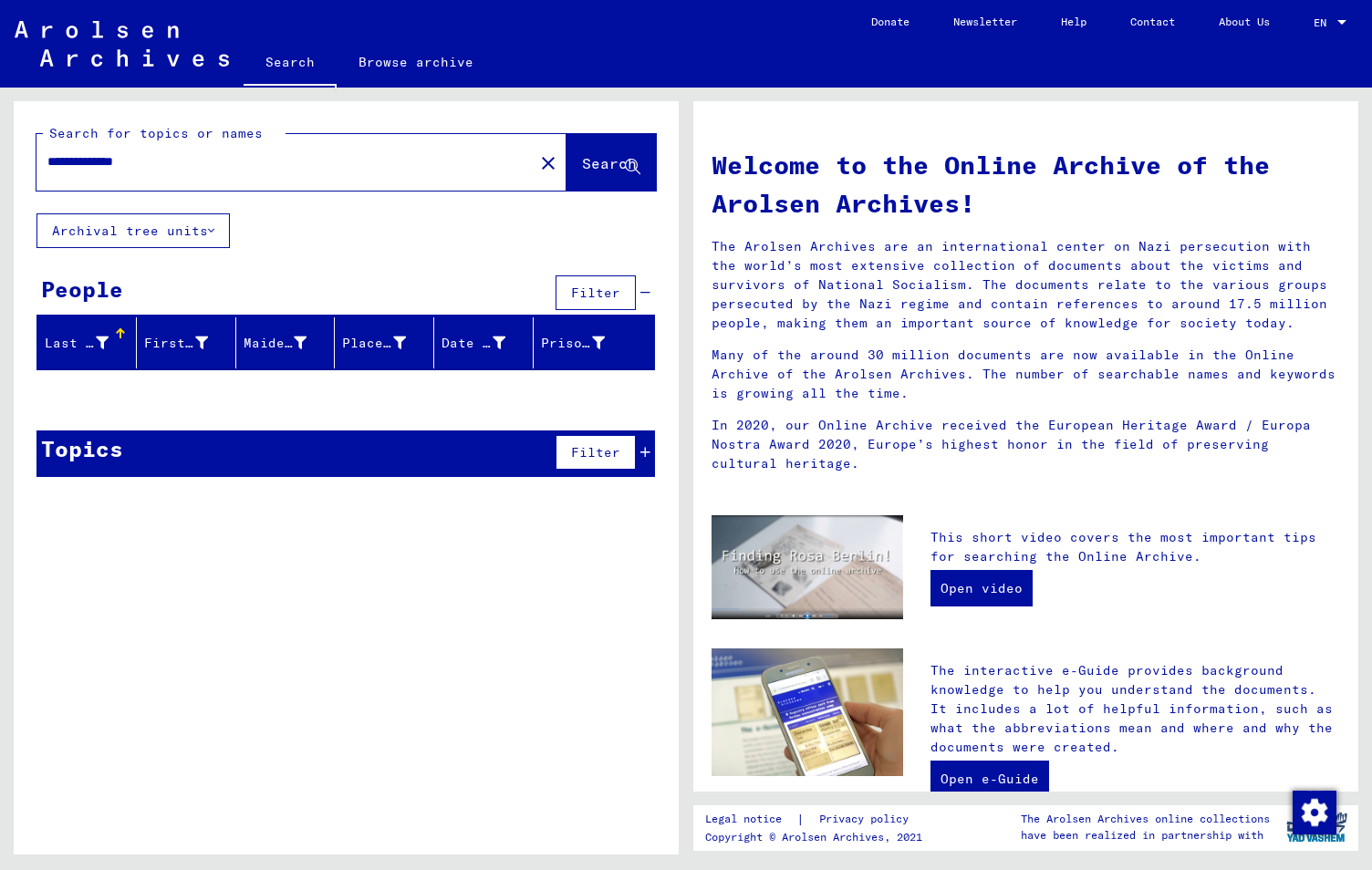 type on "**********" 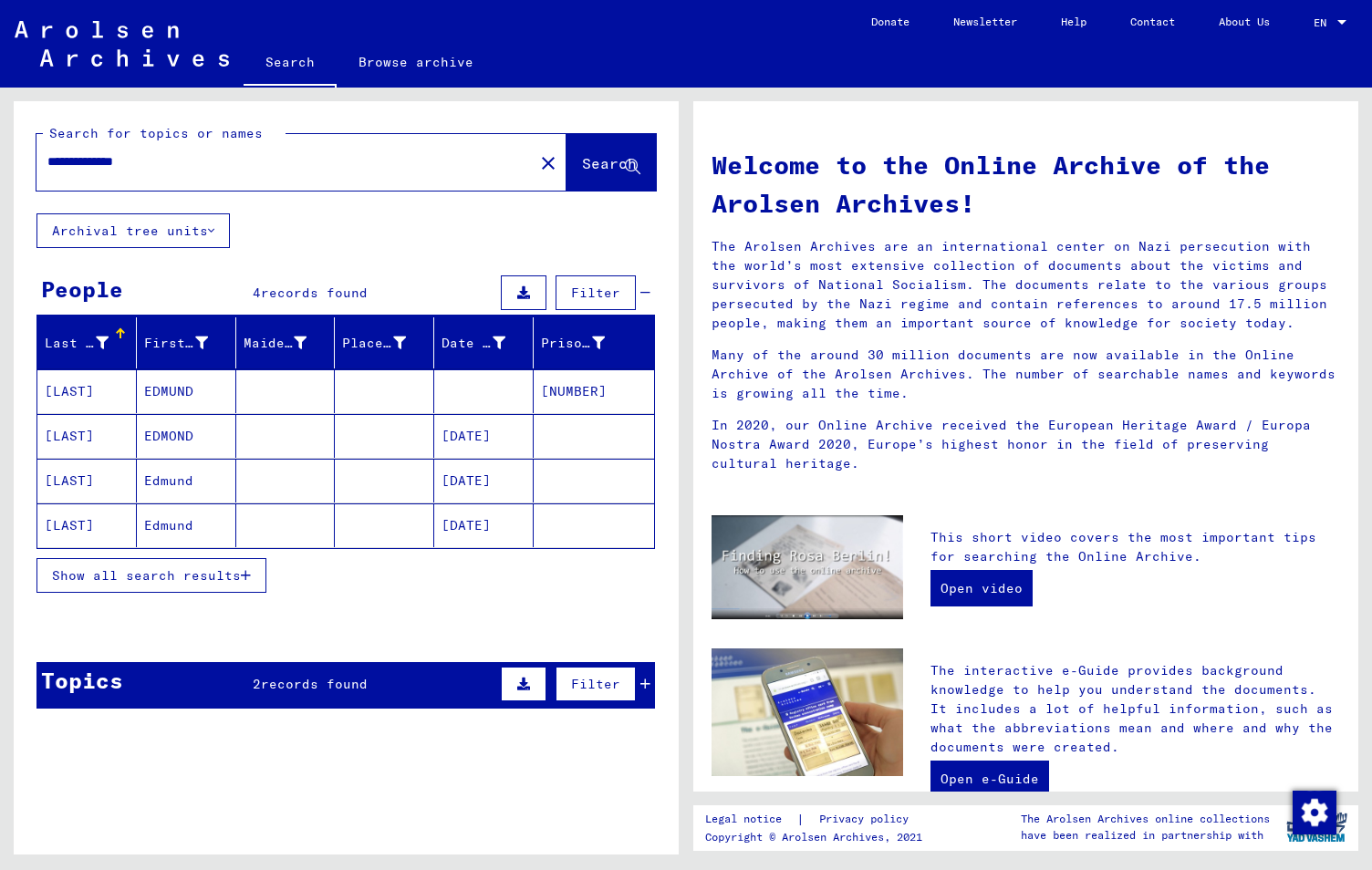 click on "EDMOND" at bounding box center (186, 481) 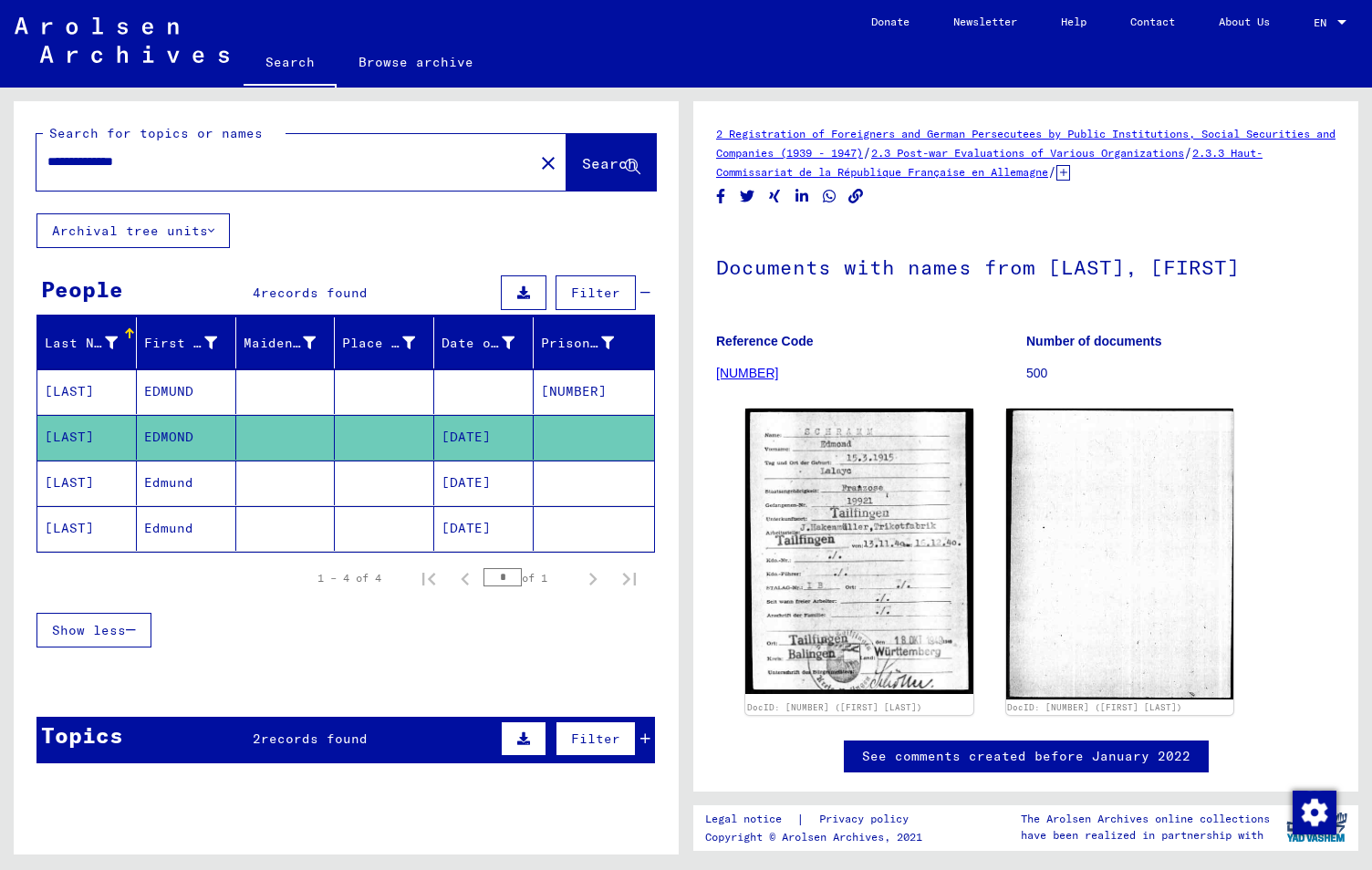 click on "EDMUND" at bounding box center [186, 437] 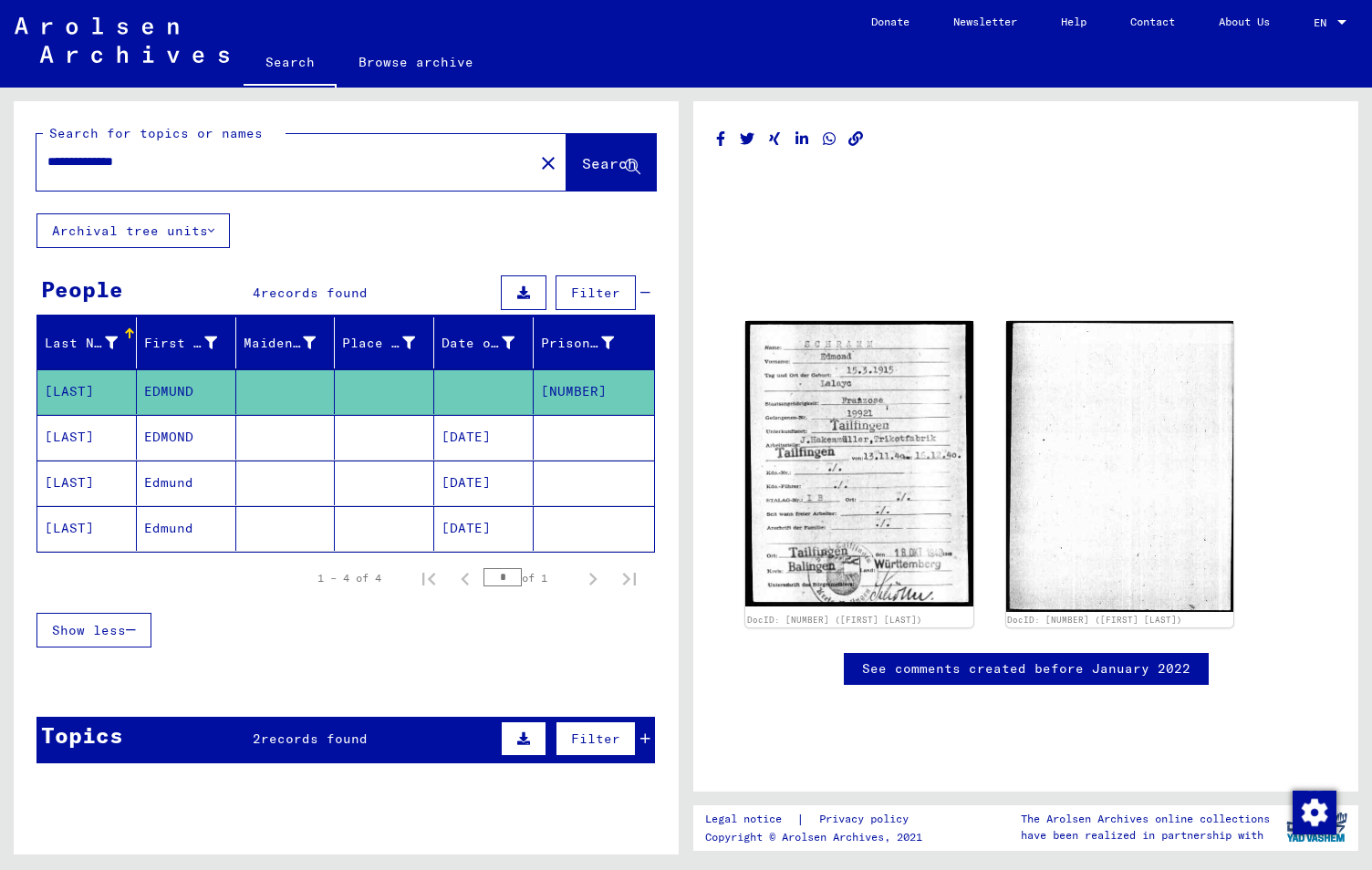 scroll, scrollTop: 0, scrollLeft: 0, axis: both 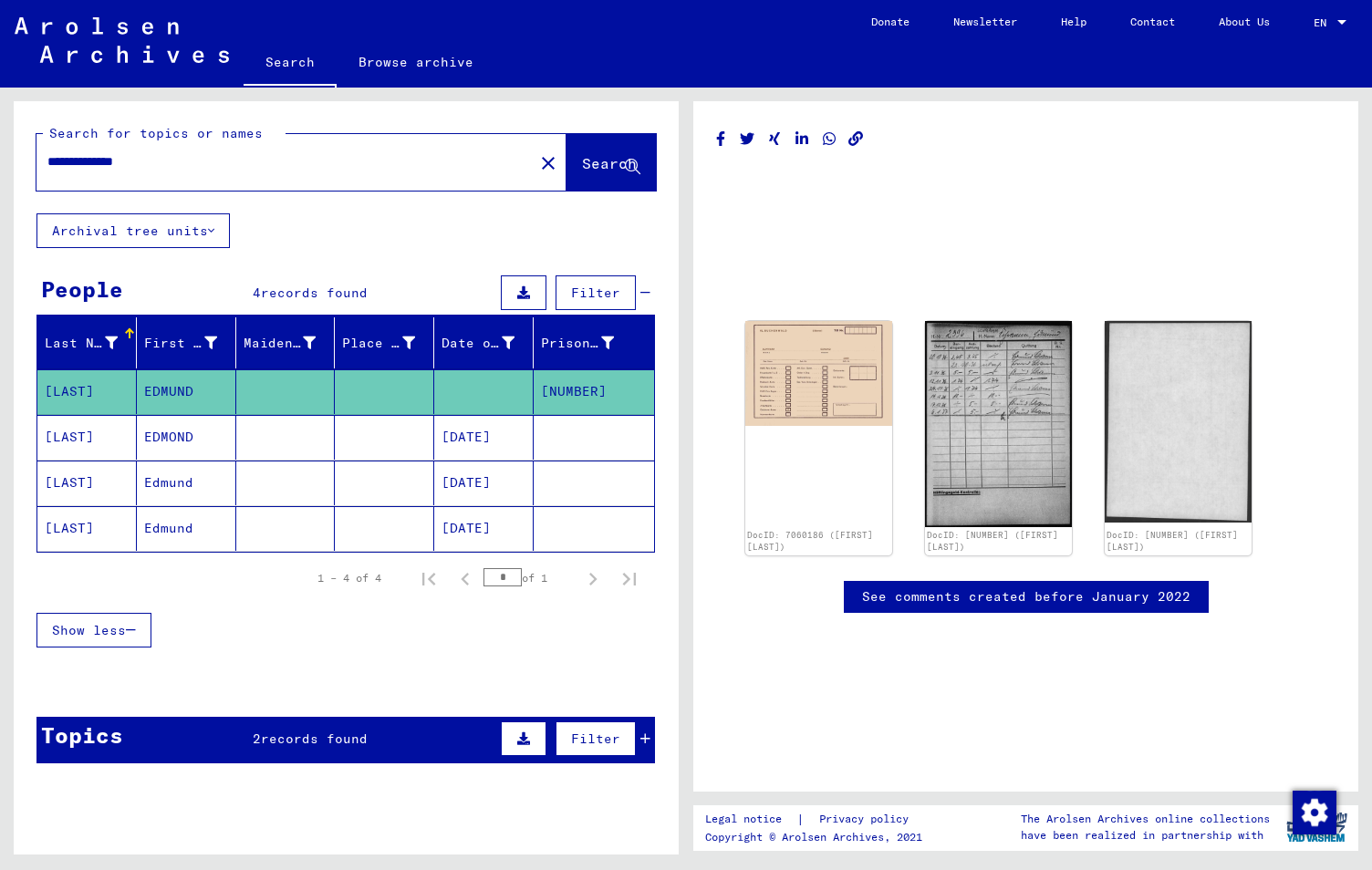 drag, startPoint x: 223, startPoint y: 167, endPoint x: 11, endPoint y: 167, distance: 212 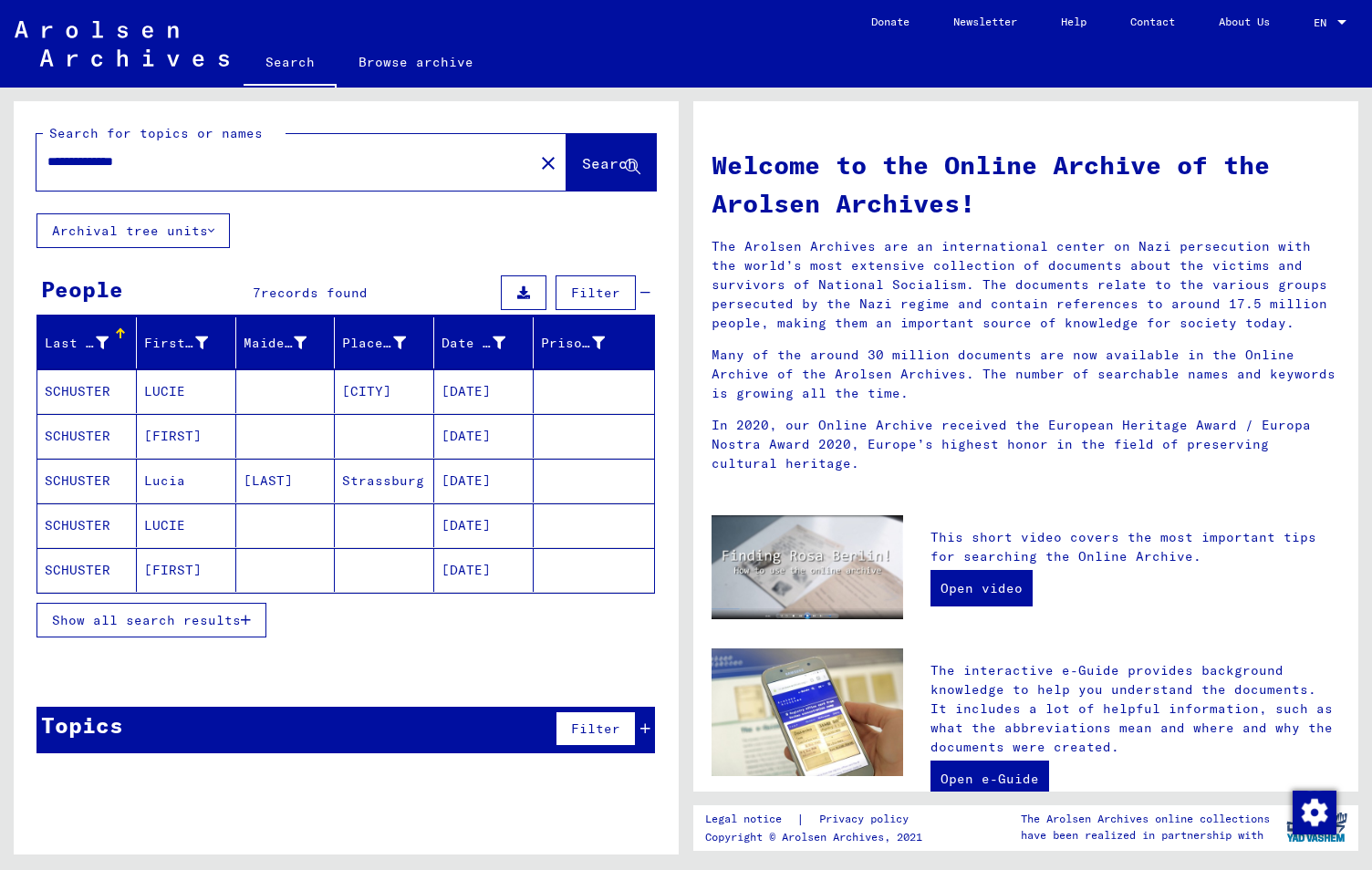 click on "Show all search results" at bounding box center (146, 620) 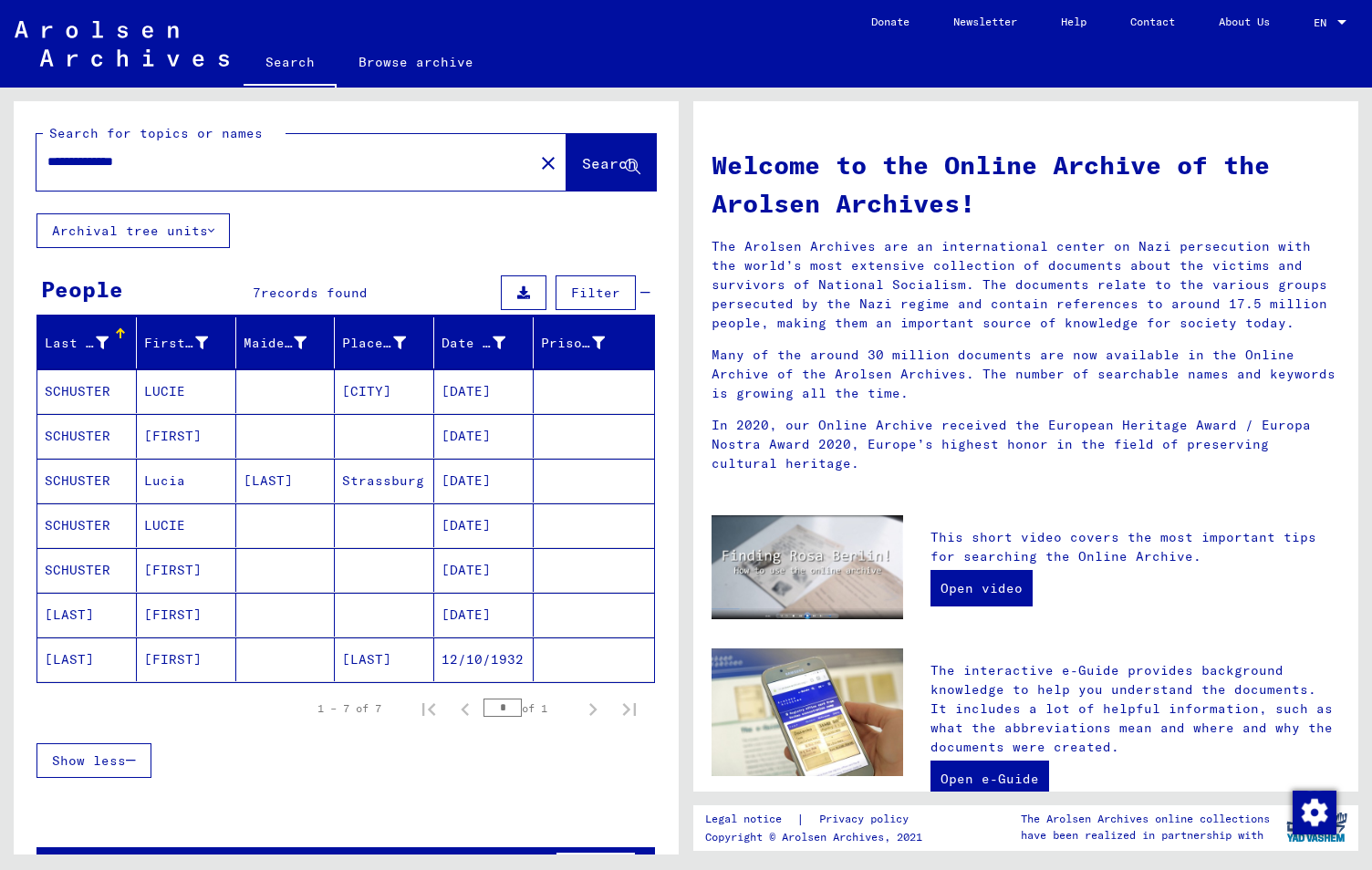 click on "LUCIE" at bounding box center (186, 570) 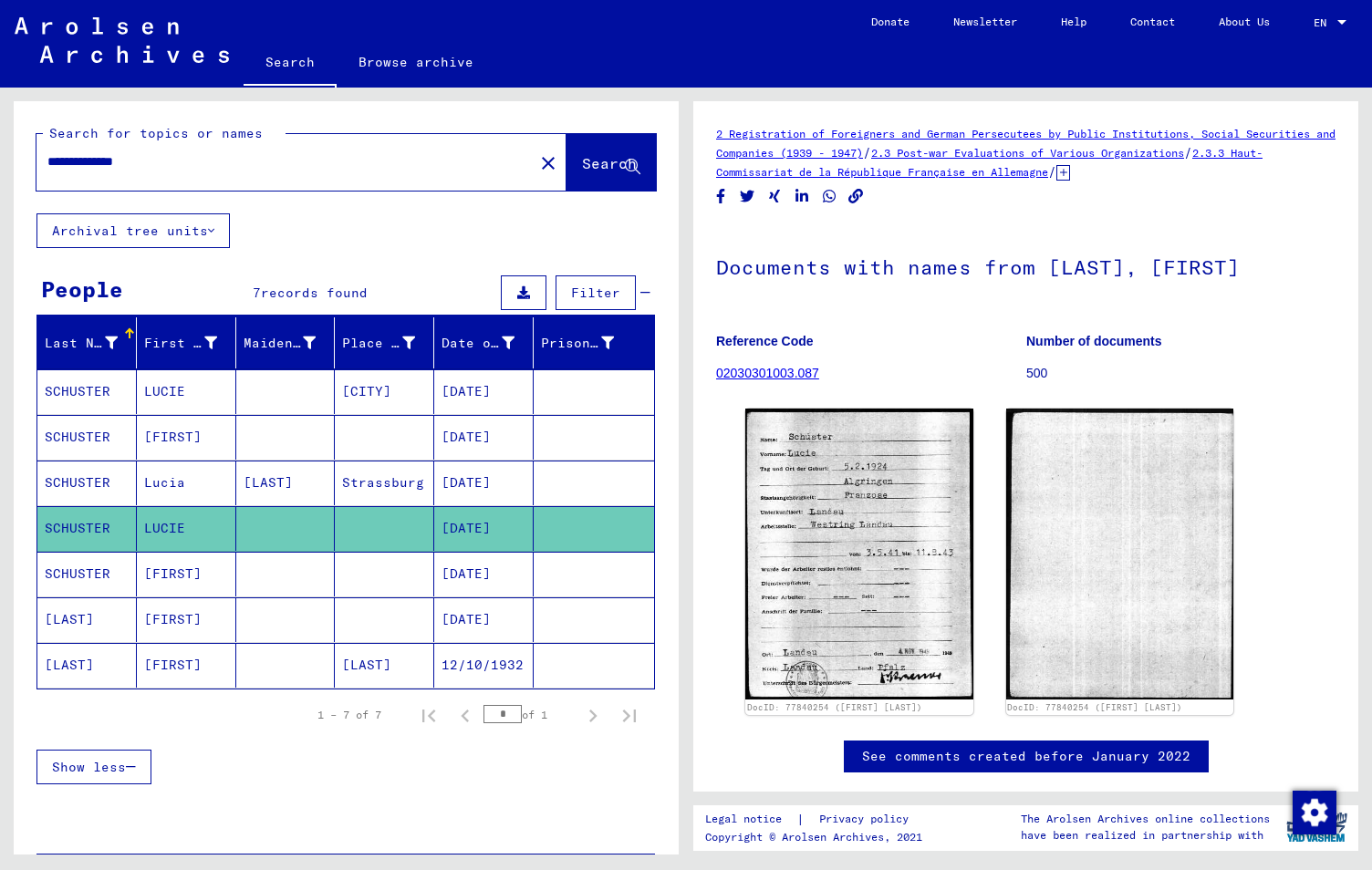 click on "[FIRST]" at bounding box center (186, 619) 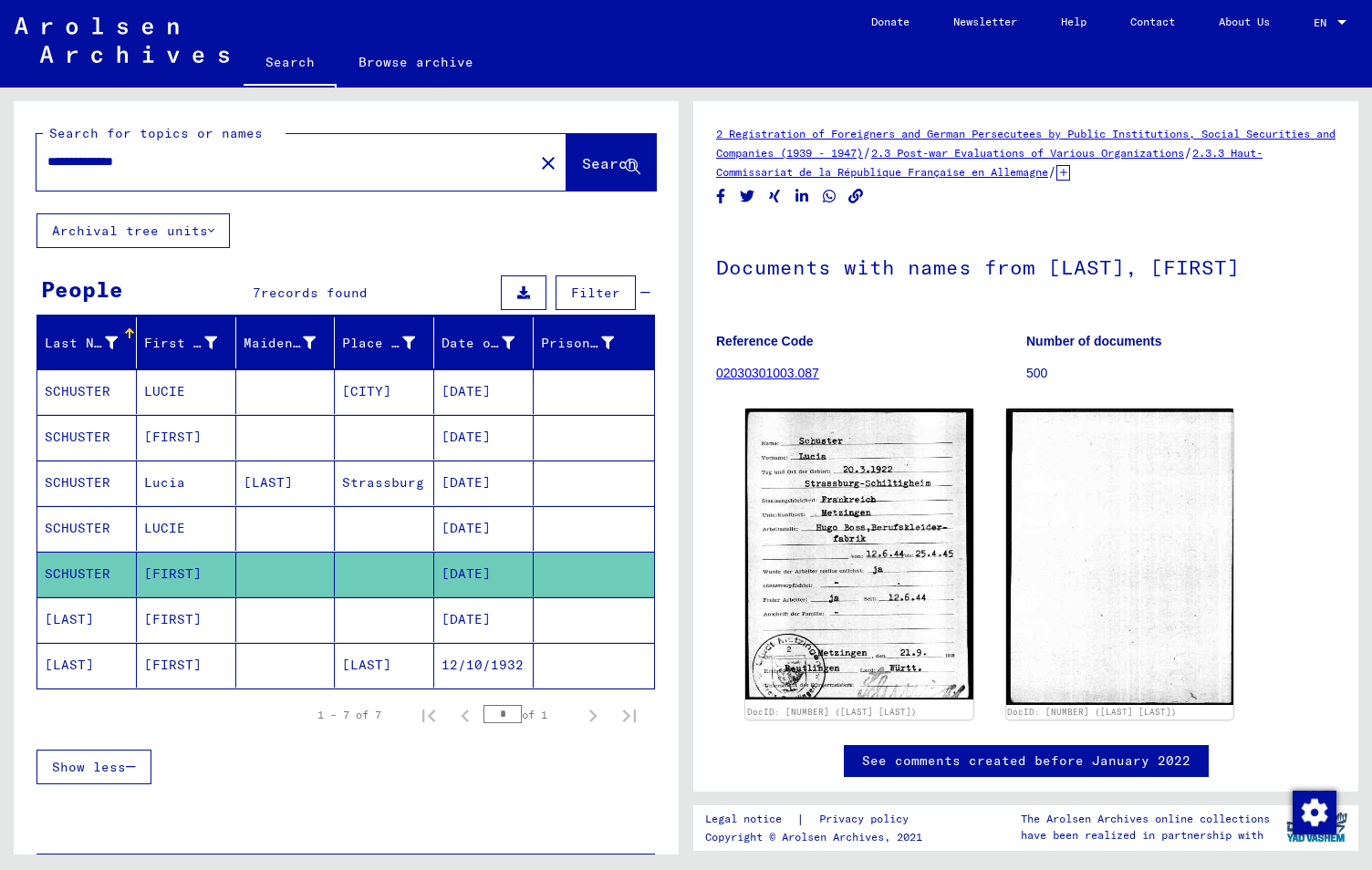 scroll, scrollTop: 0, scrollLeft: 0, axis: both 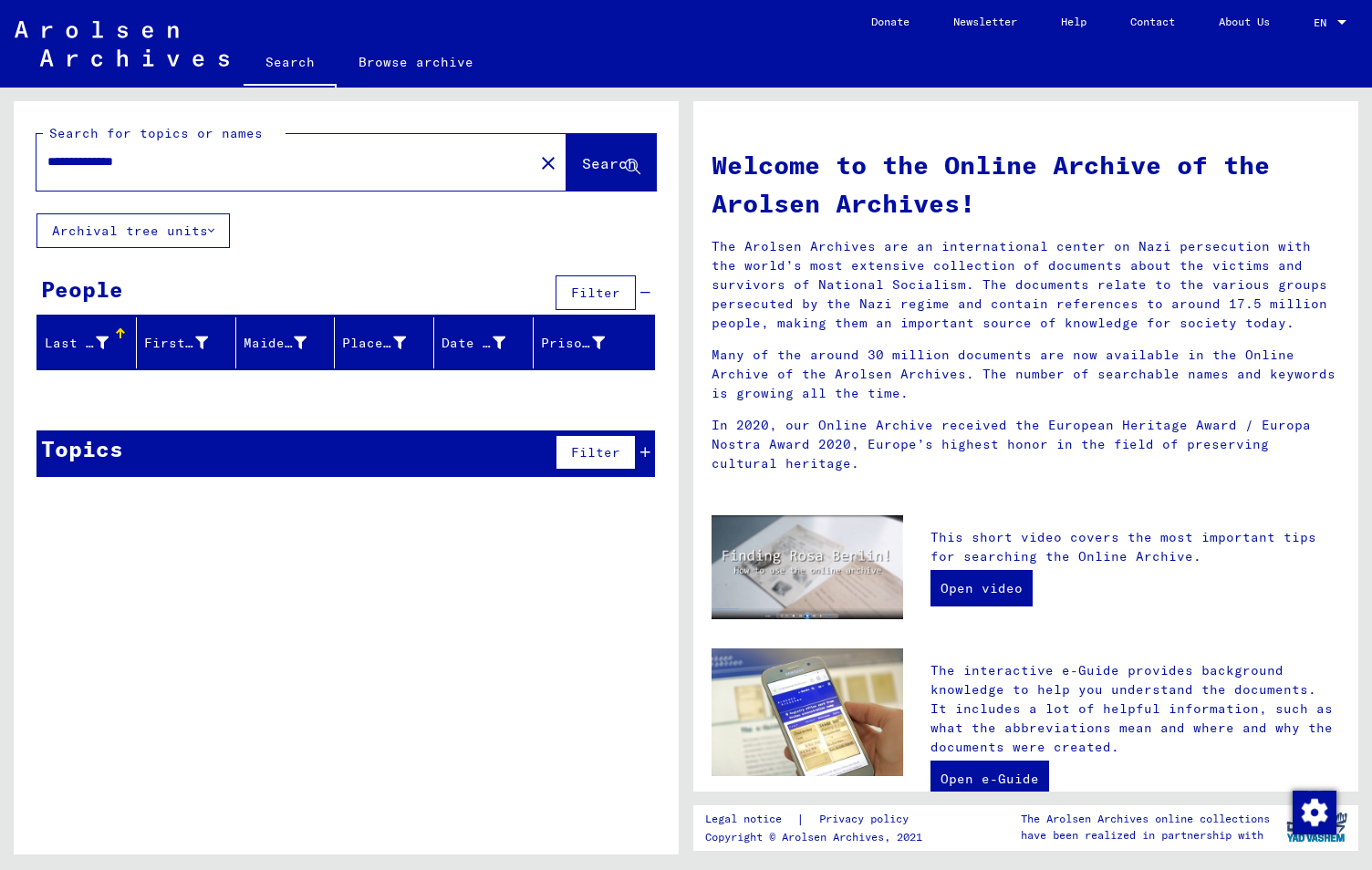 drag, startPoint x: 169, startPoint y: 167, endPoint x: -5, endPoint y: 162, distance: 174.07182 